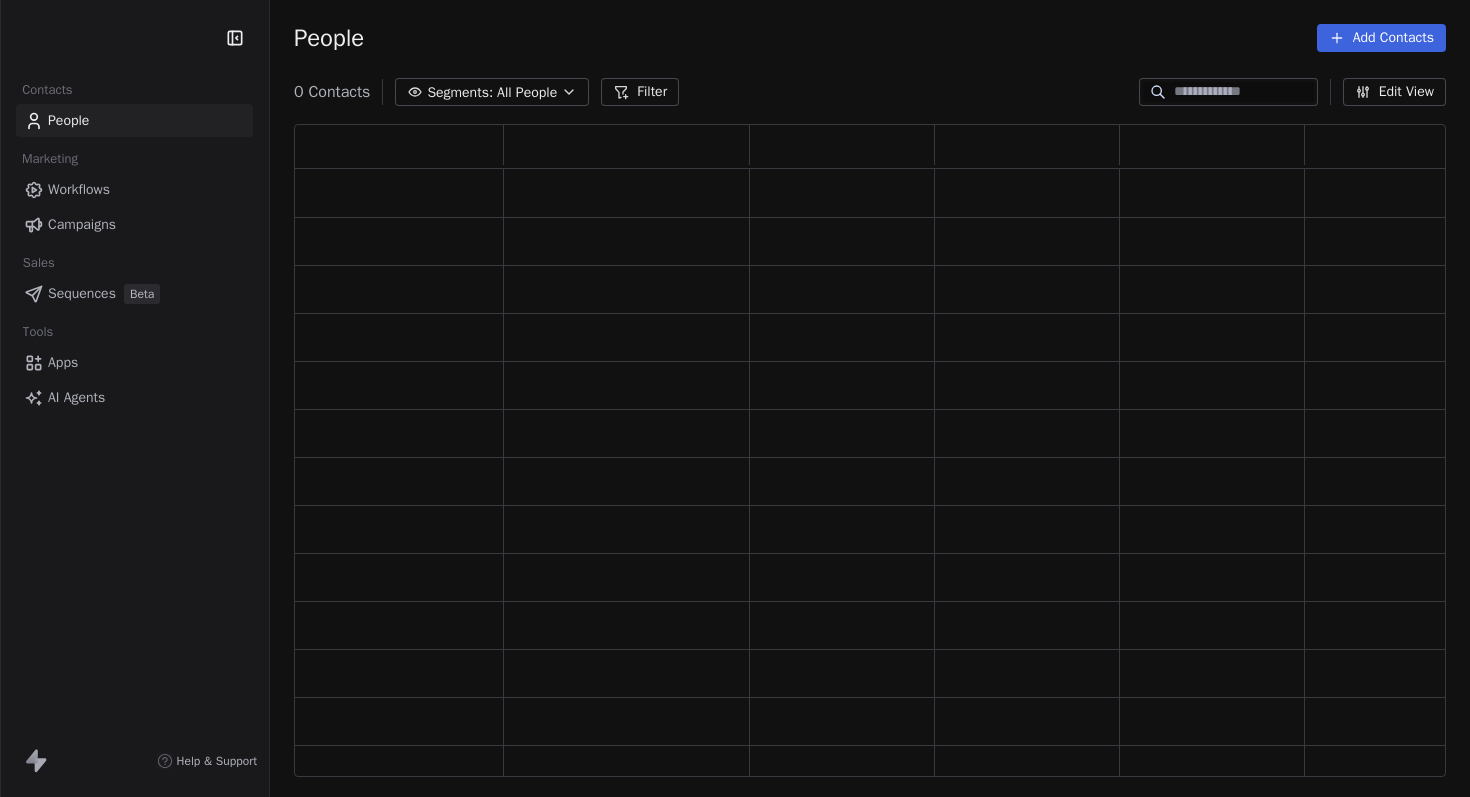 scroll, scrollTop: 0, scrollLeft: 0, axis: both 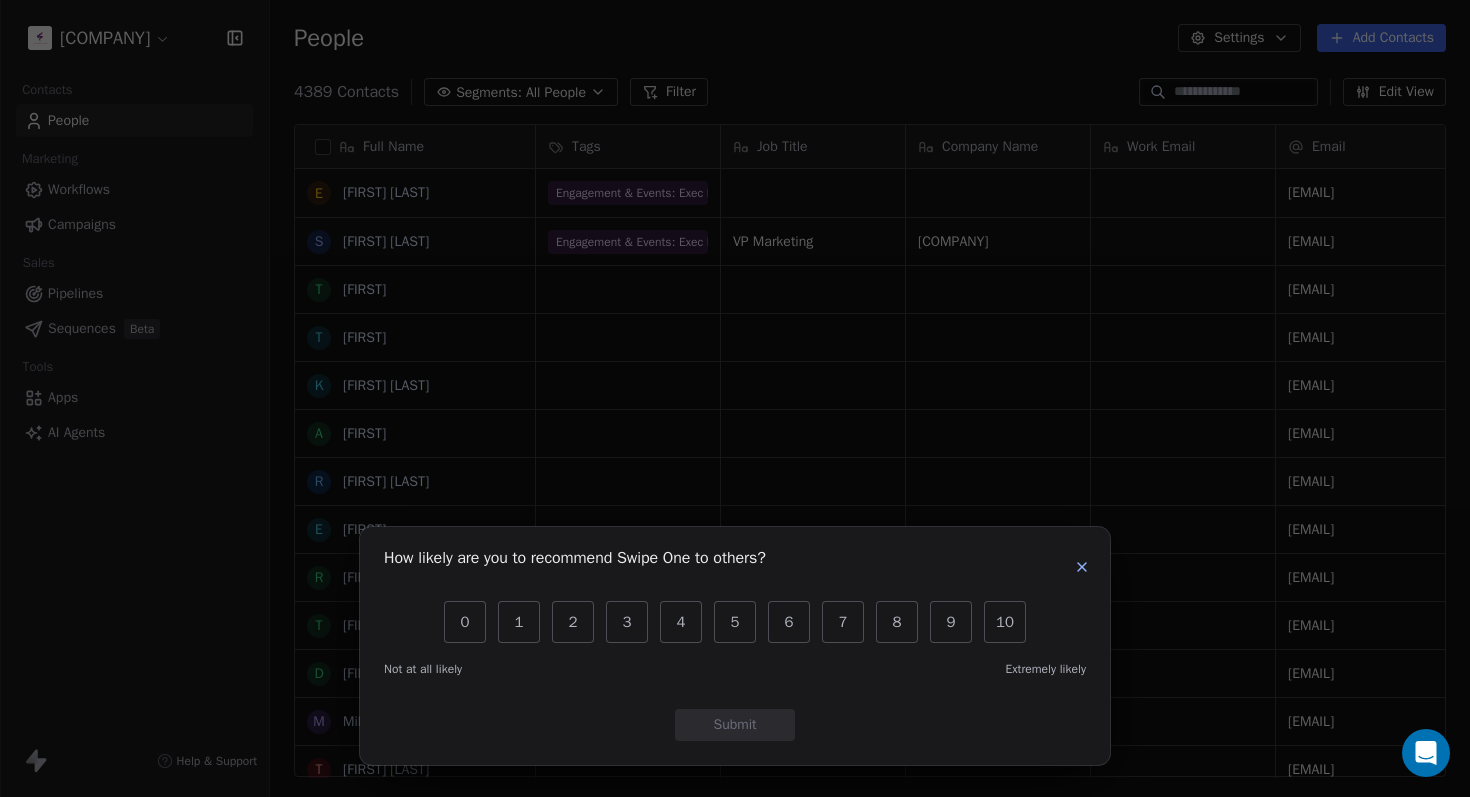 click 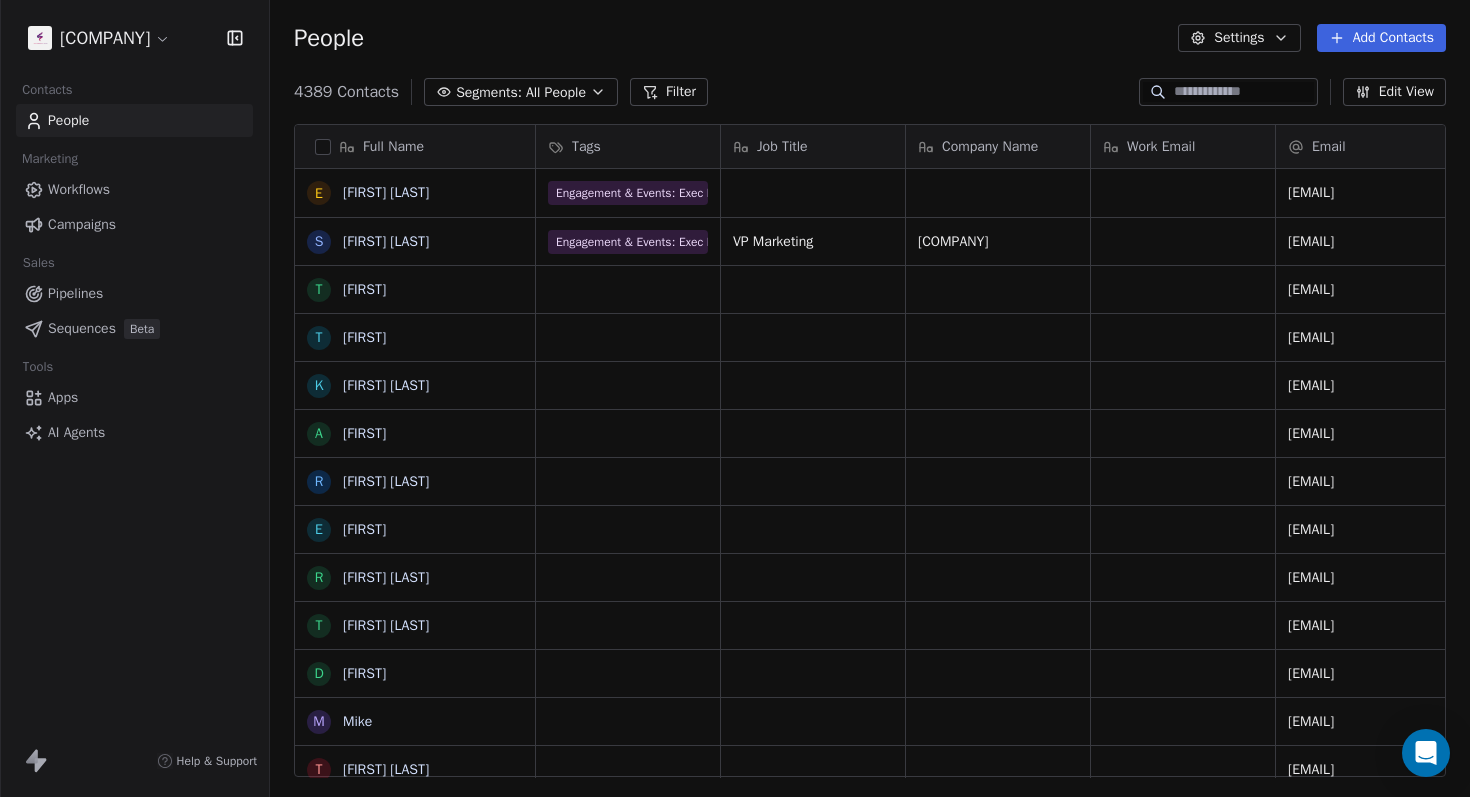 click on "L4 Learning Solutions Contacts People Marketing Workflows Campaigns Sales Pipelines Sequences Beta Tools Apps AI Agents Help & Support People Settings Add Contacts 4389 Contacts Segments: All People Filter Edit View Tag Add to Sequence Export Full Name E Edmund Henessy S Stacey Orff T Tarek T Timothy K Ken Brian A Arielle R Rachel Wendt E Elena R Ranjeet Mudholkar T Tina Vitellas D Dominic M Mike T Tom Coletta F Fred Prigge T Tyler M Mary D Dale C Christian Monje, MA, PMP J Jeff T Tom Saccomanno I Isaiah G Gilbert Zender A Aaron Maness M Marlene T Tiffin Anne D Daniel Isnard S Sean Keith Hill B Becky Brannon V Vince Hafeli D Darius McDougle C Crystal Raganati C Cathy Gill T Tammy Ryan Cuellar Tags Job Title Company Name Work Email Email LinkedIn Connected On Phone Number Engagement & Events: Exec Forum - Attended ehennessy@pmg-results.com Engagement & Events: Exec Forum - Attended VP Marketing Mercer Advisors sorff@merceradvisors.com tarek.ouahada@gmail.com tim@timbriggs.co 8015920800 kenbrien@hotmail.com" at bounding box center (735, 398) 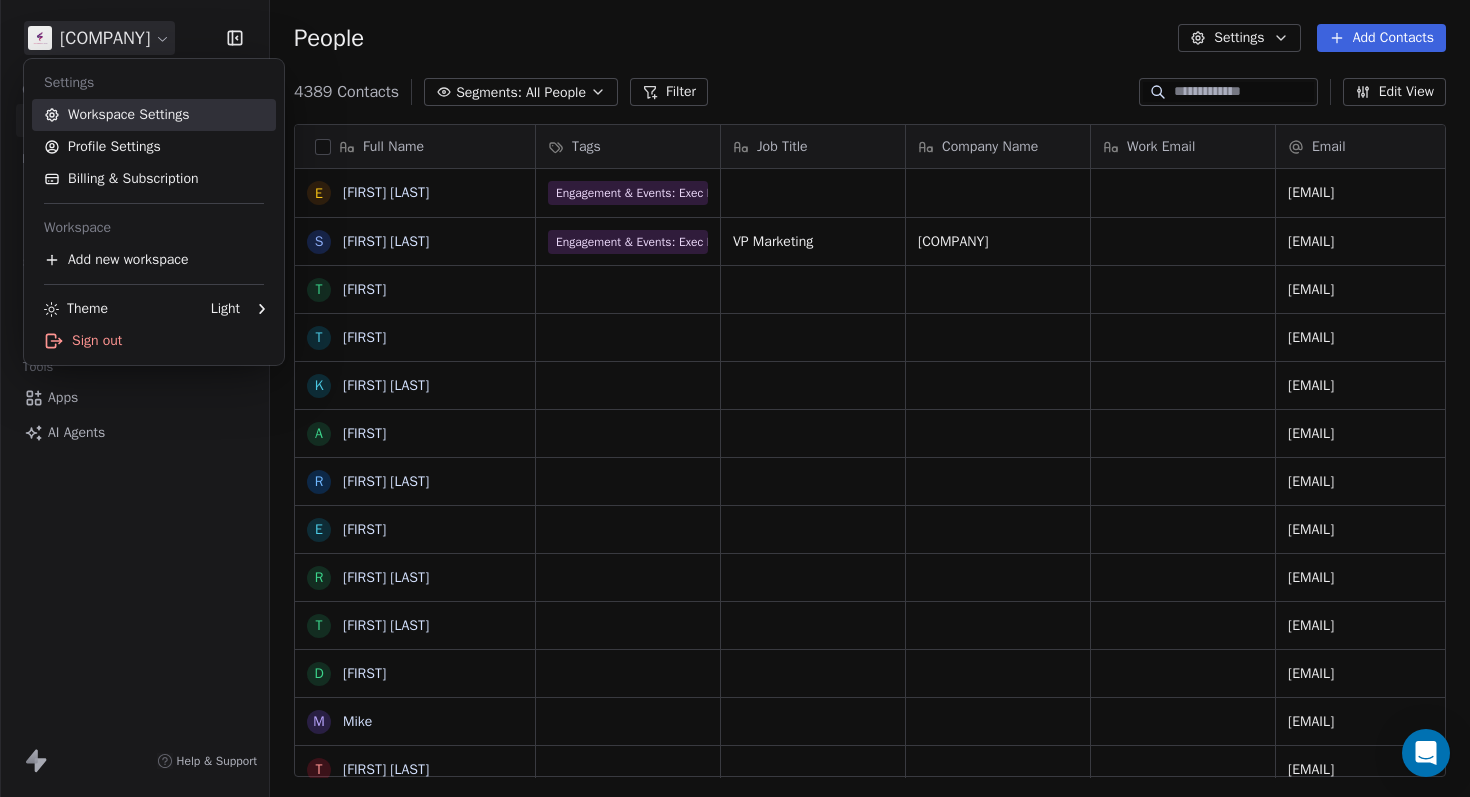click on "Workspace Settings" at bounding box center [154, 115] 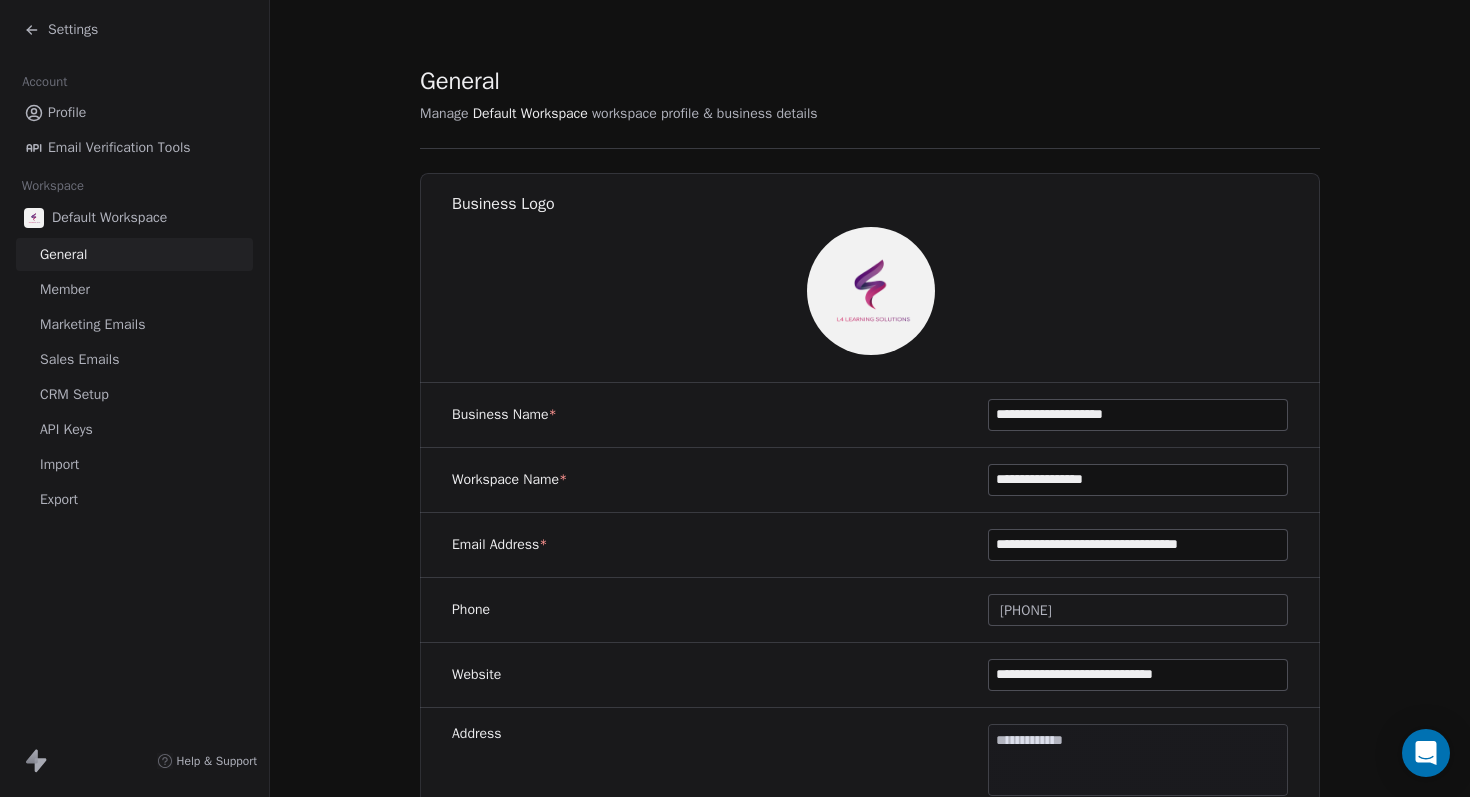 click on "API Keys" at bounding box center (66, 429) 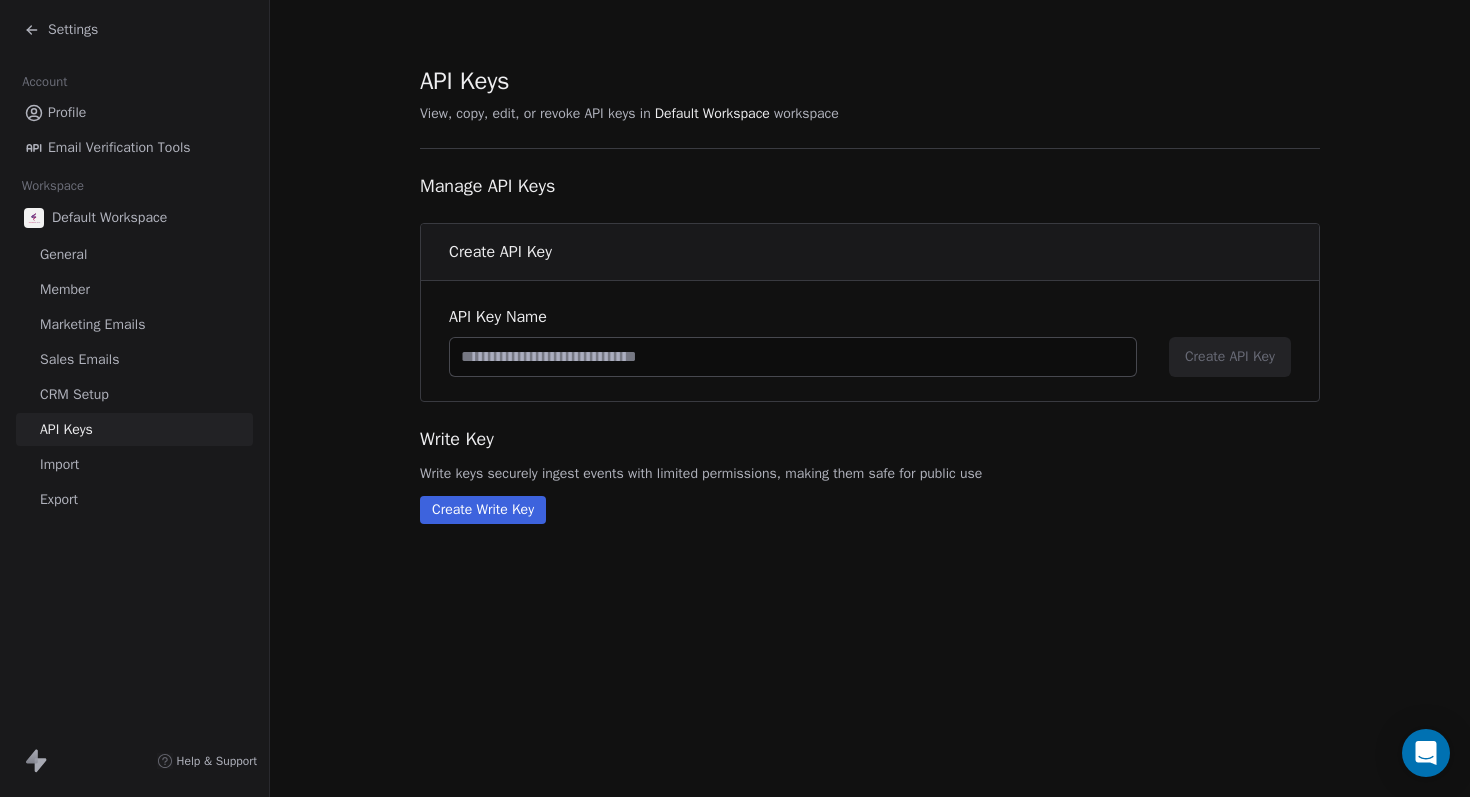click at bounding box center (793, 357) 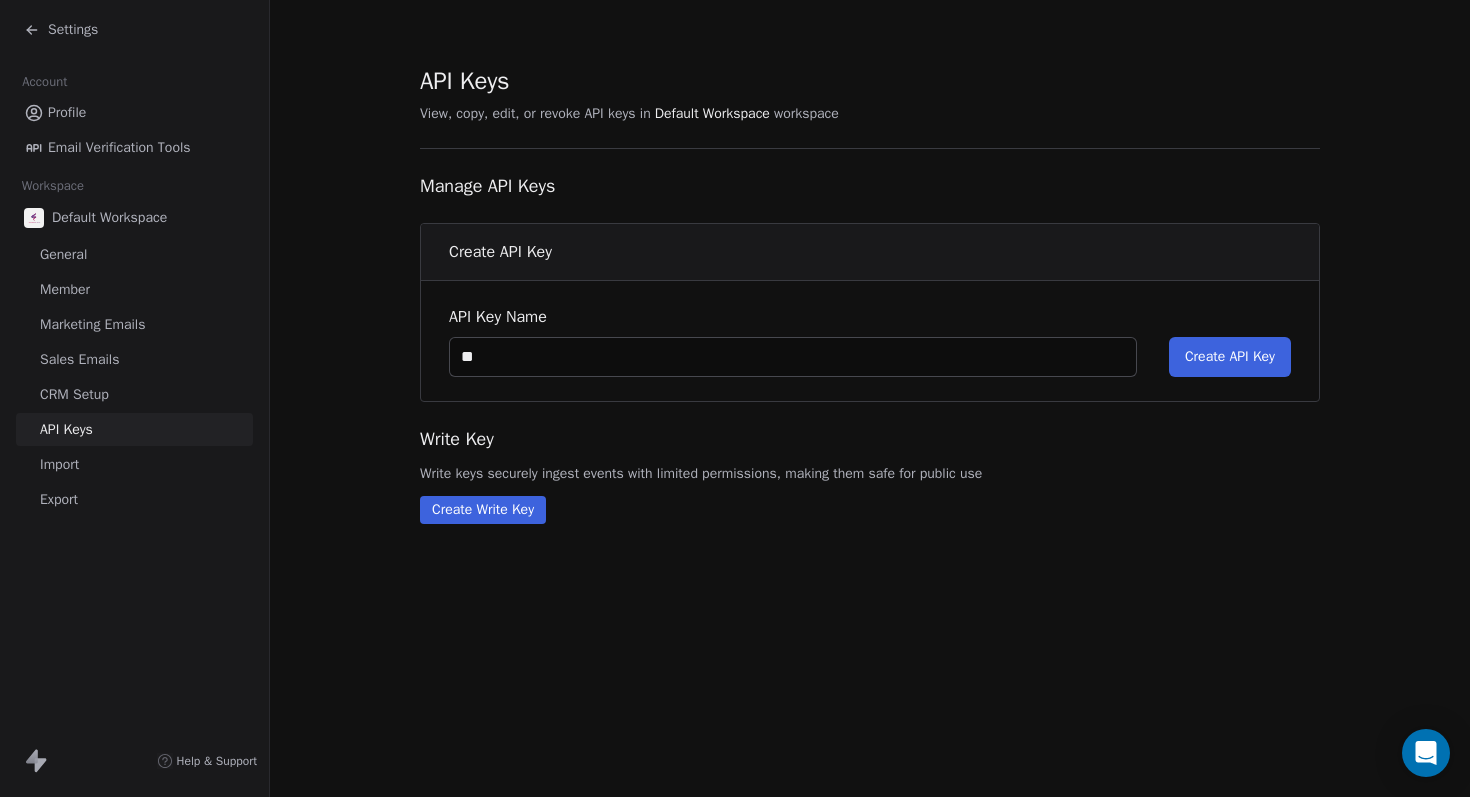 type on "*" 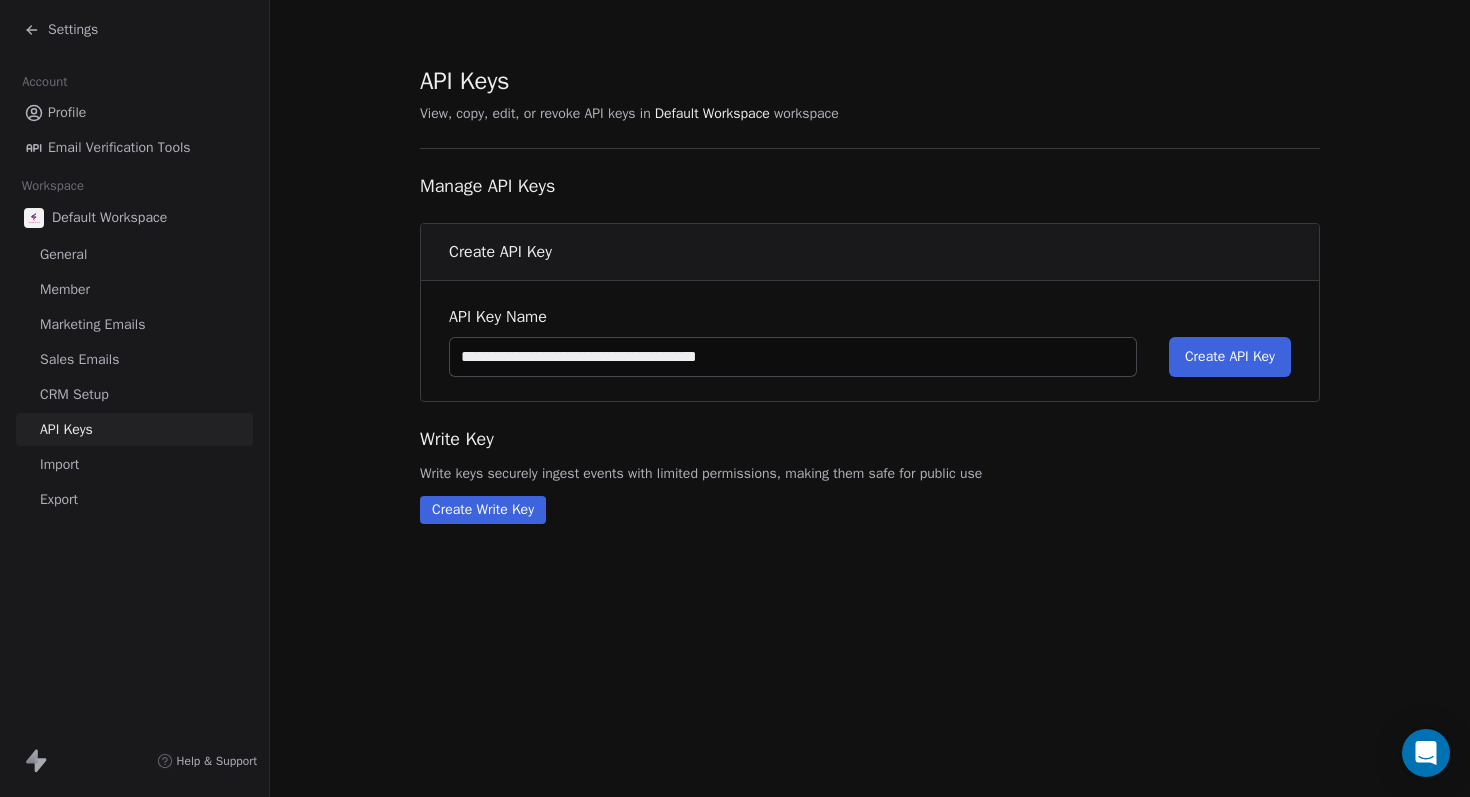 type on "**********" 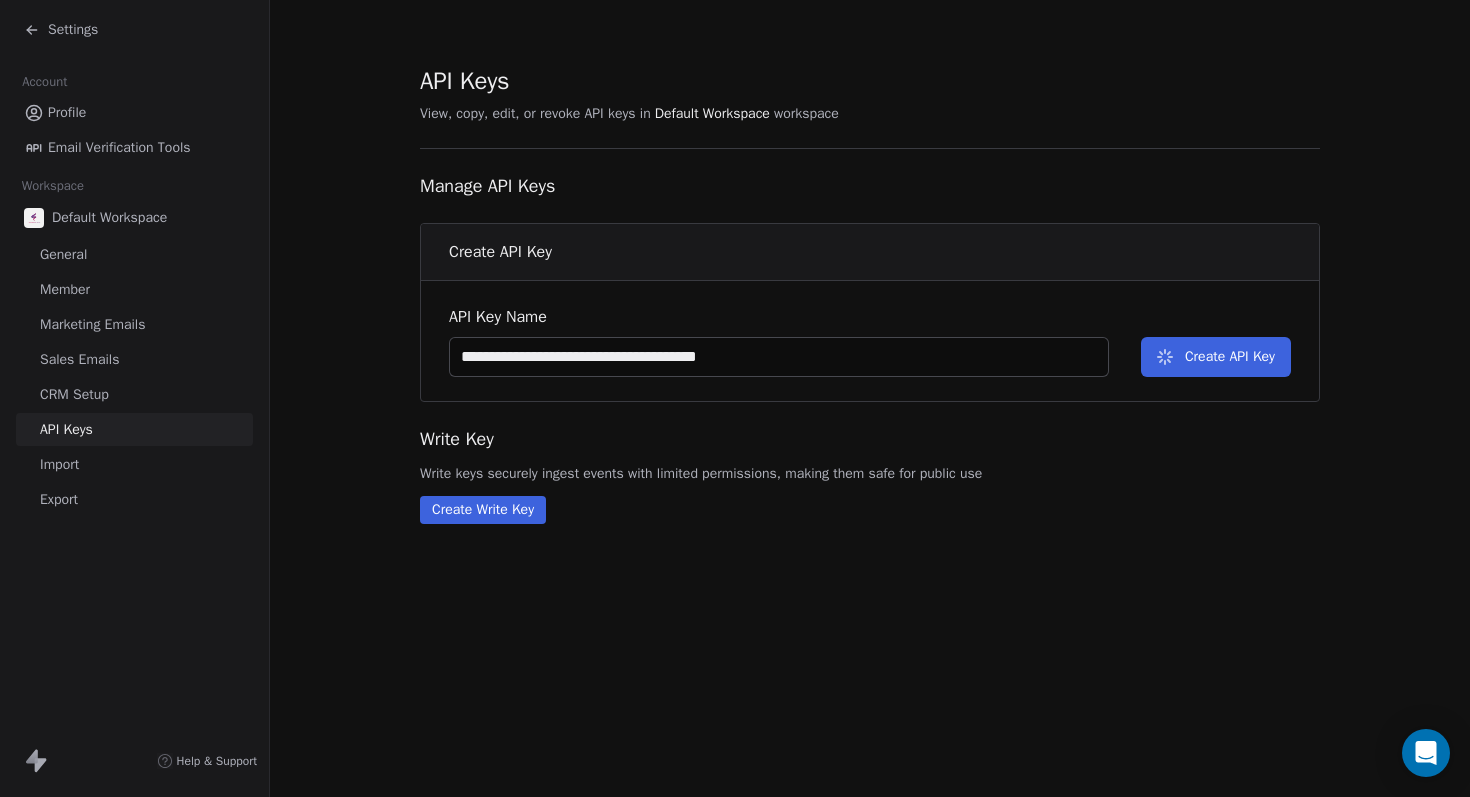 type 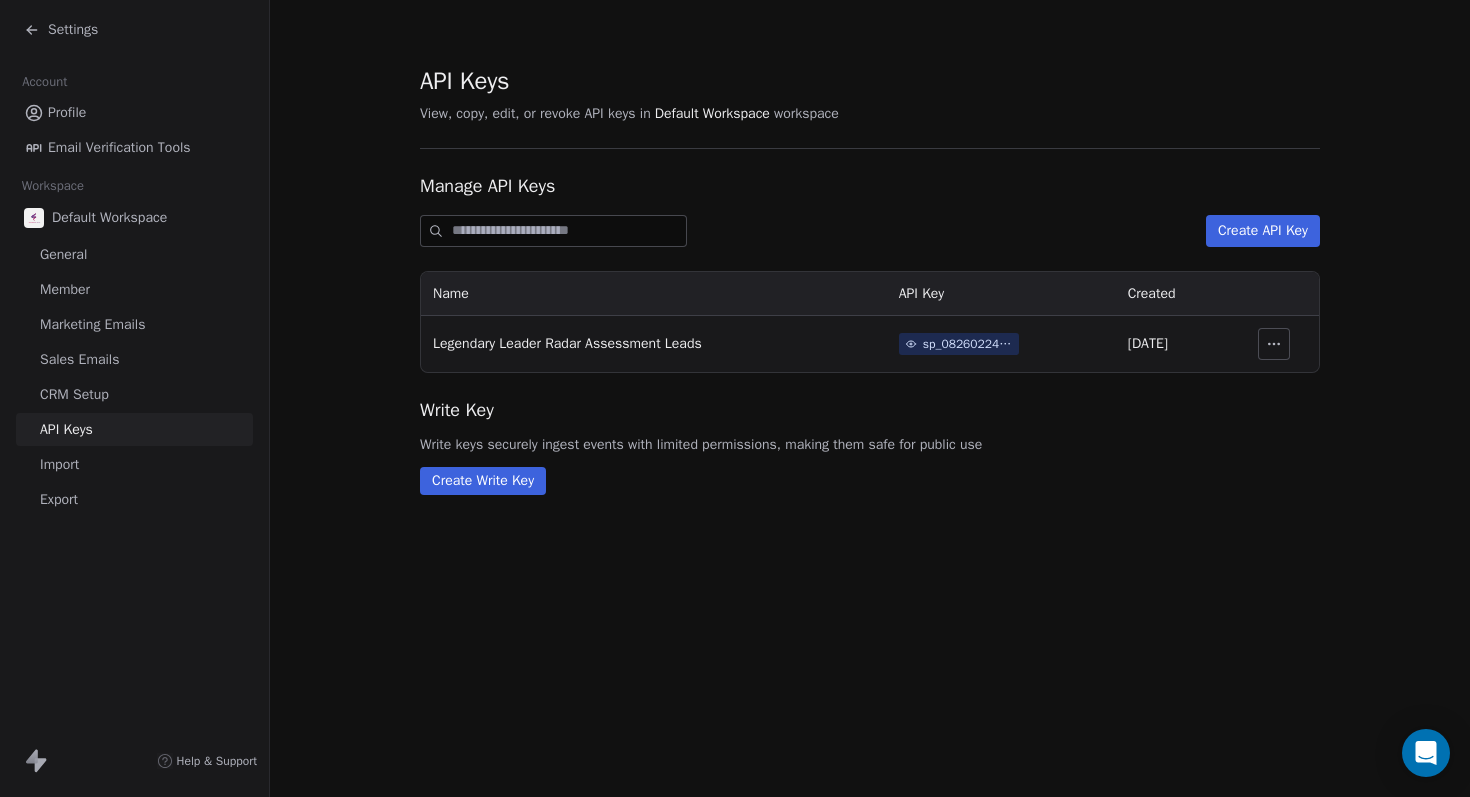click 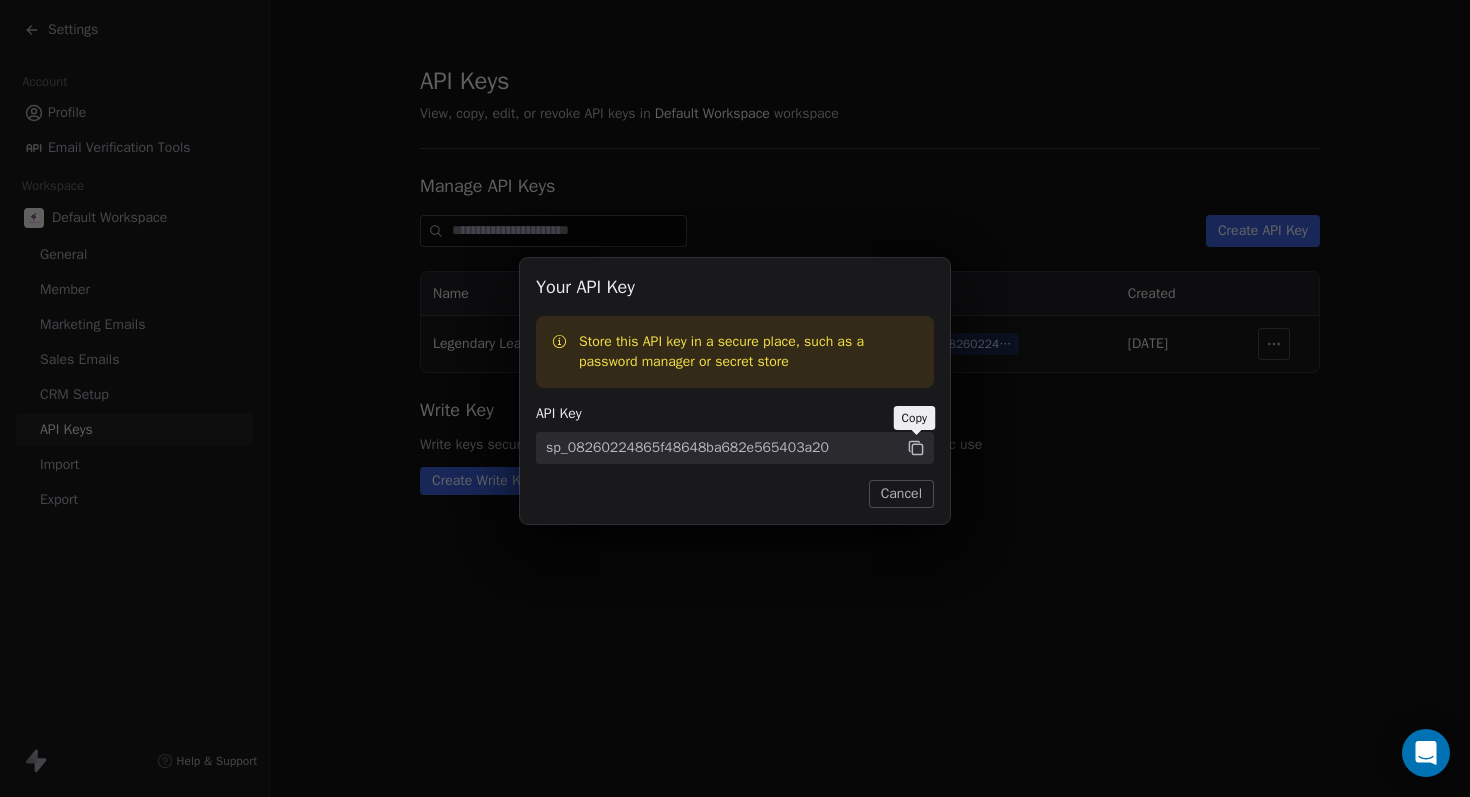 click 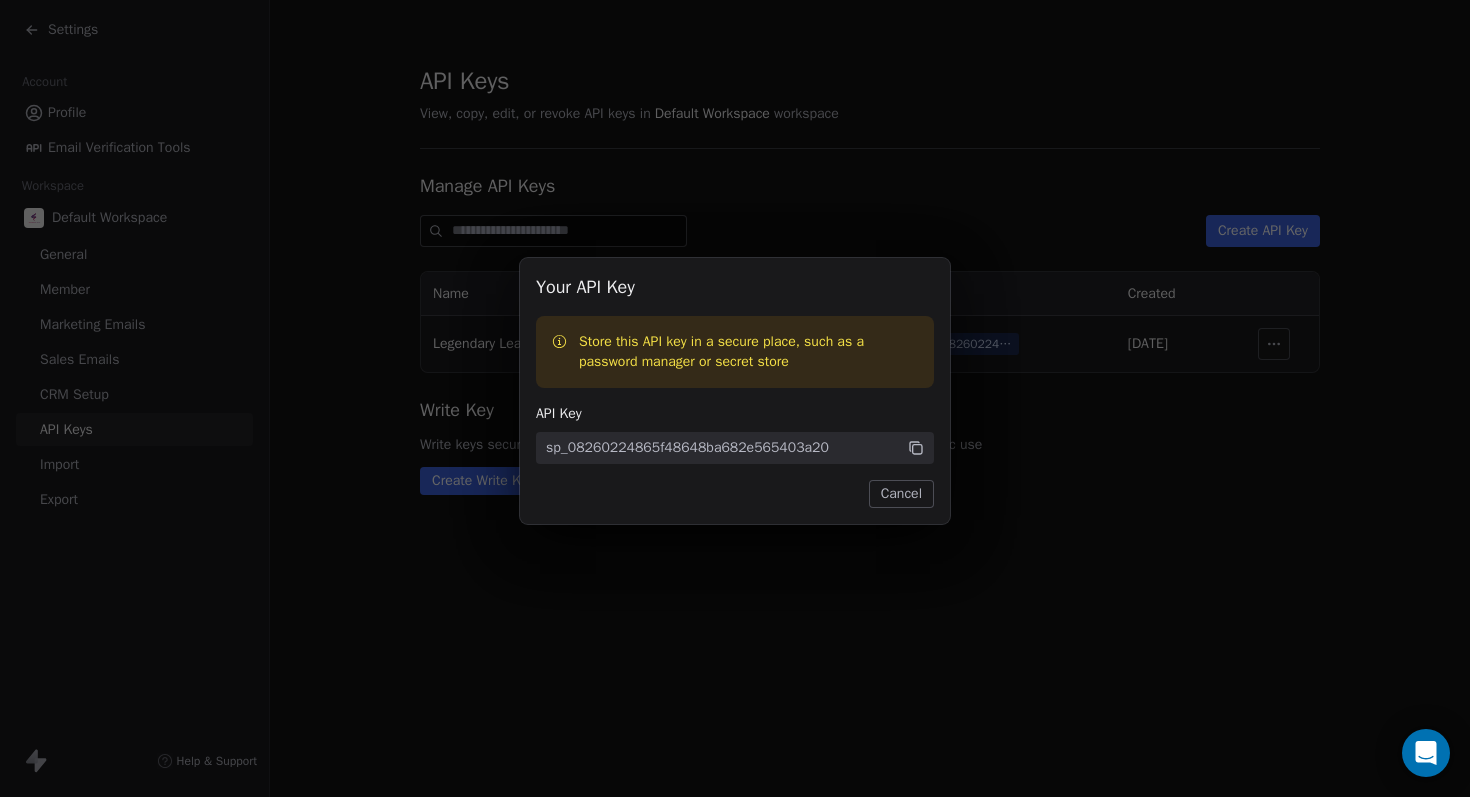 click on "Cancel" at bounding box center [901, 494] 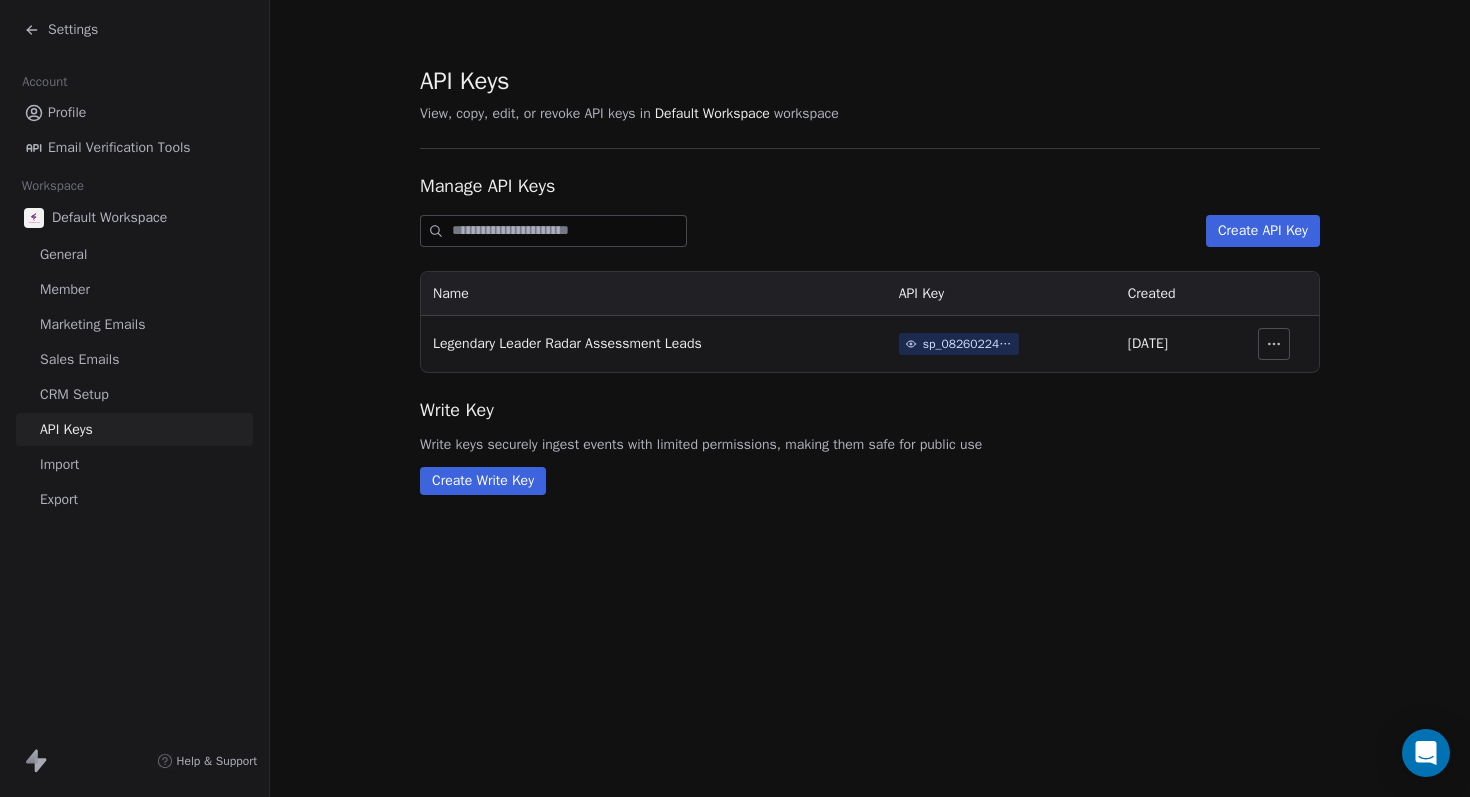 click on "Profile" at bounding box center [67, 112] 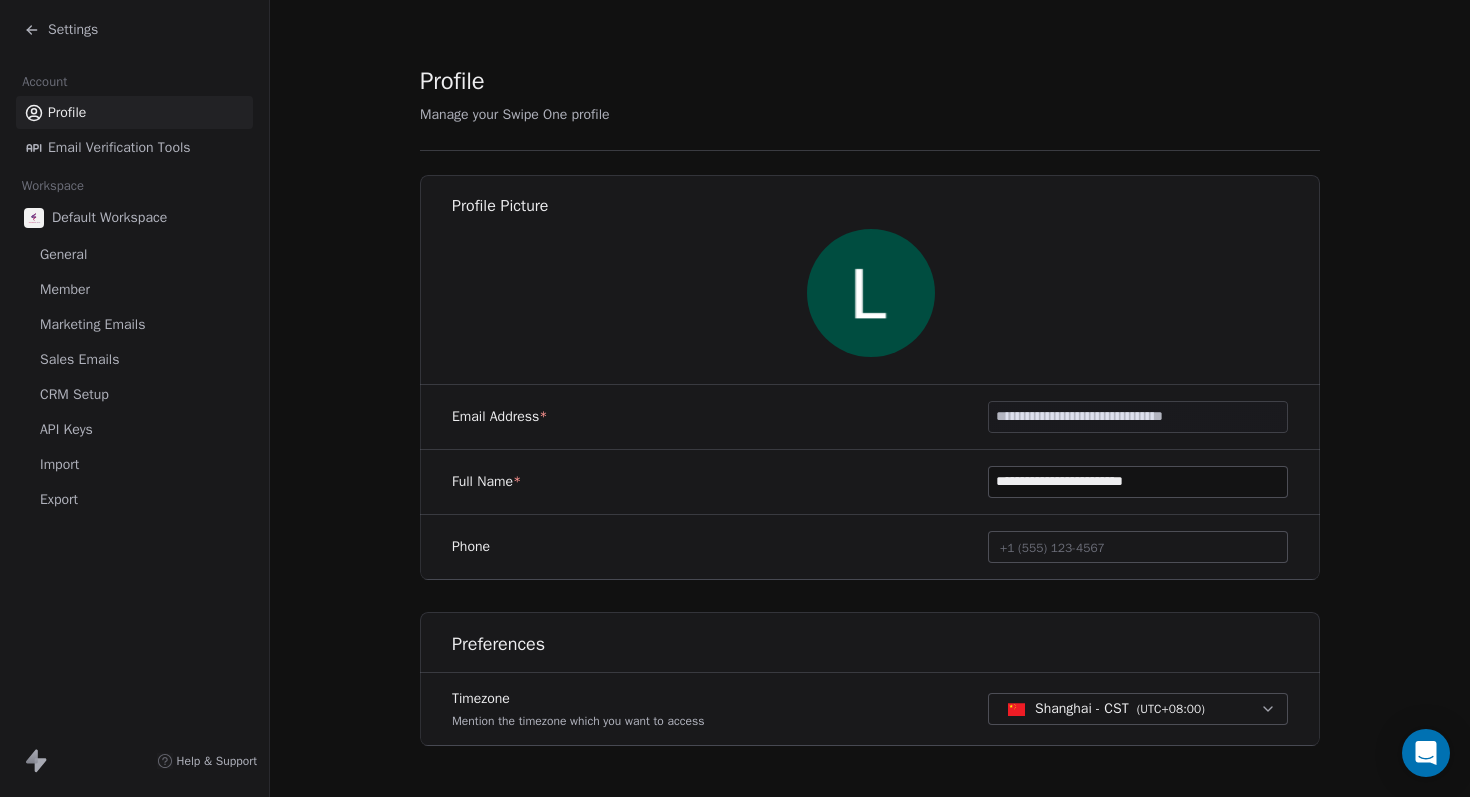 click on "CRM Setup" at bounding box center (74, 394) 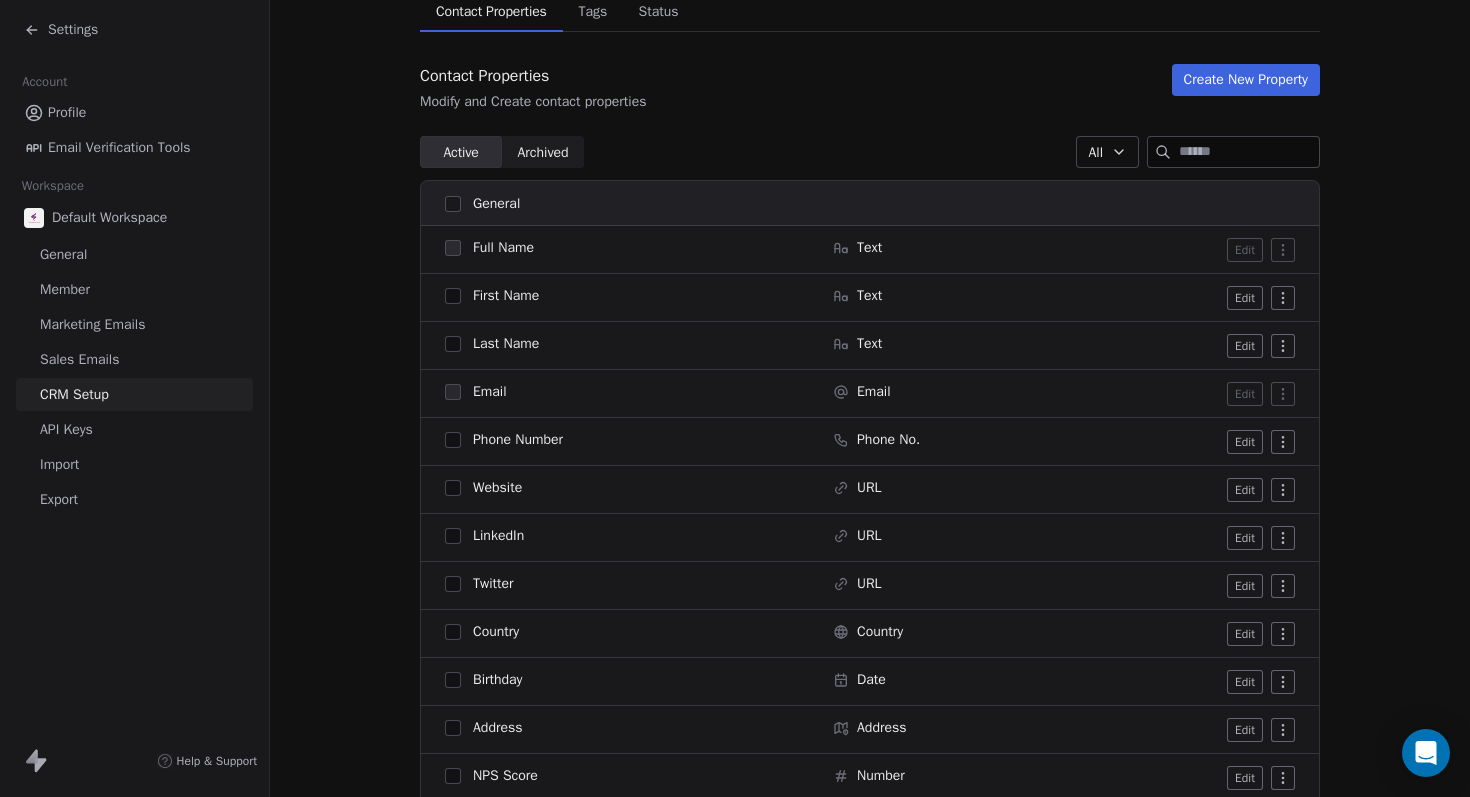 scroll, scrollTop: 0, scrollLeft: 0, axis: both 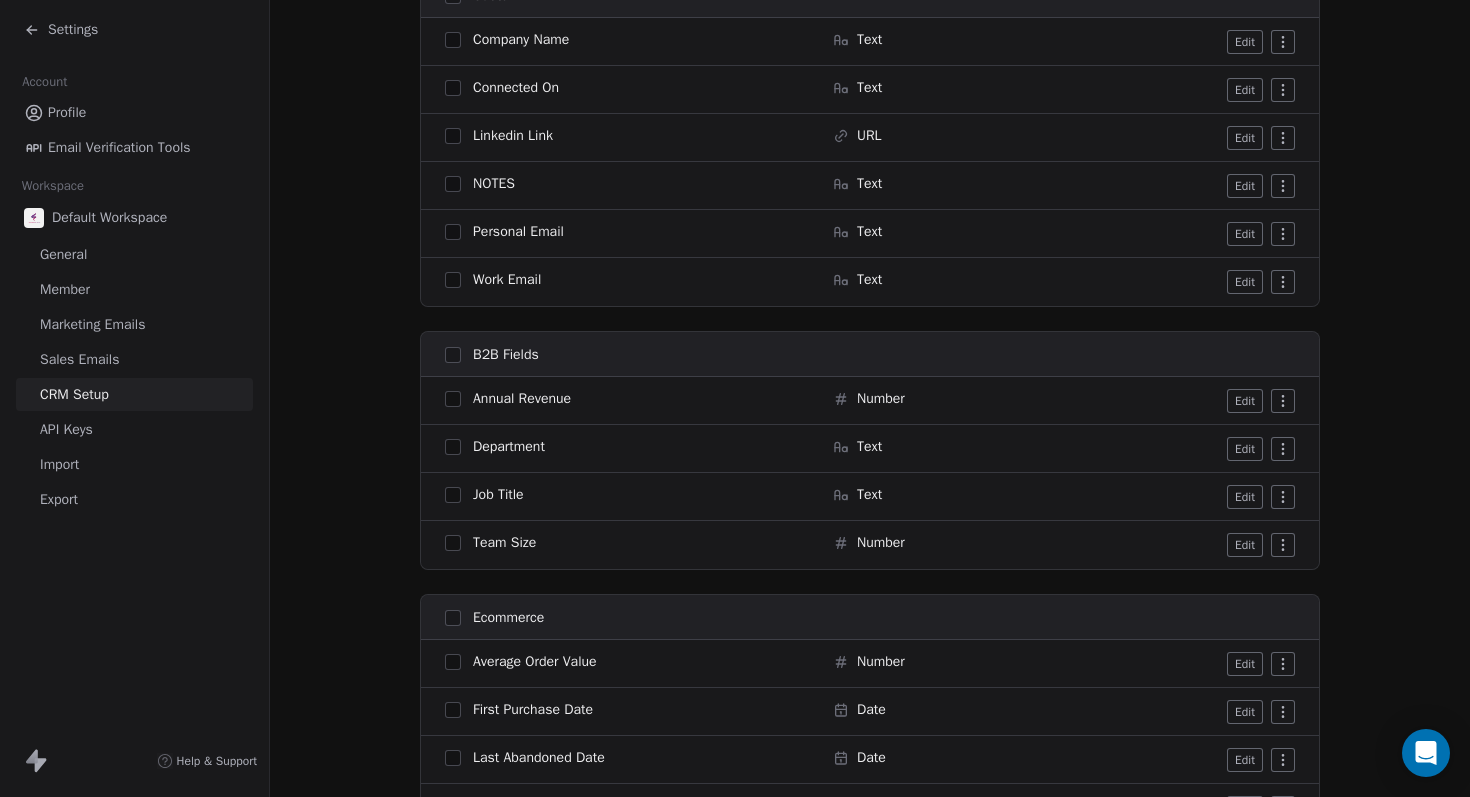 click on "CRM Setup Manage people properties and other relevant settings. Contact Properties Contact Properties Tags Tags Status Status Contact Properties Modify and Create contact properties Create New Property Active Active Archived Archived All General Full Name Text Edit First Name Text Edit Last Name Text Edit Email Email Edit Phone Number Phone No. Edit Website URL Edit LinkedIn URL Edit Twitter URL Edit Country Country Edit Birthday Date Edit Address Address Edit NPS Score Number Edit Customer Lifetime Value Number Edit Annual Income Number Edit Browser Text Edit Device Text Edit Facebook URL Edit Gender Select Edit Language Text Edit Occupation Text Edit Timezone Text Edit System Tags Tags Manage Status Status Manage Subscribed Email Categories Multi-select Manage Contact Source Text Edit Email Marketing Consent Select Edit Email Verification Status Select Edit Created Date Date Edit Last Activity Date Date Edit Marketing Contact Status Select Edit" at bounding box center (870, -290) 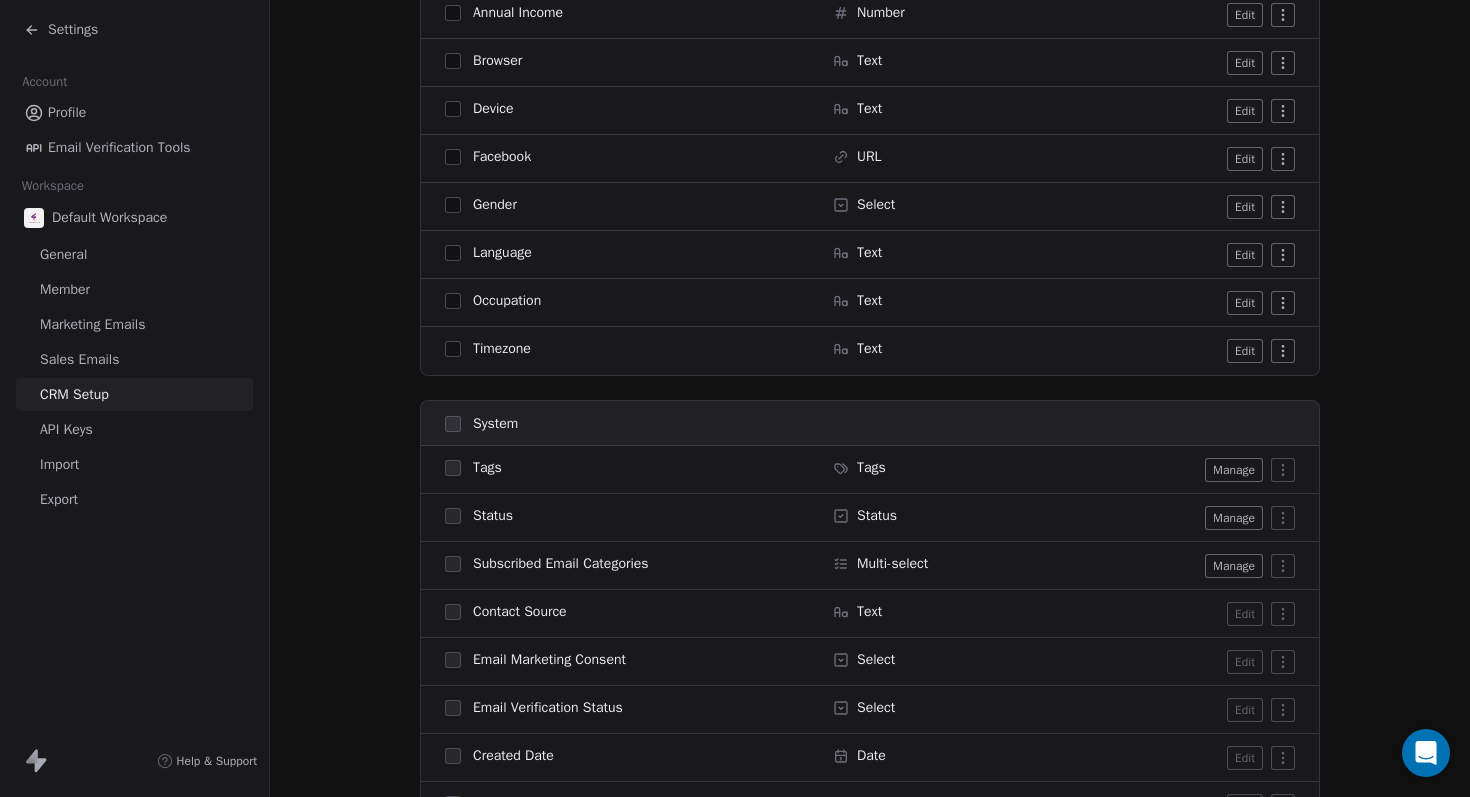 scroll, scrollTop: 933, scrollLeft: 0, axis: vertical 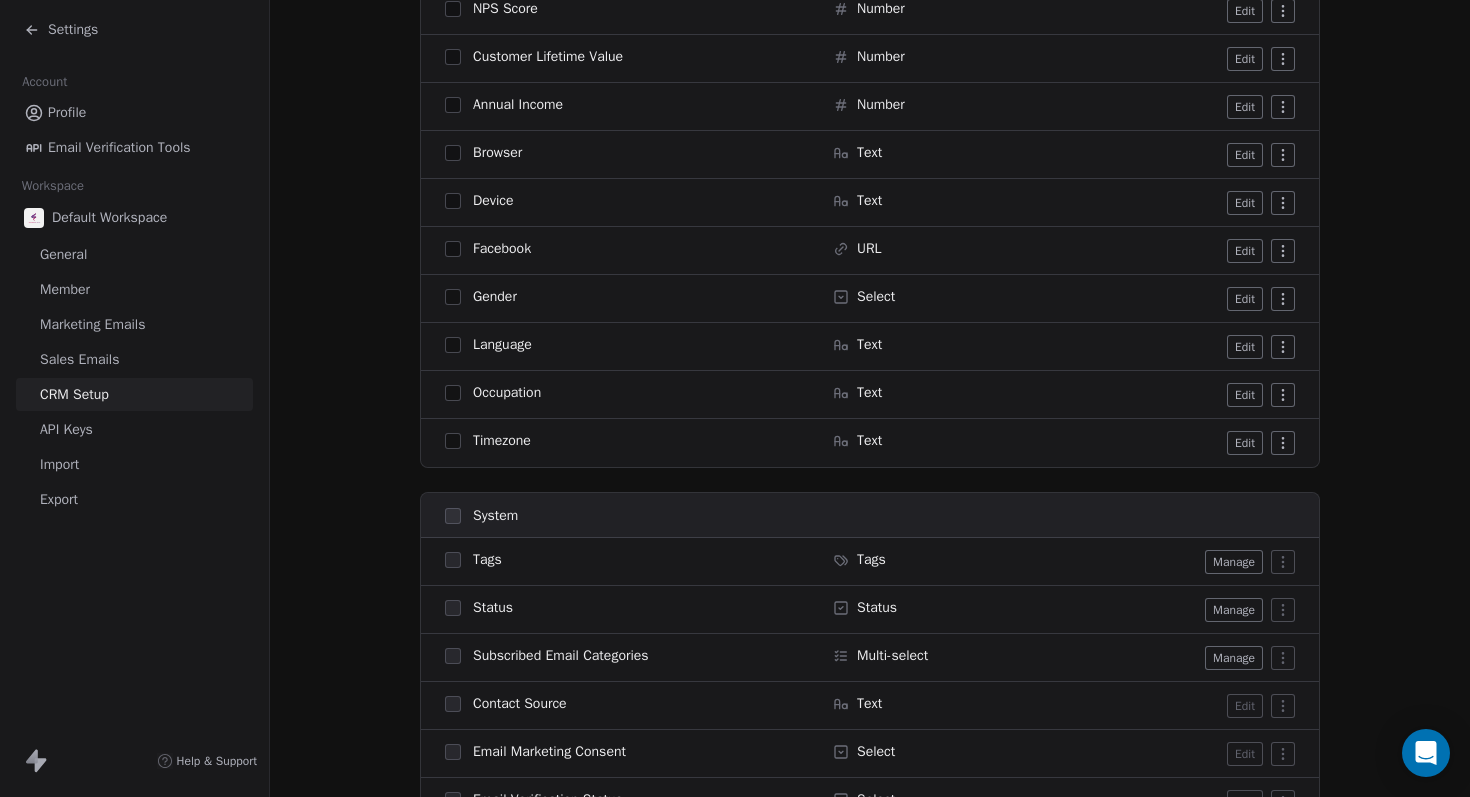 click on "General" at bounding box center (63, 254) 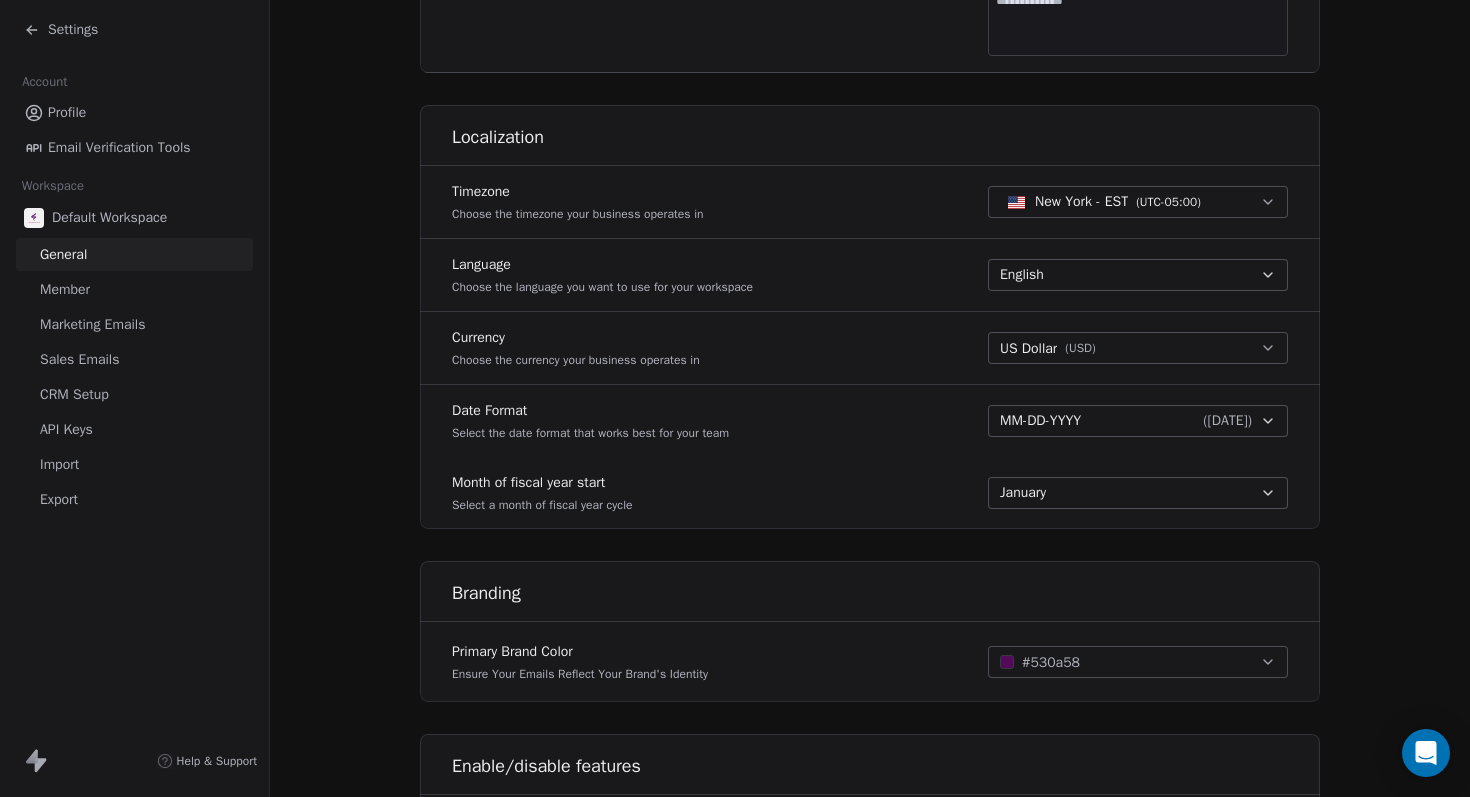 scroll, scrollTop: 860, scrollLeft: 0, axis: vertical 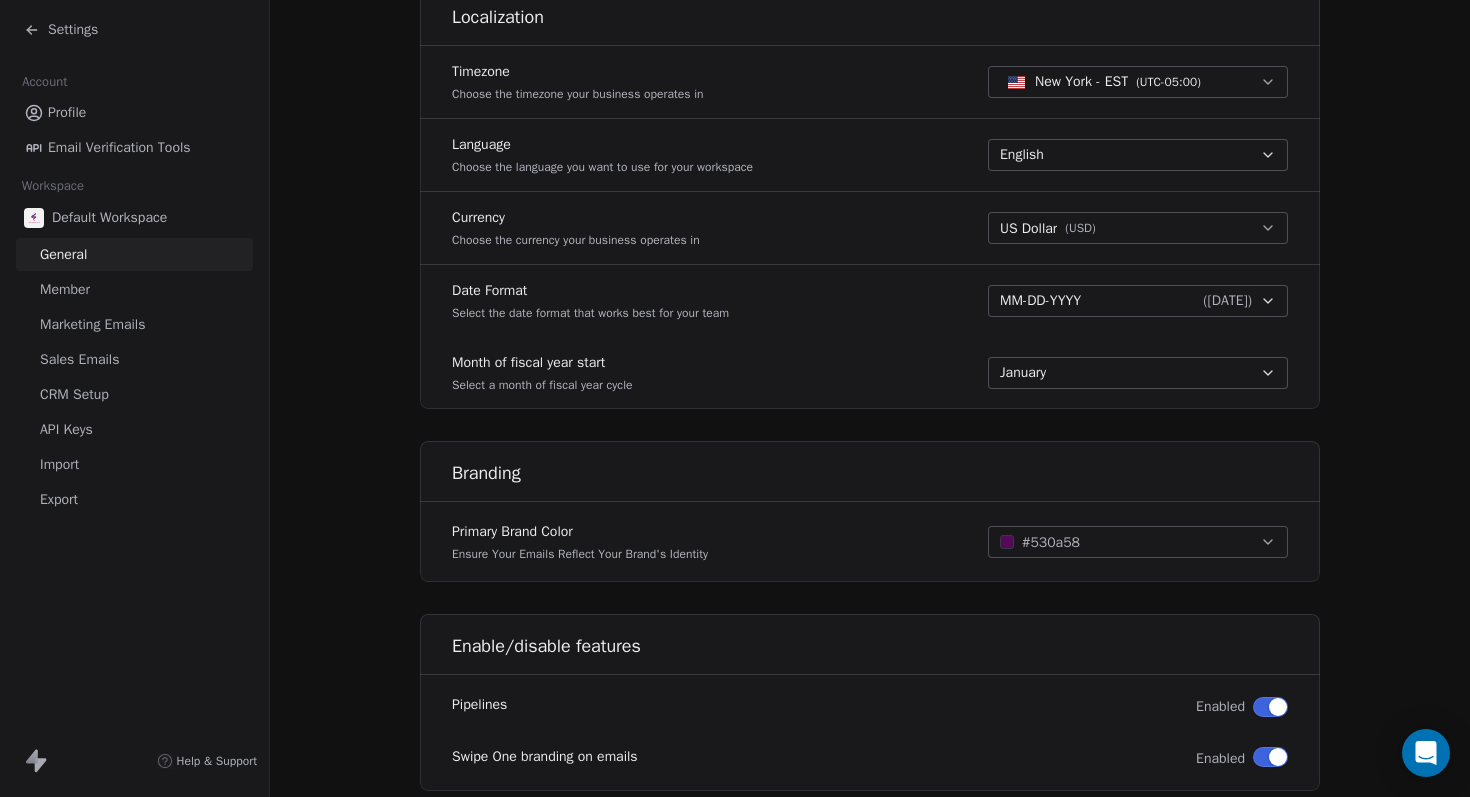 click on "CRM Setup" at bounding box center [74, 394] 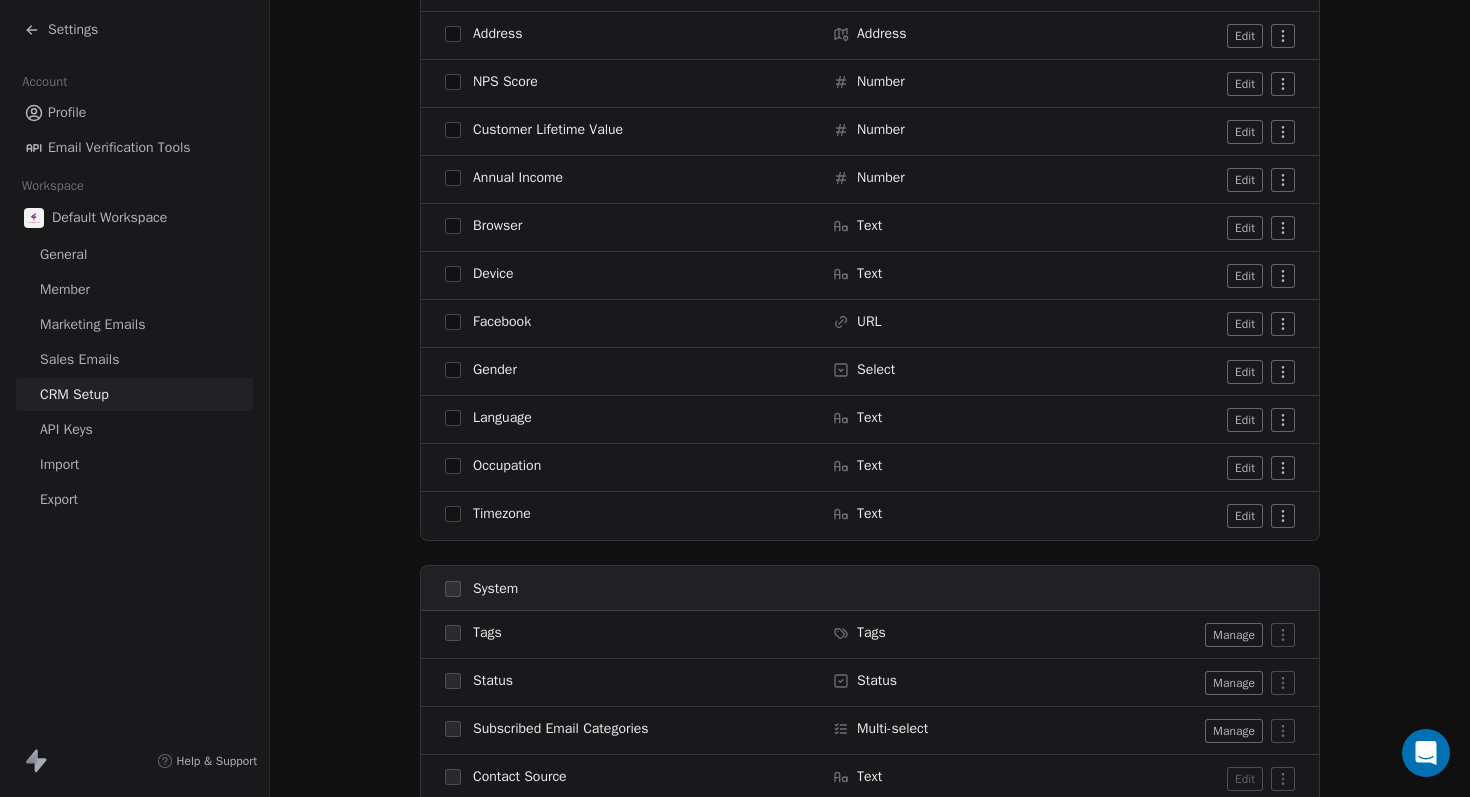 scroll, scrollTop: 0, scrollLeft: 0, axis: both 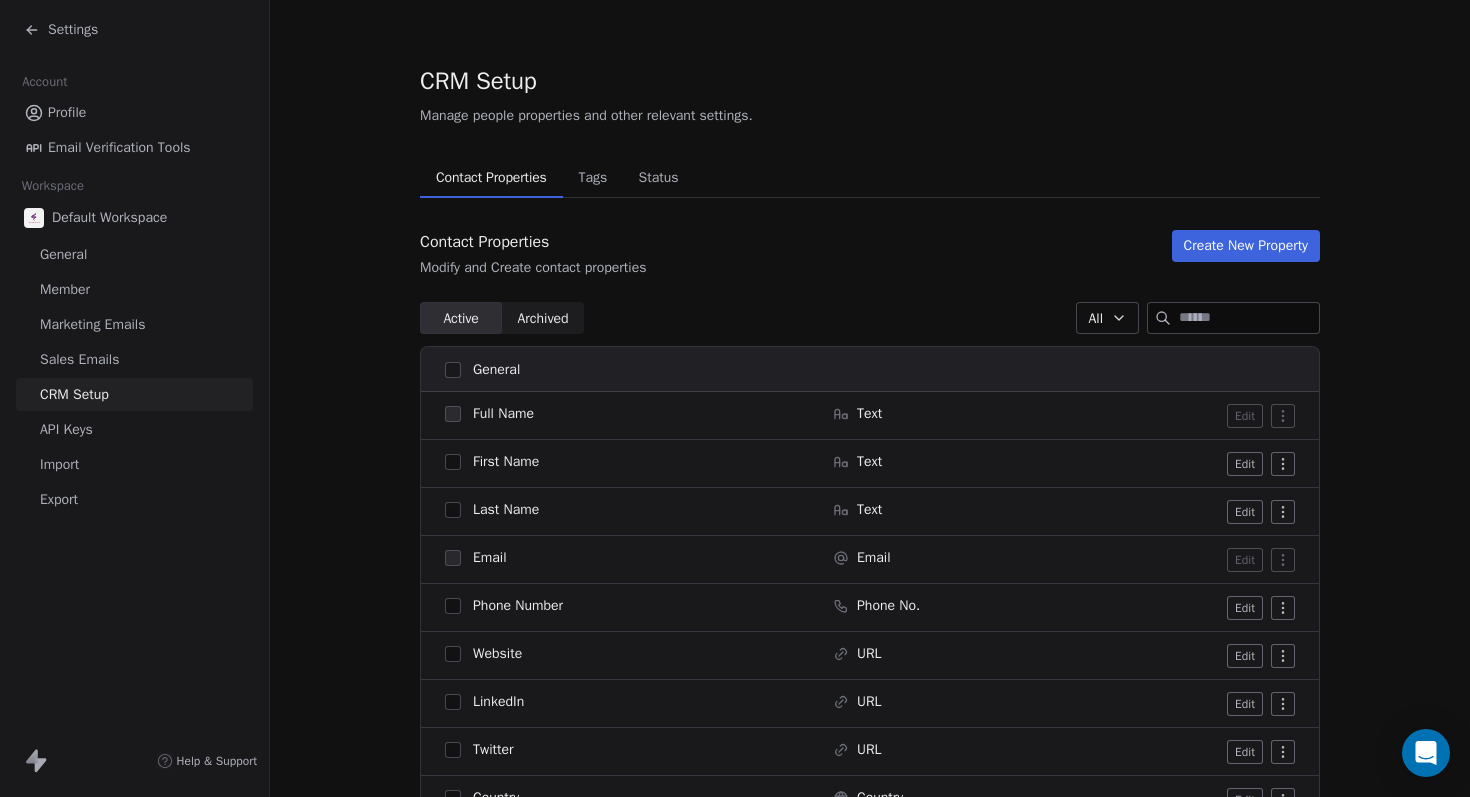 click on "Tags" at bounding box center [592, 178] 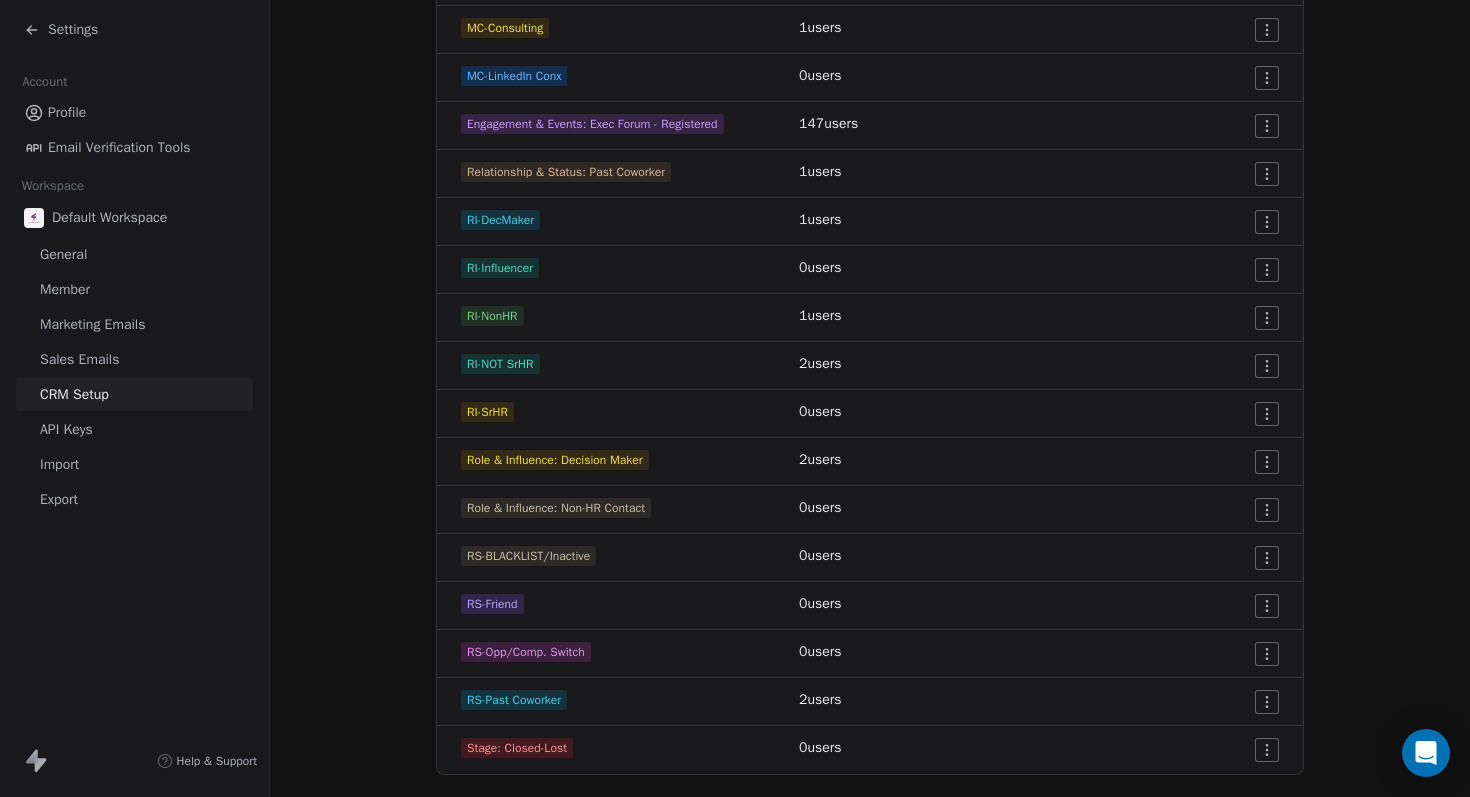 scroll, scrollTop: 0, scrollLeft: 0, axis: both 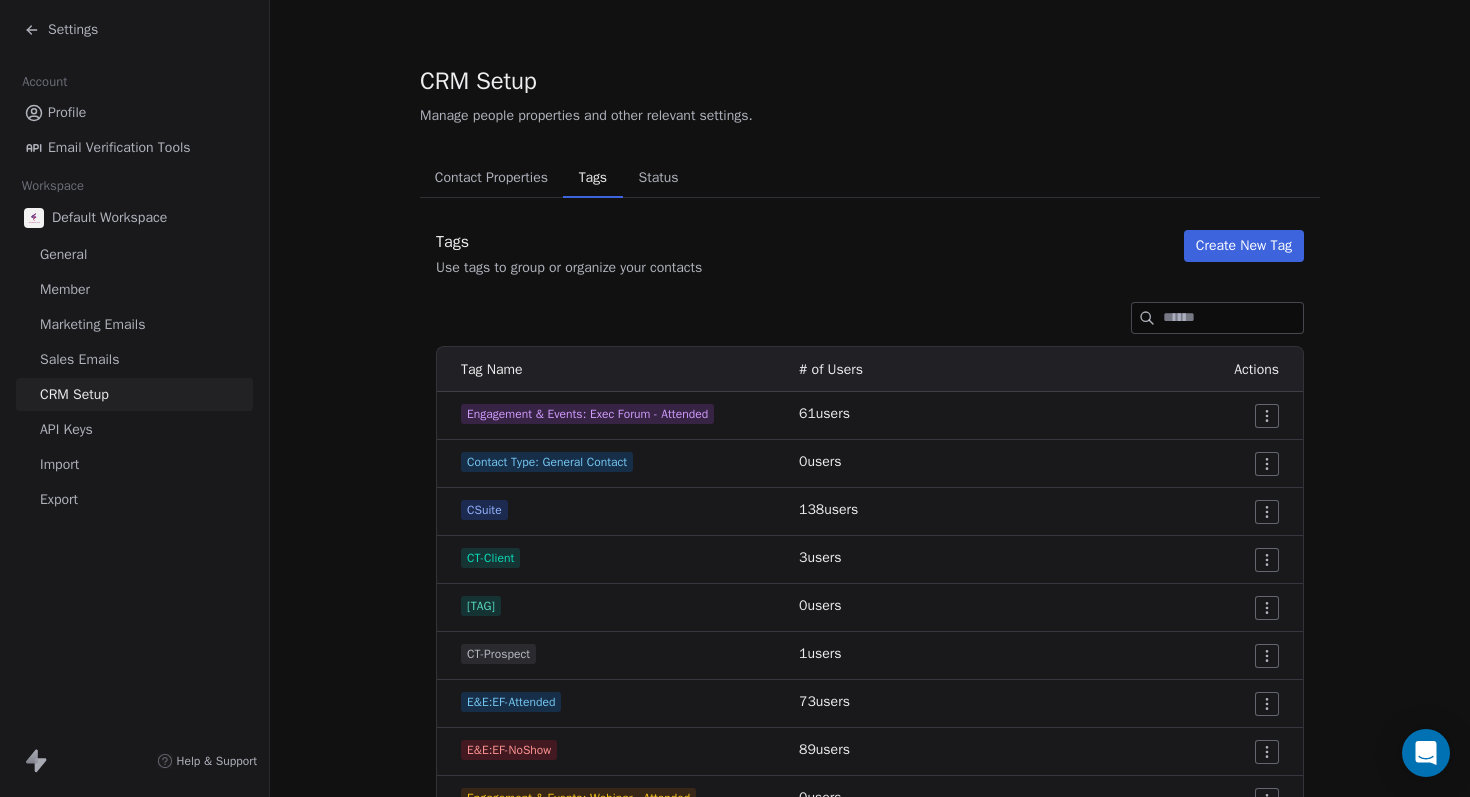 click on "Tags Use tags to group or organize your contacts Create New Tag" at bounding box center (870, 254) 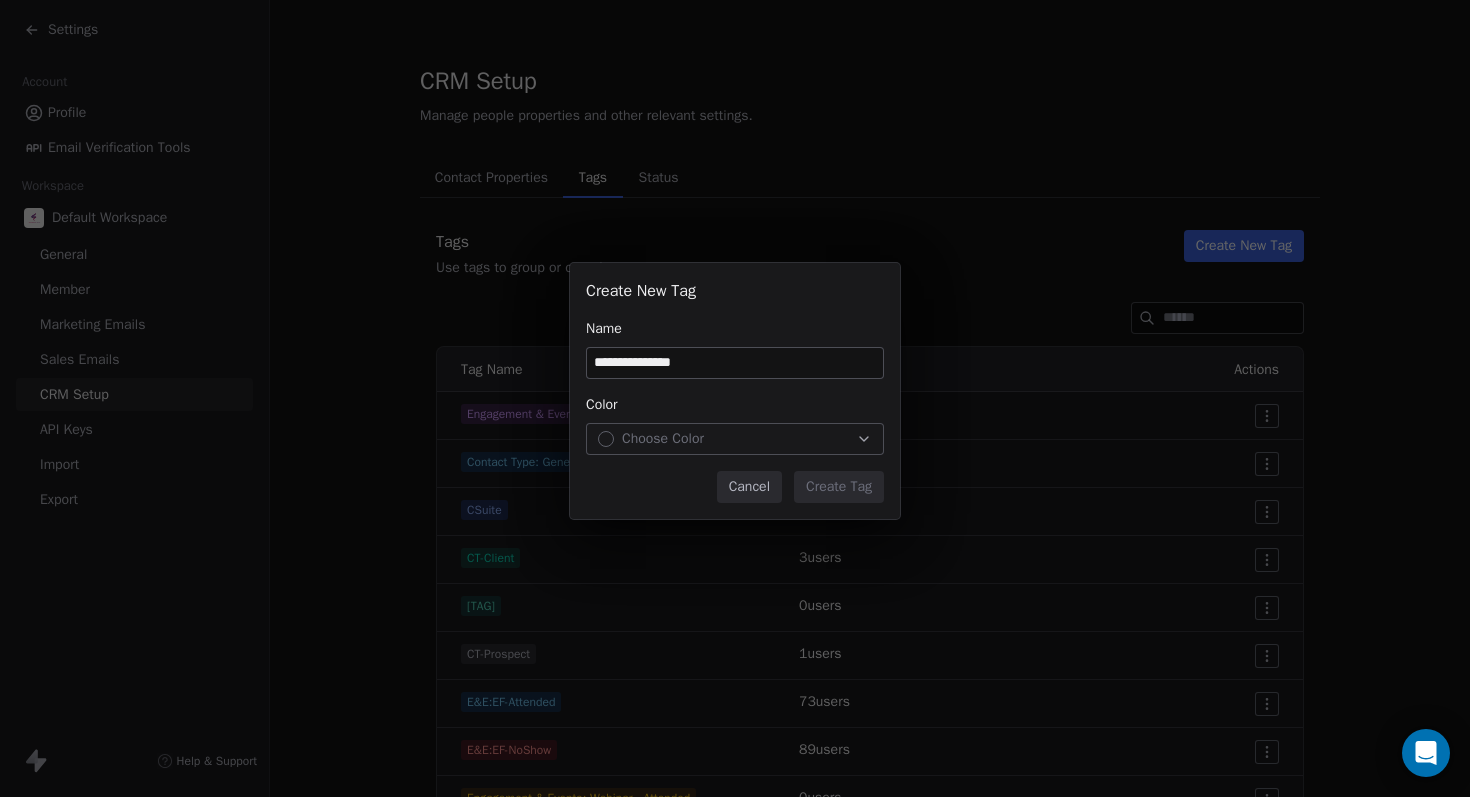 type on "**********" 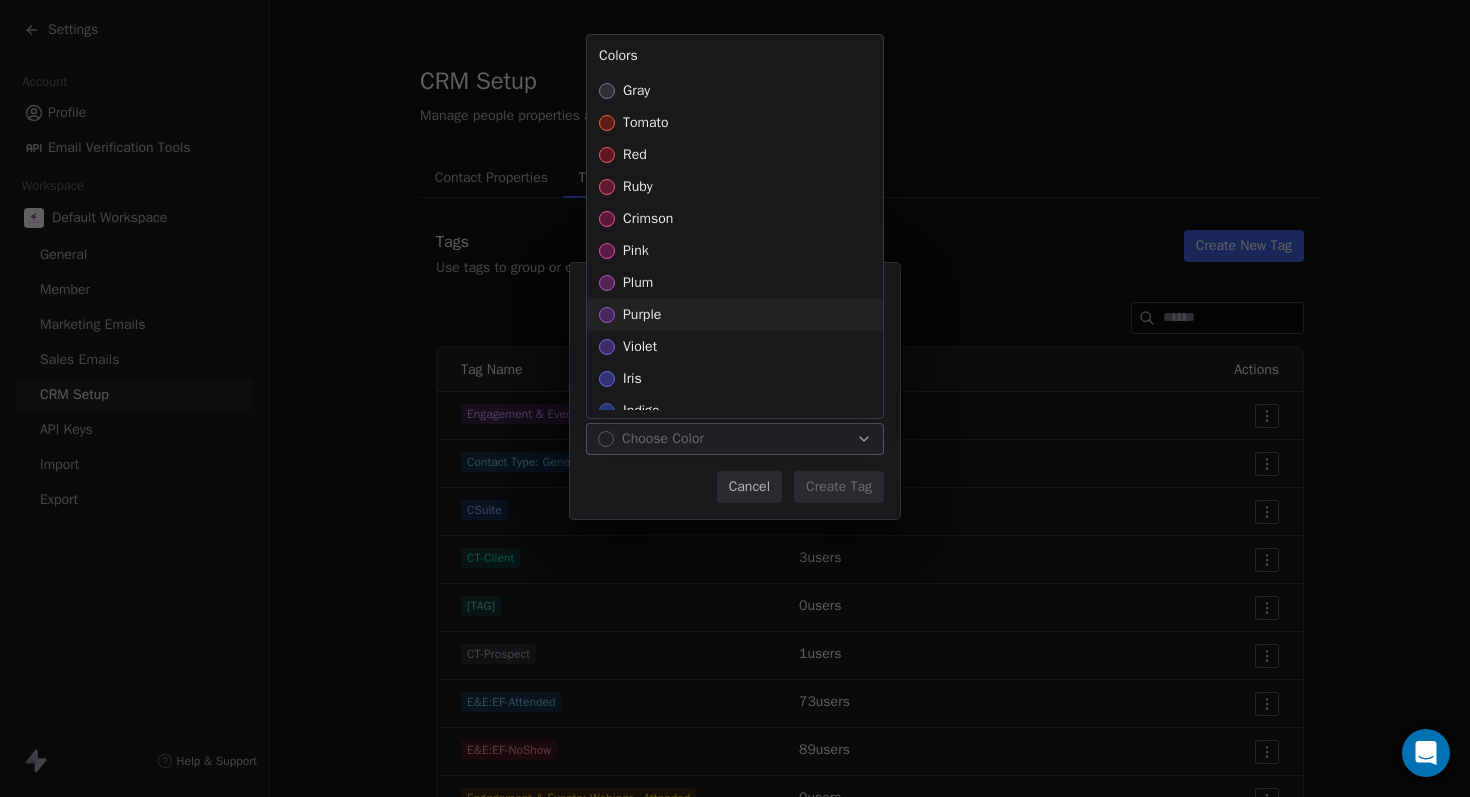 click on "purple" at bounding box center [642, 315] 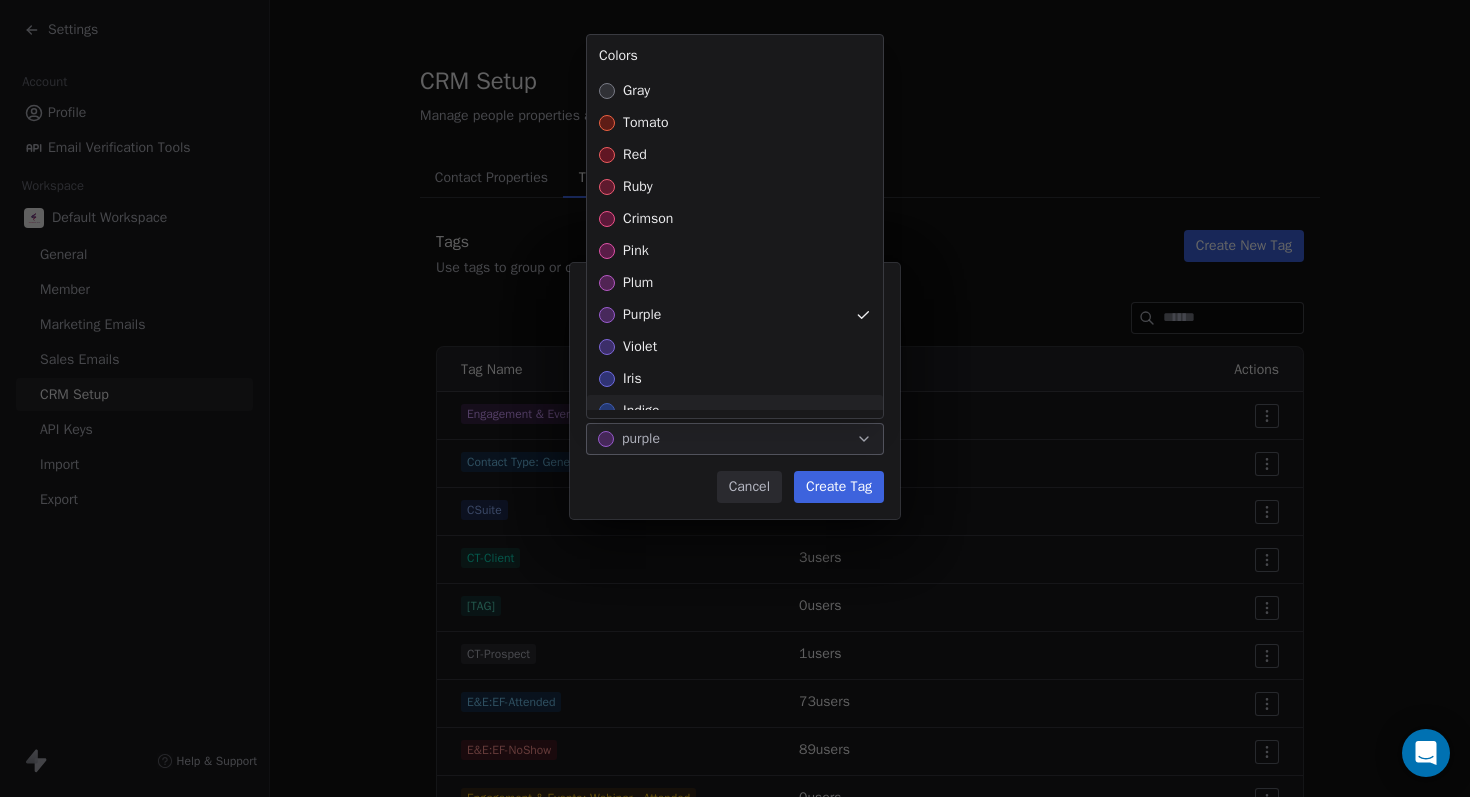 click on "**********" at bounding box center (735, 399) 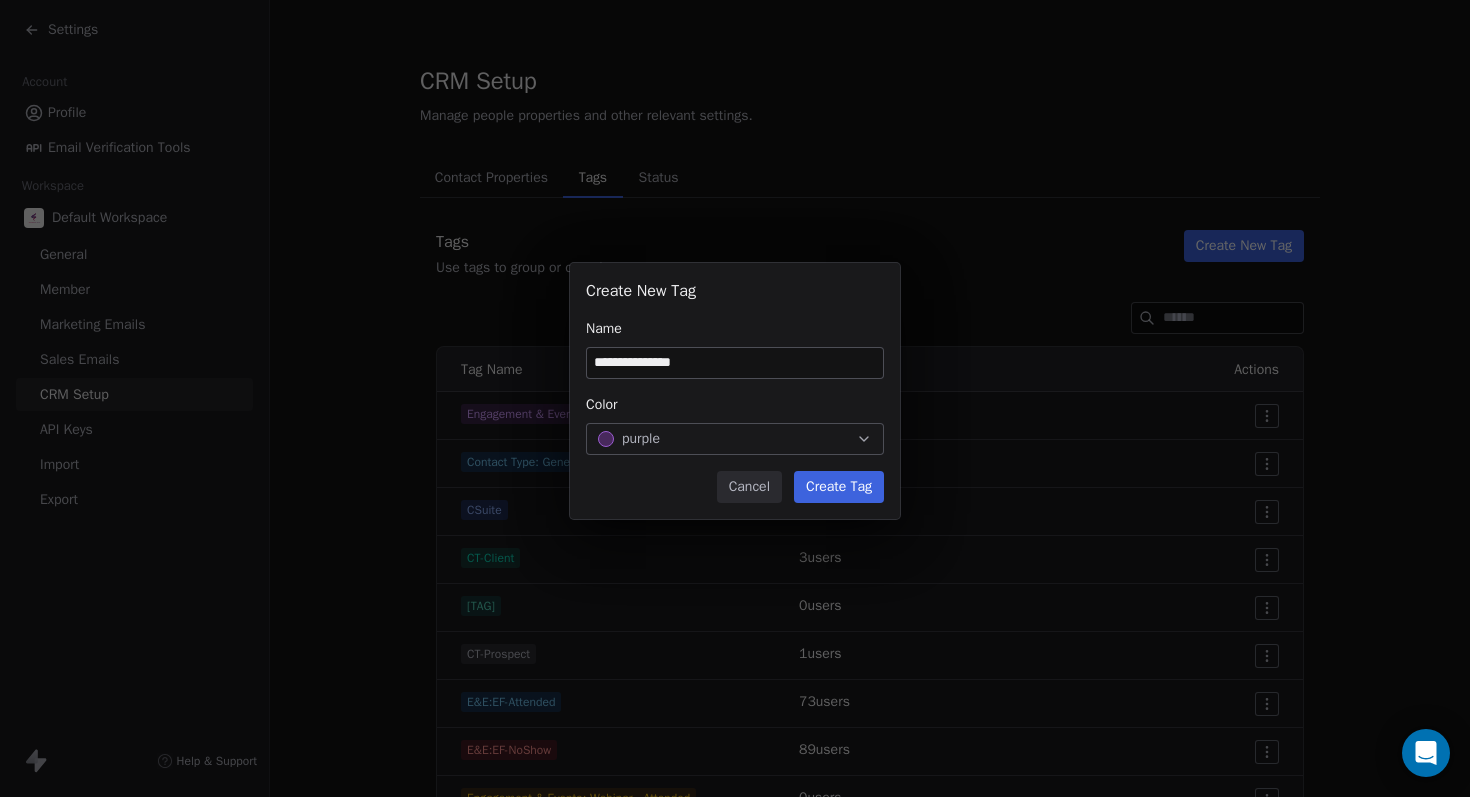 click on "Create Tag" at bounding box center (839, 487) 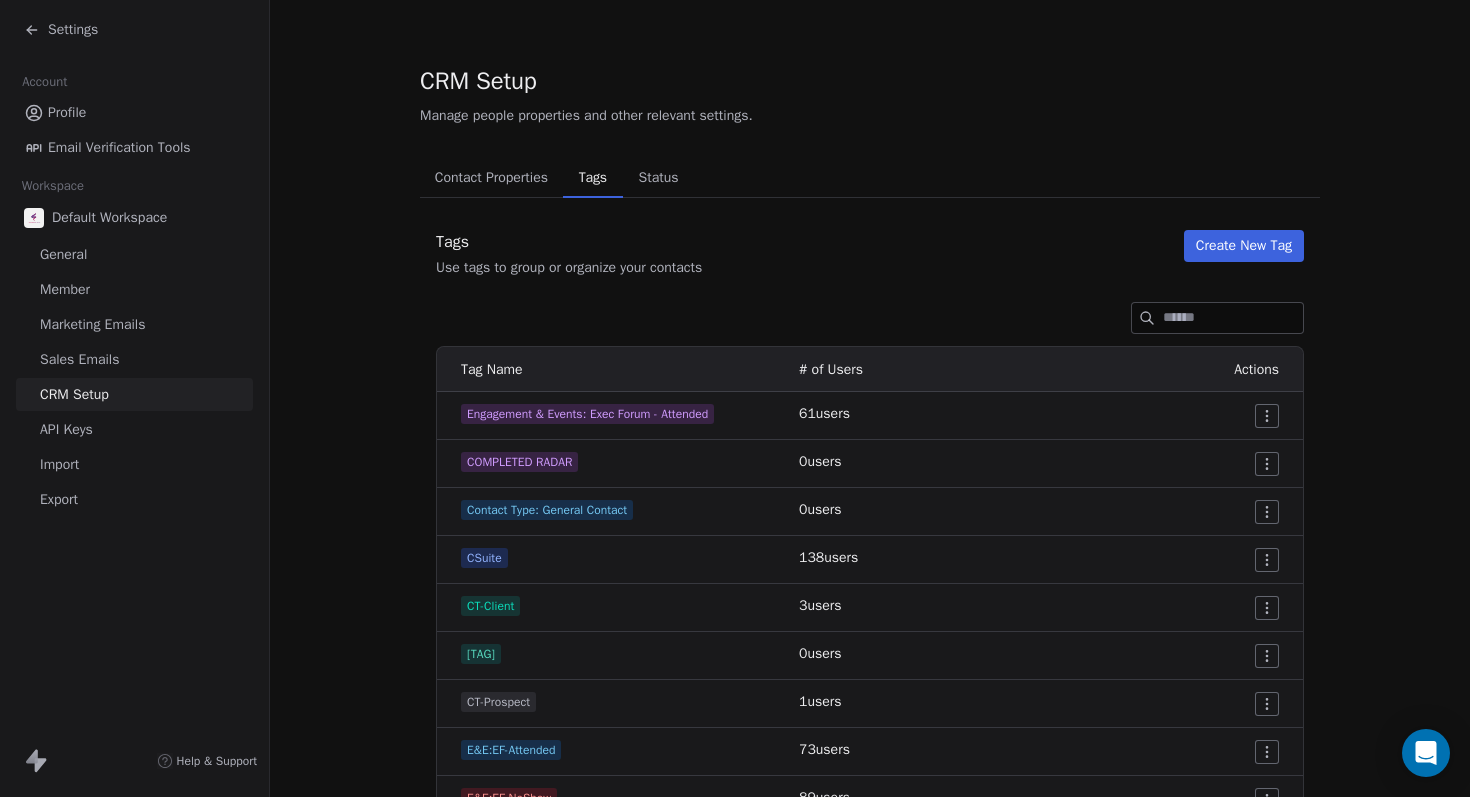 scroll, scrollTop: 30, scrollLeft: 0, axis: vertical 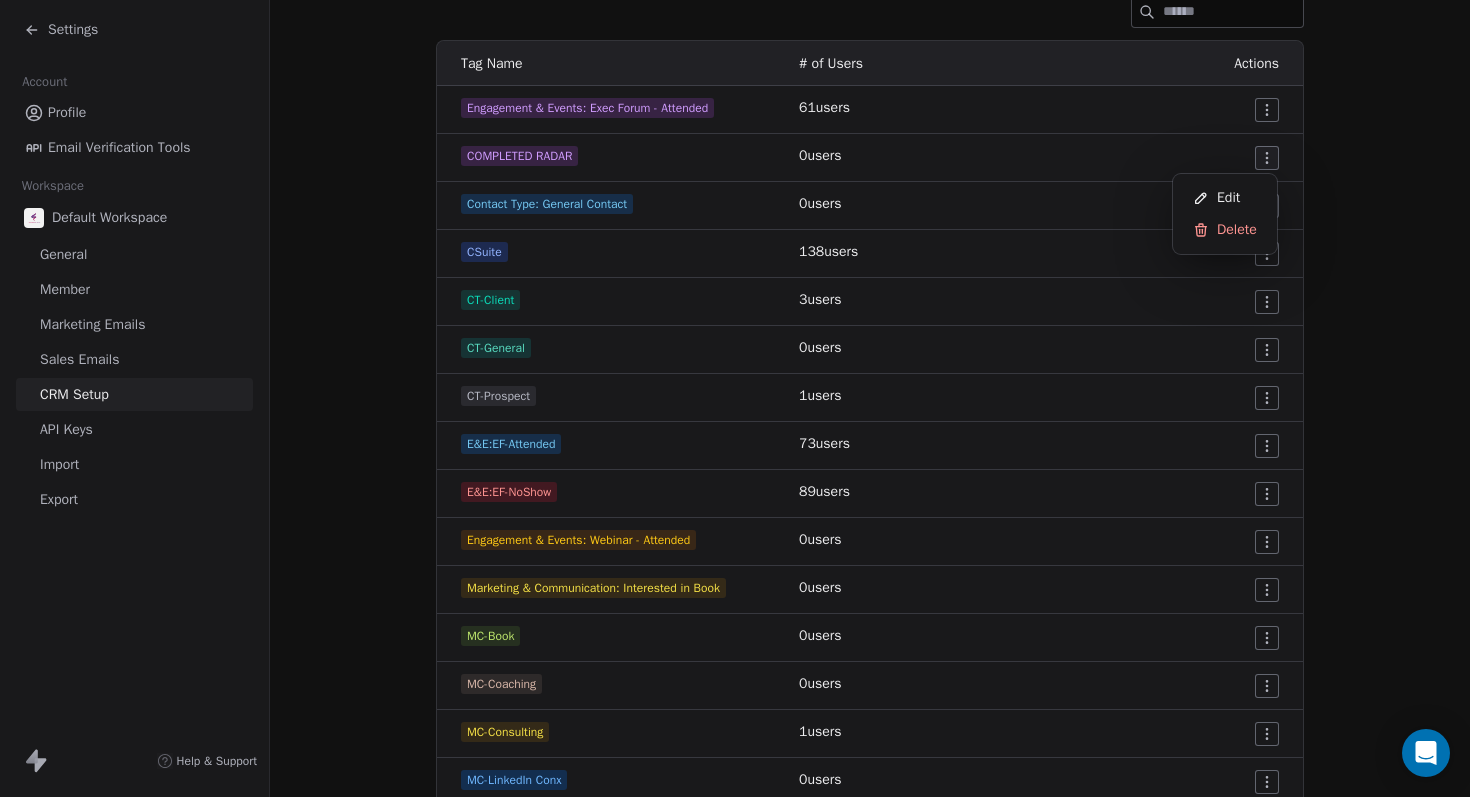 click on "Settings Account Profile Email Verification Tools Workspace Default Workspace General Member Marketing Emails Sales Emails CRM Setup API Keys Import Export Help & Support CRM Setup Manage people properties and other relevant settings. Contact Properties Contact Properties Tags Tags Status Status Tags Use tags to group or organize your contacts Create New Tag Tag Name # of Users Actions Engagement & Events: Exec Forum - Attended 61  users COMPLETED RADAR 0  users Contact Type: General Contact 0  users CSuite 138  users CT-Client 3  users CT-General  0  users CT-Prospect 1  users E&E:EF-Attended 73  users E&E:EF-NoShow 89  users Engagement & Events: Webinar - Attended 0  users Marketing & Communication: Interested in Book 0  users MC-Book 0  users MC-Coaching 0  users MC-Consulting 1  users MC-LinkedIn Conx 0  users Engagement & Events: Exec Forum - Registered 147  users Relationship & Status: Past Coworker 1  users RI-DecMaker 1  users RI-Influencer 0  users RI-NonHR 1  users RI-NOT SrHR 2  users RI-SrHR 0 2" at bounding box center [735, 398] 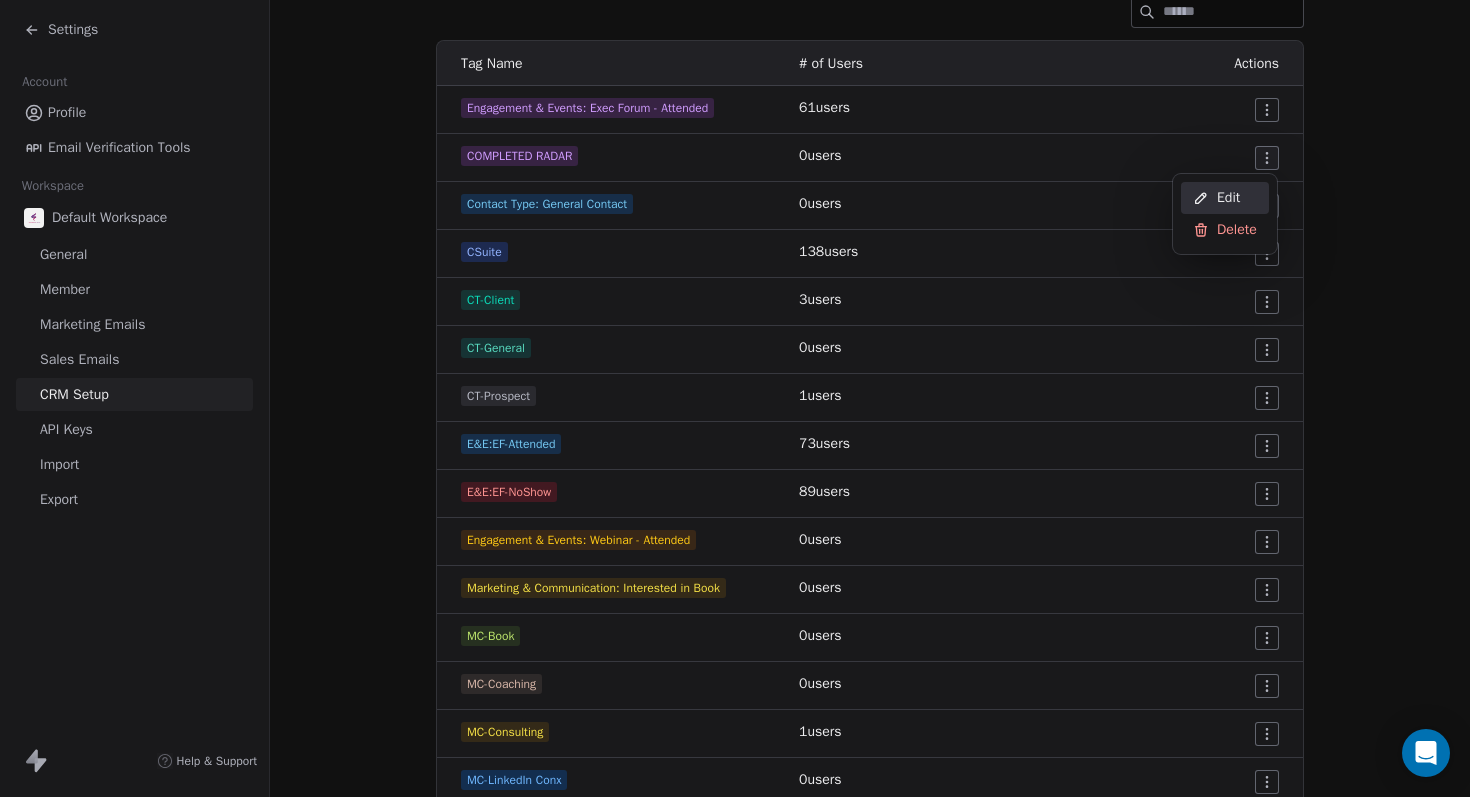 click on "Edit" at bounding box center [1225, 198] 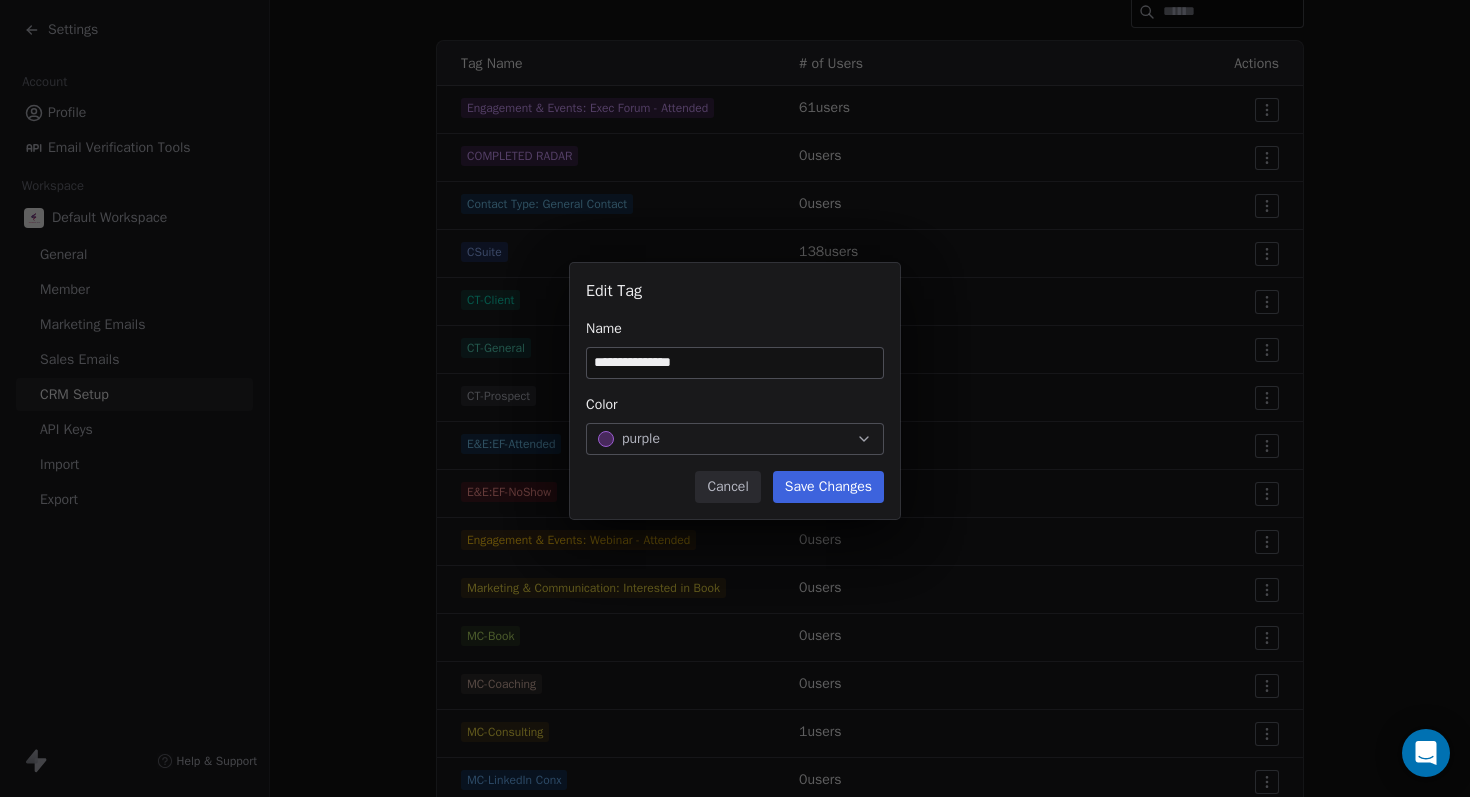click on "Save Changes" at bounding box center (828, 487) 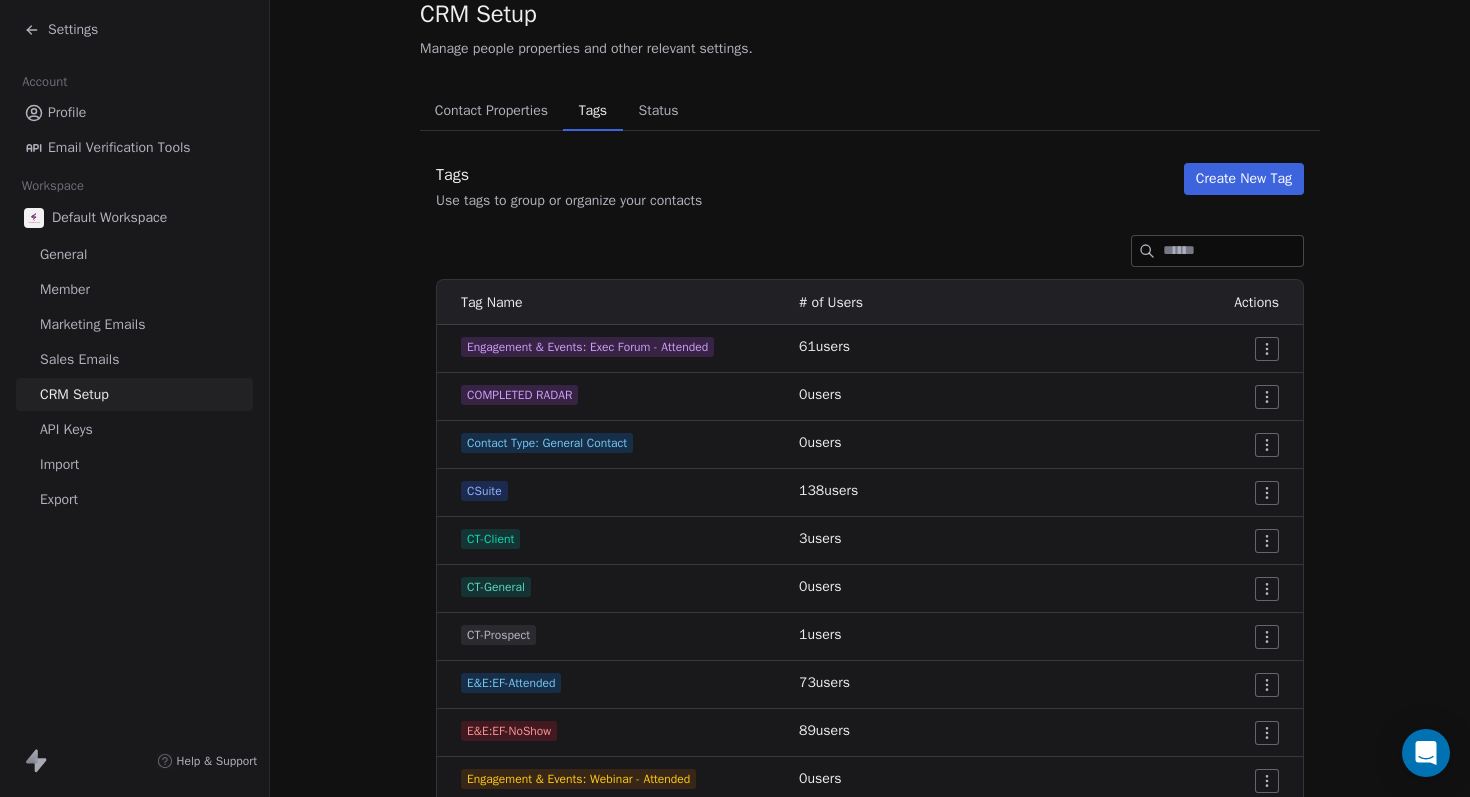 scroll, scrollTop: 56, scrollLeft: 0, axis: vertical 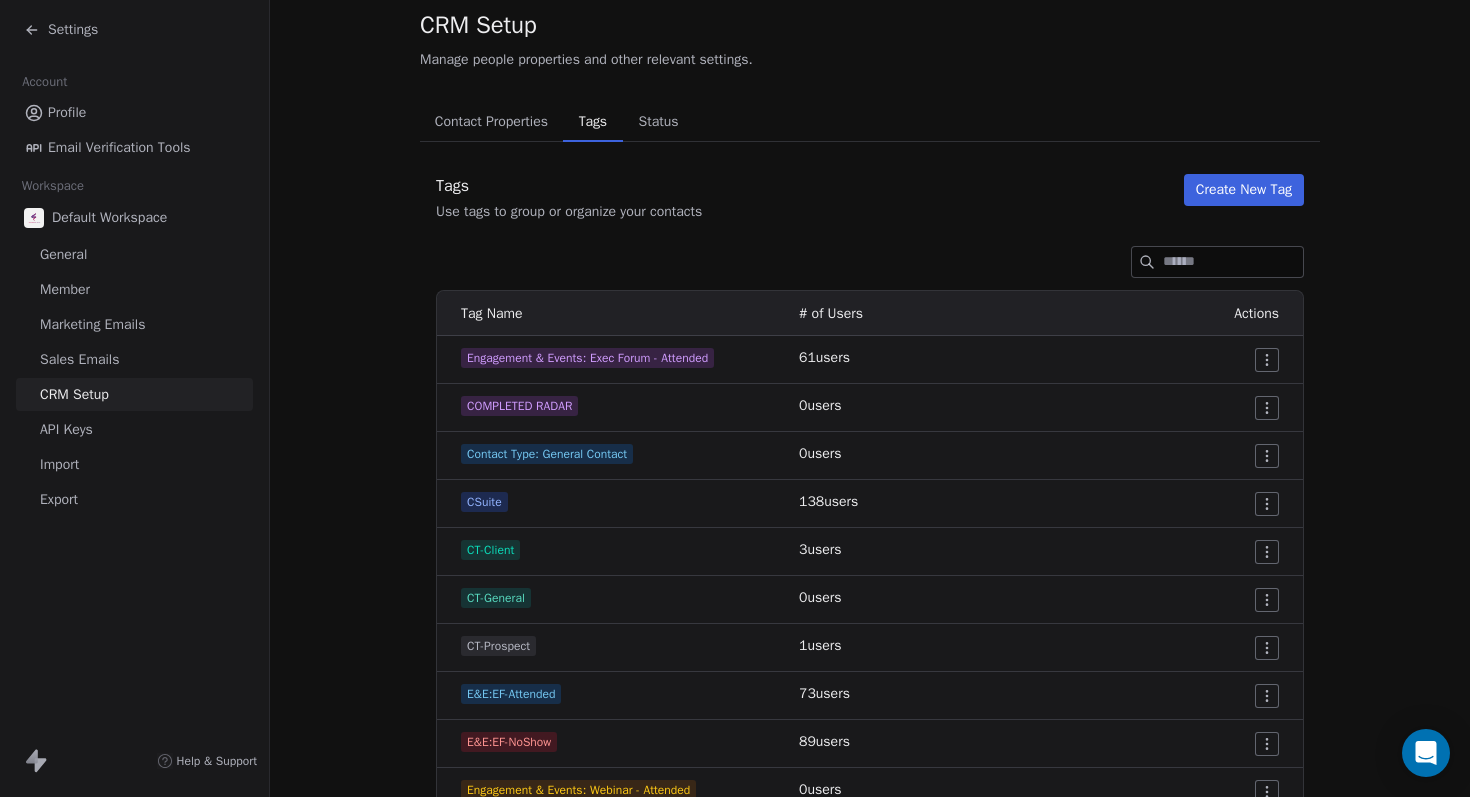 click on "Contact Properties" at bounding box center [491, 122] 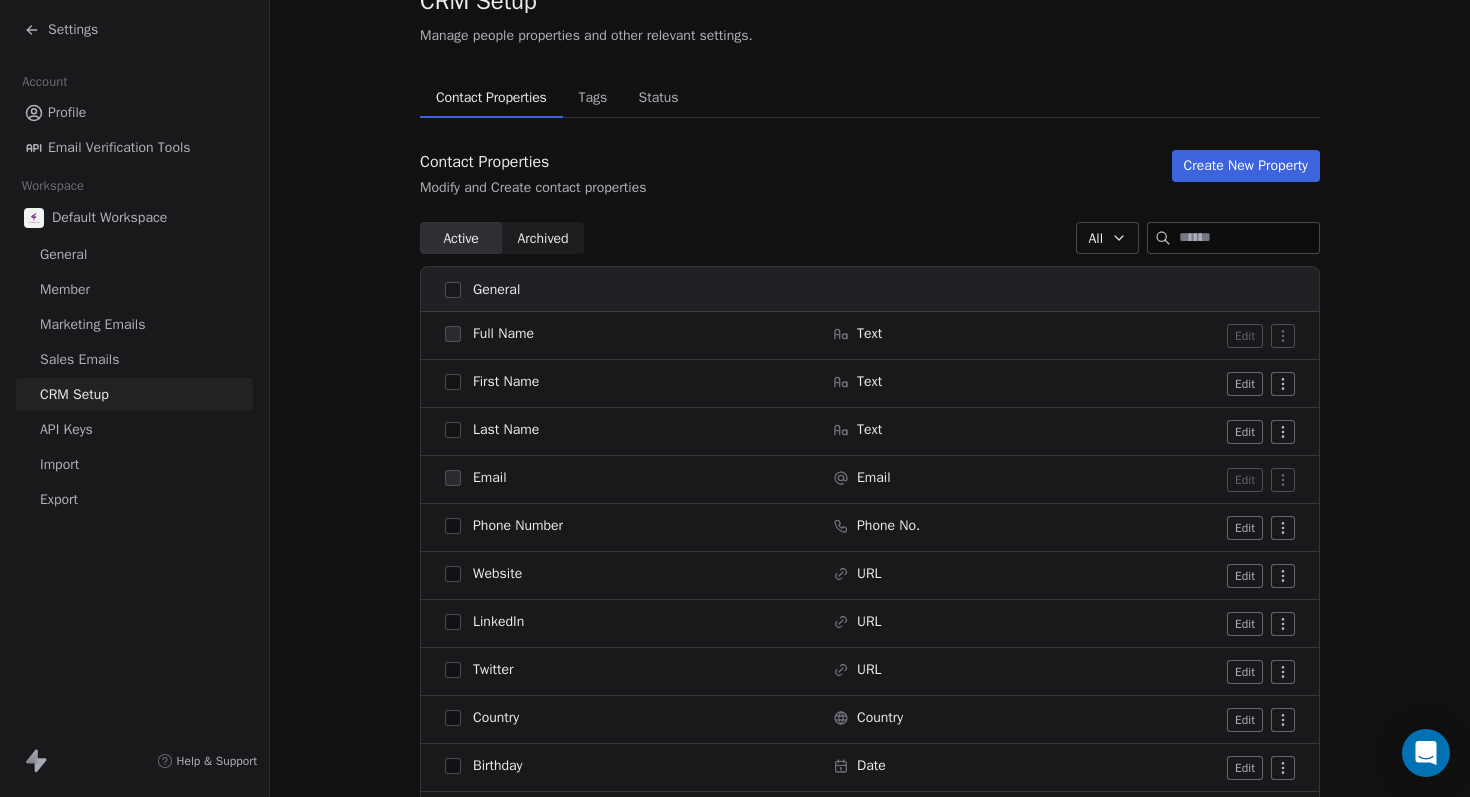 scroll, scrollTop: 0, scrollLeft: 0, axis: both 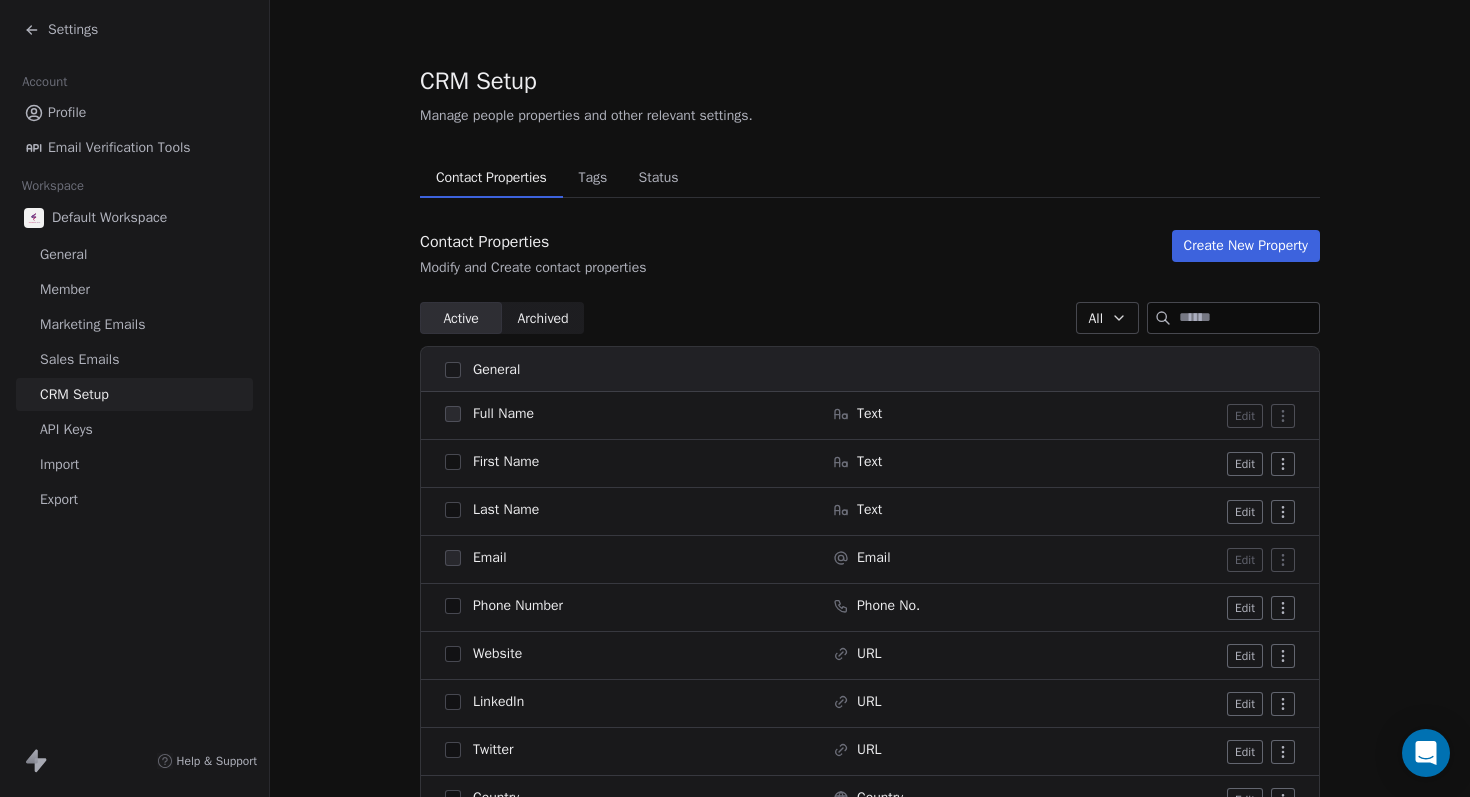 click on "Contact Properties Modify and Create contact properties Create New Property" at bounding box center (870, 254) 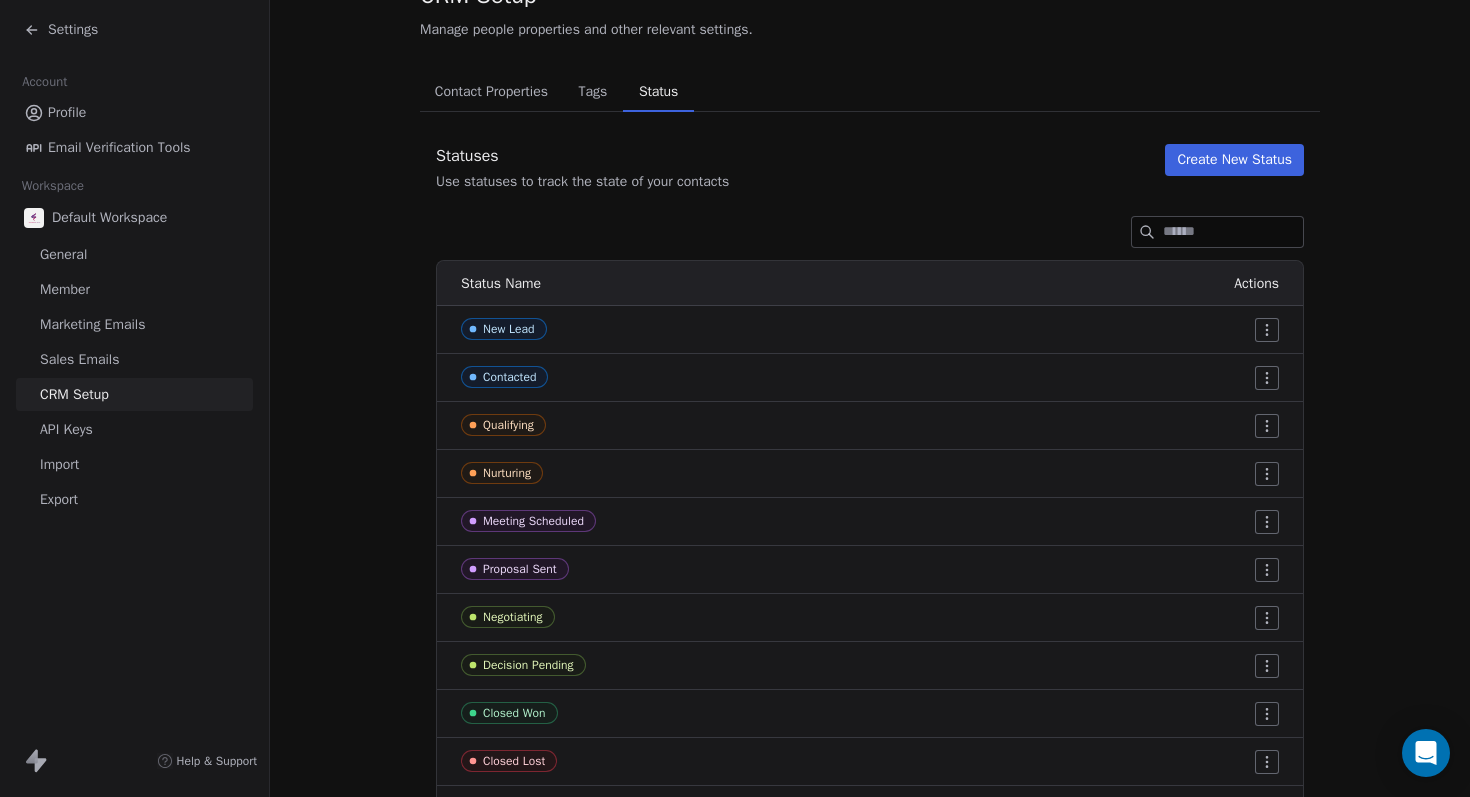 scroll, scrollTop: 0, scrollLeft: 0, axis: both 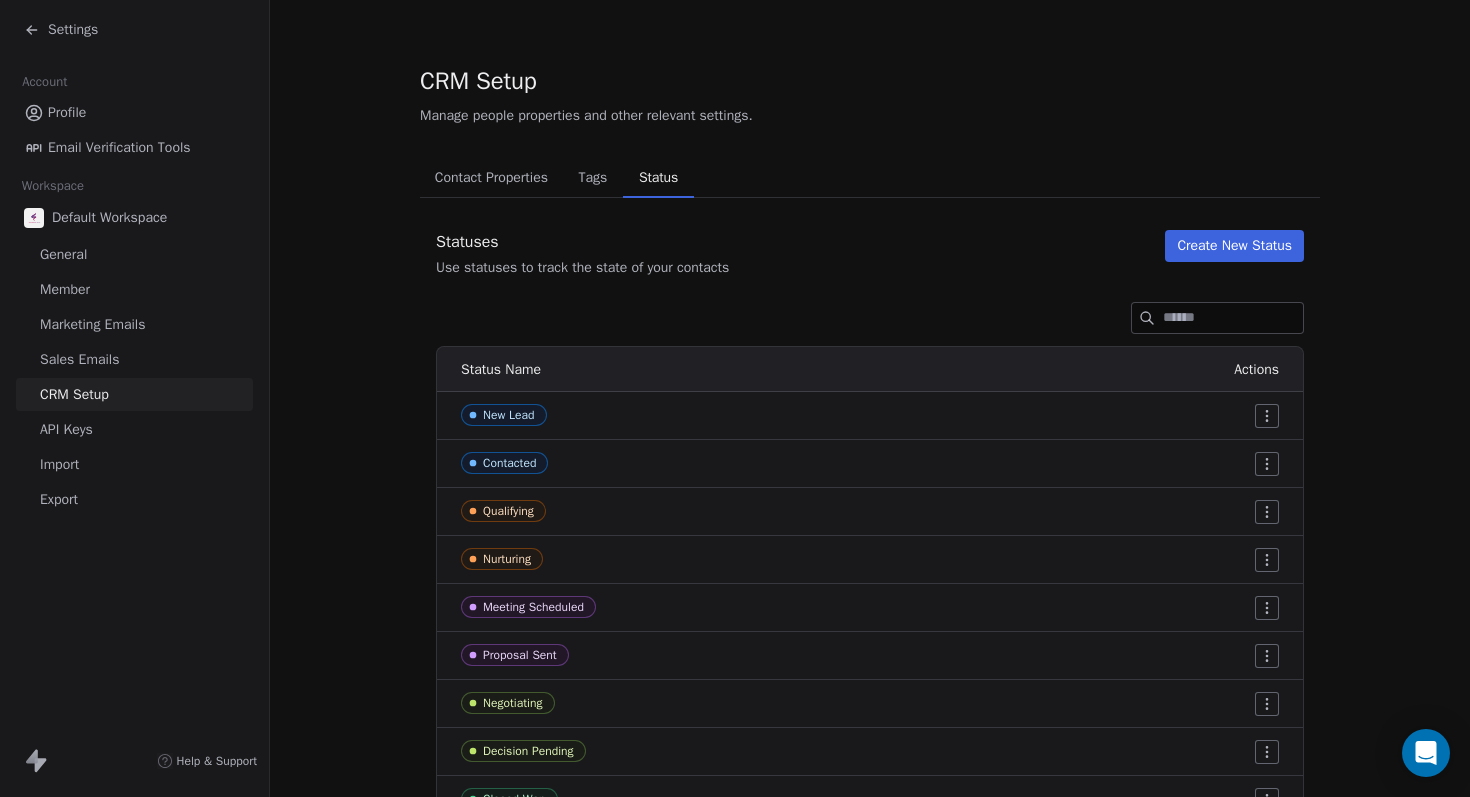click on "Tags" at bounding box center [592, 178] 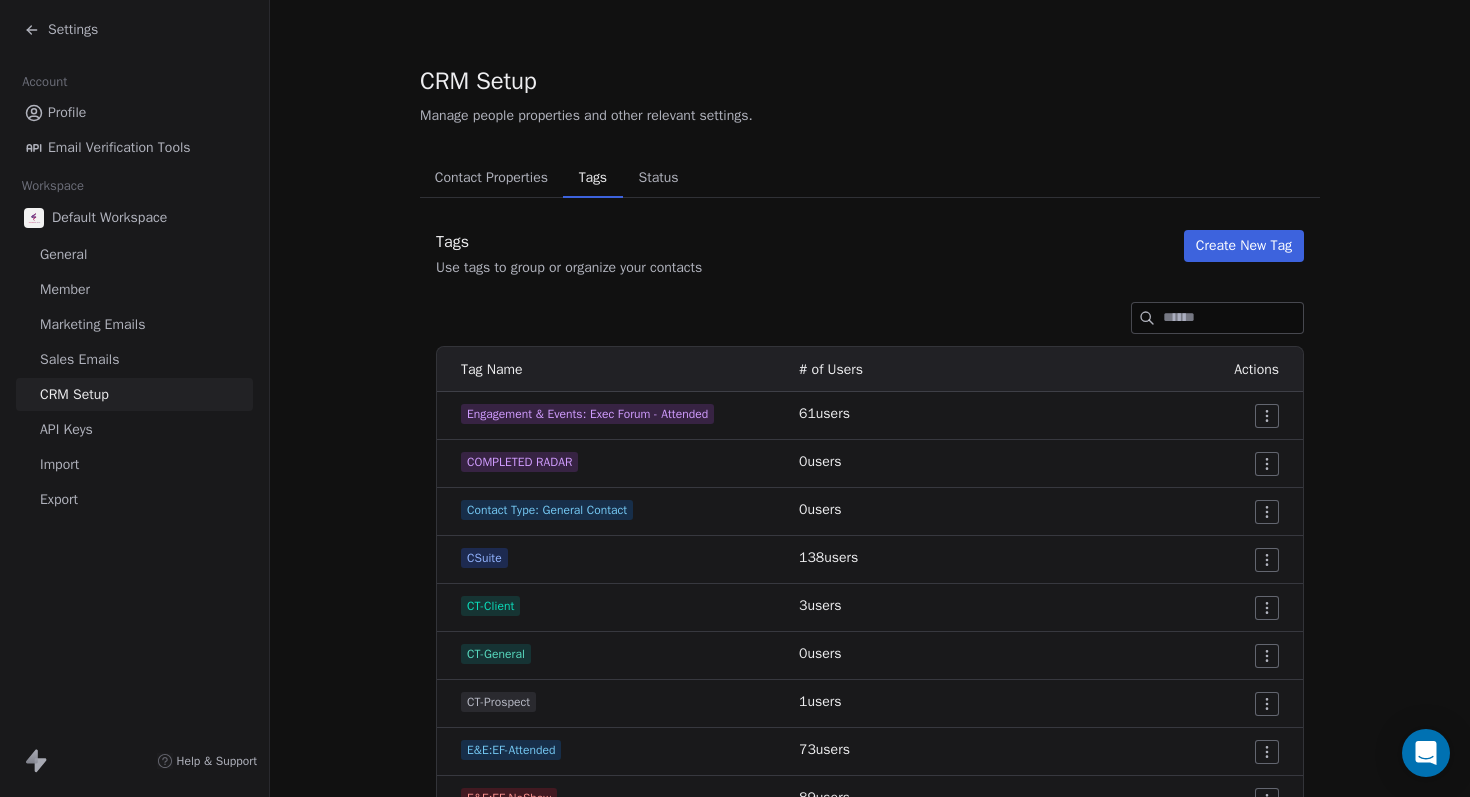 click on "COMPLETED RADAR" at bounding box center [519, 462] 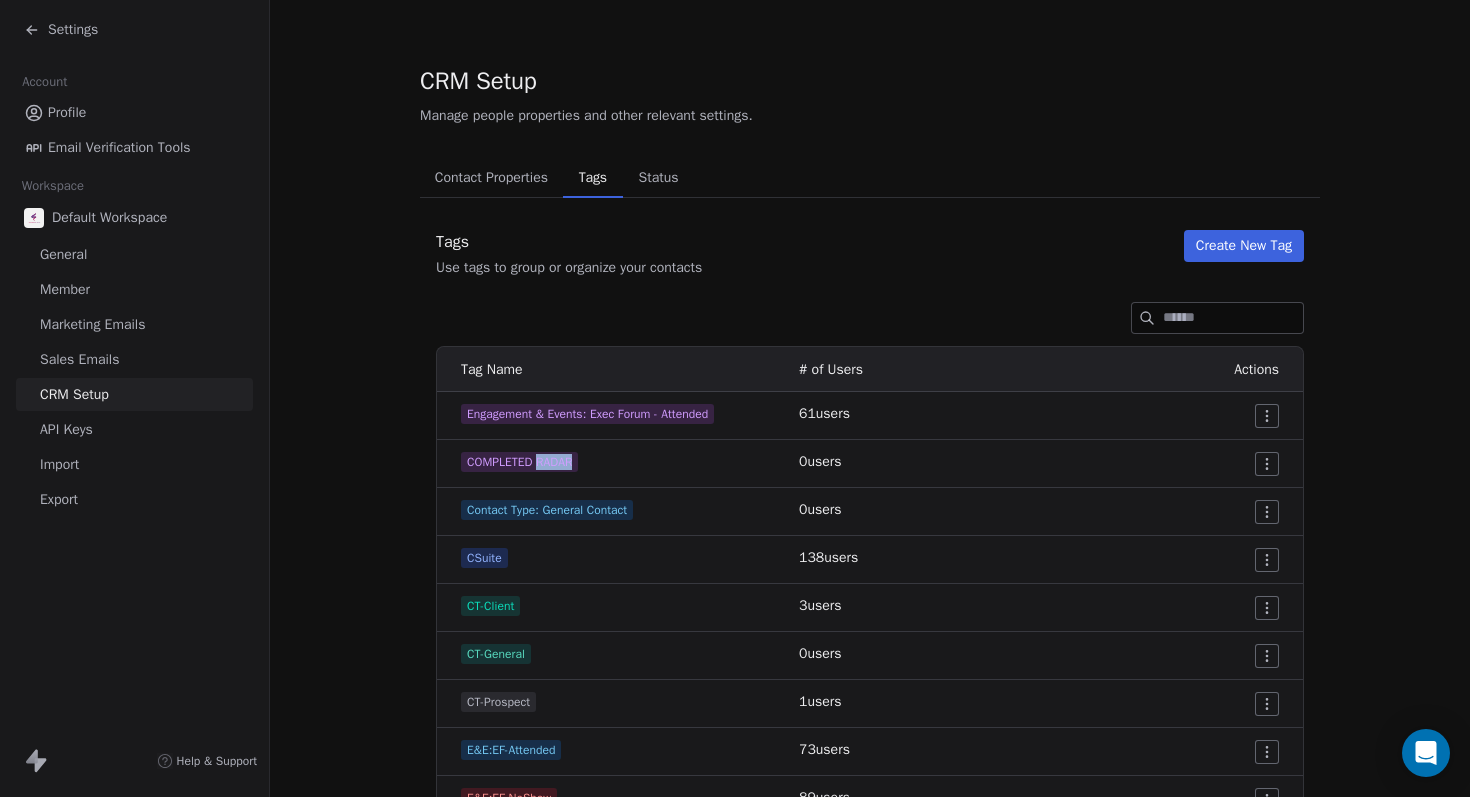 click on "COMPLETED RADAR" at bounding box center (519, 462) 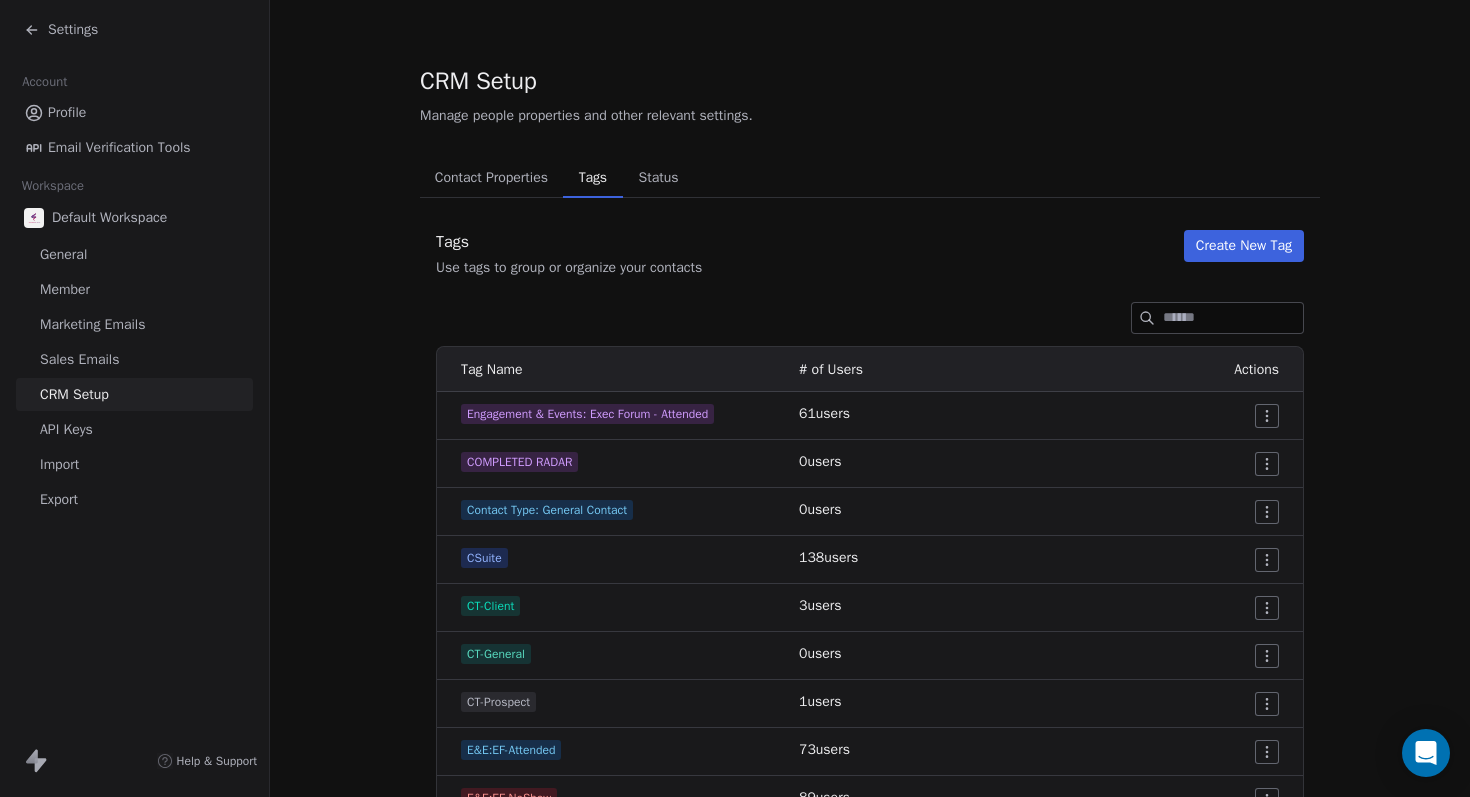 click on "Tags" at bounding box center [593, 178] 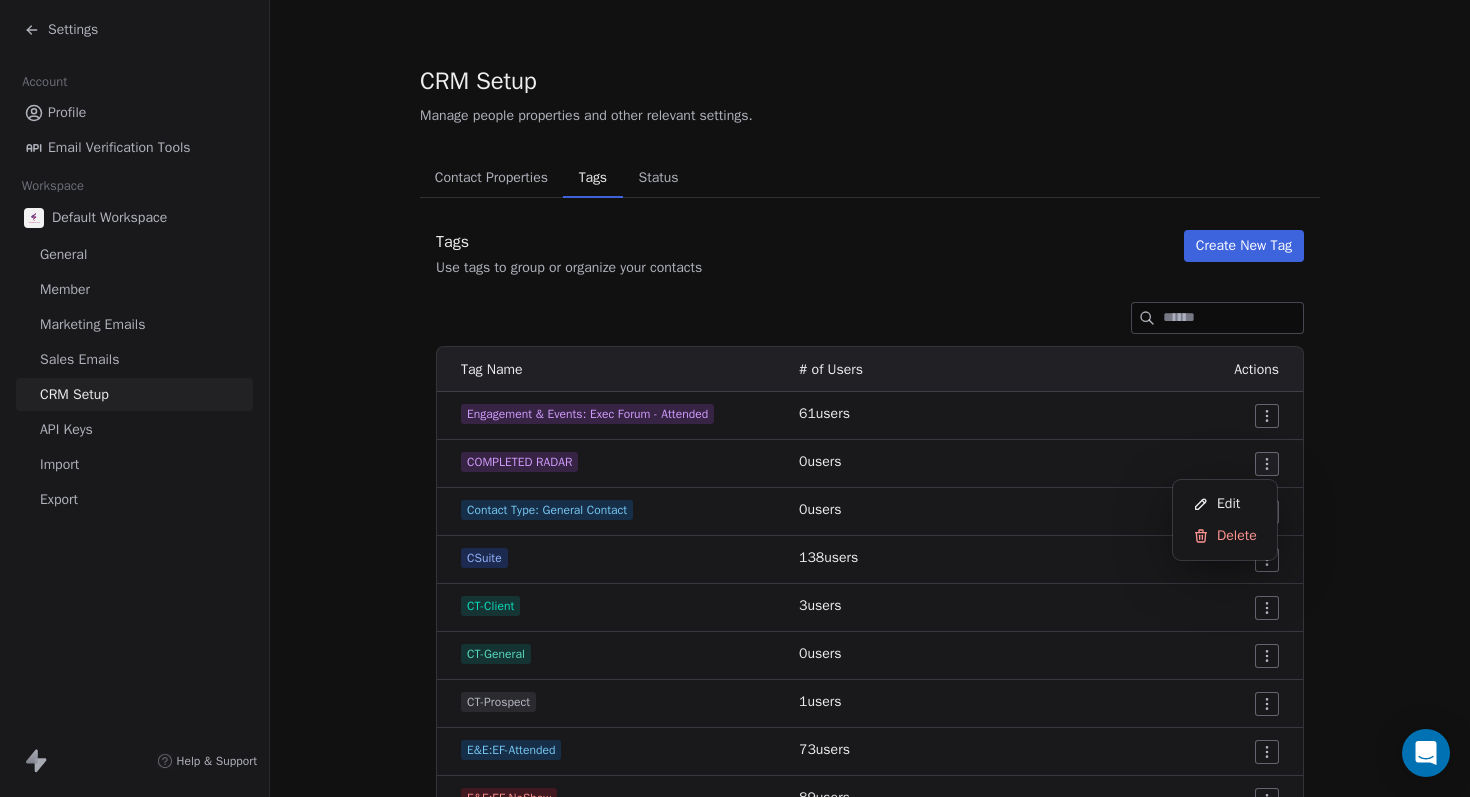 click on "Settings Account Profile Email Verification Tools Workspace Default Workspace General Member Marketing Emails Sales Emails CRM Setup API Keys Import Export Help & Support CRM Setup Manage people properties and other relevant settings. Contact Properties Contact Properties Tags Tags Status Status Tags Use tags to group or organize your contacts Create New Tag Tag Name # of Users Actions Engagement & Events: Exec Forum - Attended 61  users COMPLETED RADAR 0  users Contact Type: General Contact 0  users CSuite 138  users CT-Client 3  users CT-General  0  users CT-Prospect 1  users E&E:EF-Attended 73  users E&E:EF-NoShow 89  users Engagement & Events: Webinar - Attended 0  users Marketing & Communication: Interested in Book 0  users MC-Book 0  users MC-Coaching 0  users MC-Consulting 1  users MC-LinkedIn Conx 0  users Engagement & Events: Exec Forum - Registered 147  users Relationship & Status: Past Coworker 1  users RI-DecMaker 1  users RI-Influencer 0  users RI-NonHR 1  users RI-NOT SrHR 2  users RI-SrHR 0 2" at bounding box center [735, 398] 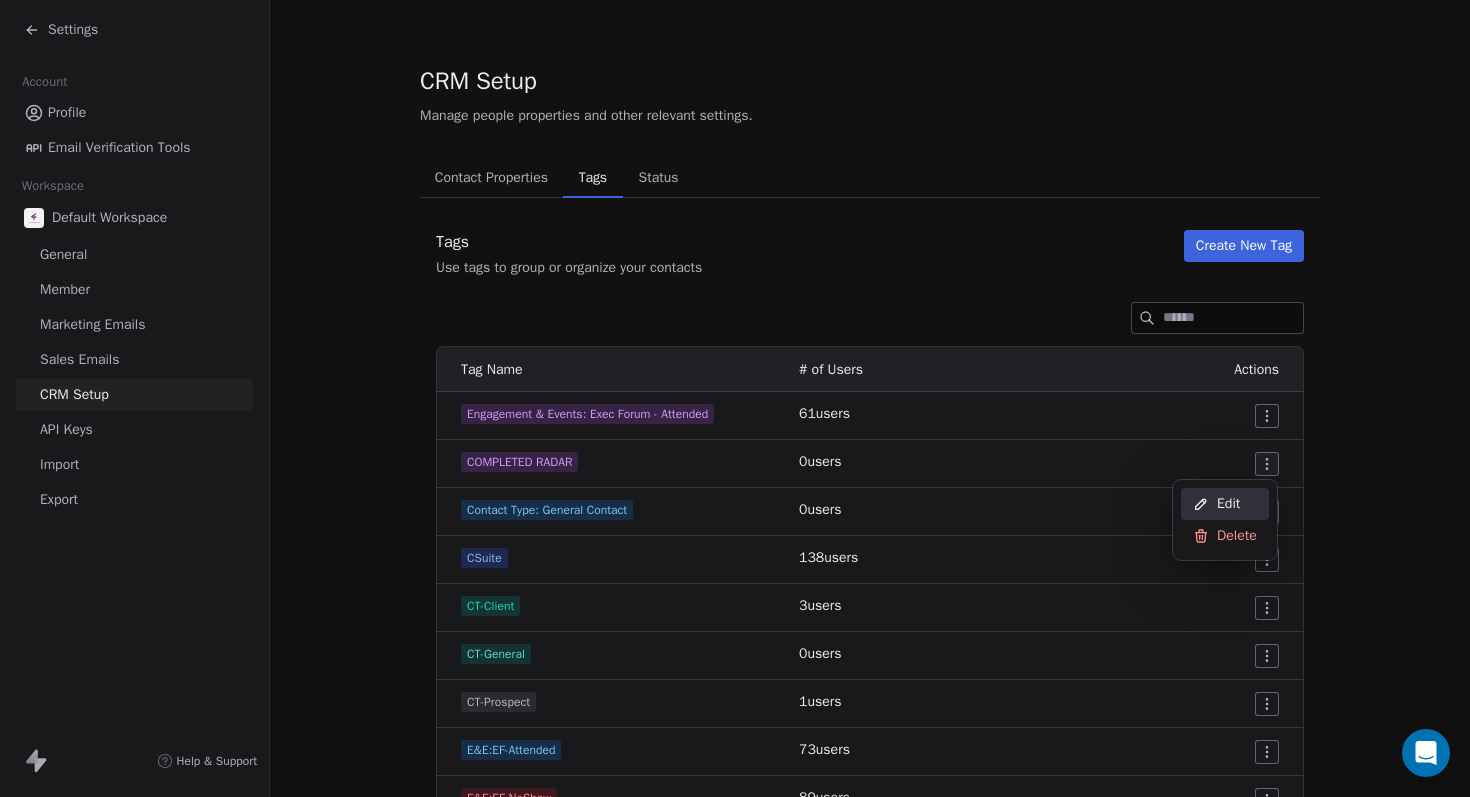 click on "Edit" at bounding box center (1228, 504) 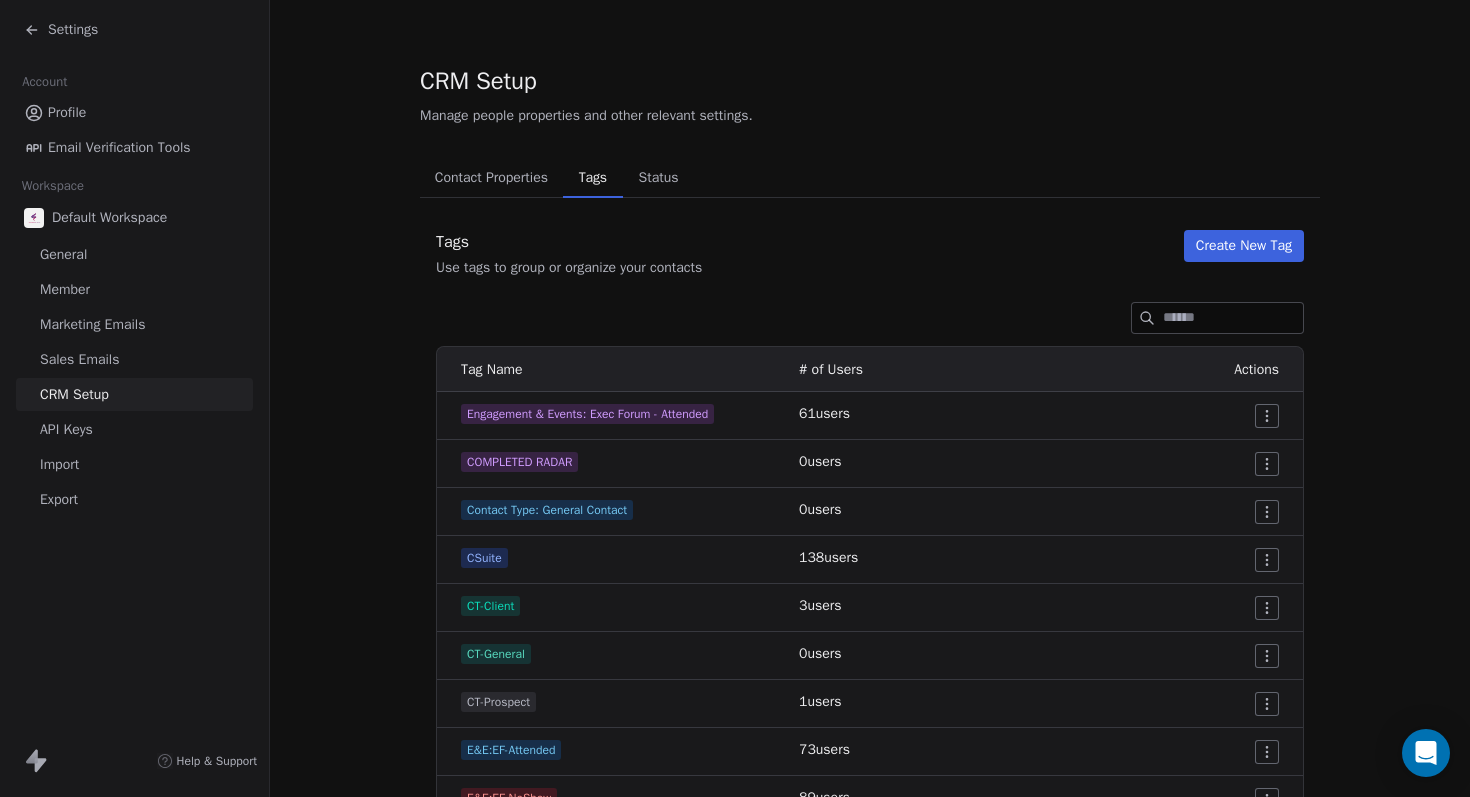click on "Sales Emails" at bounding box center (134, 359) 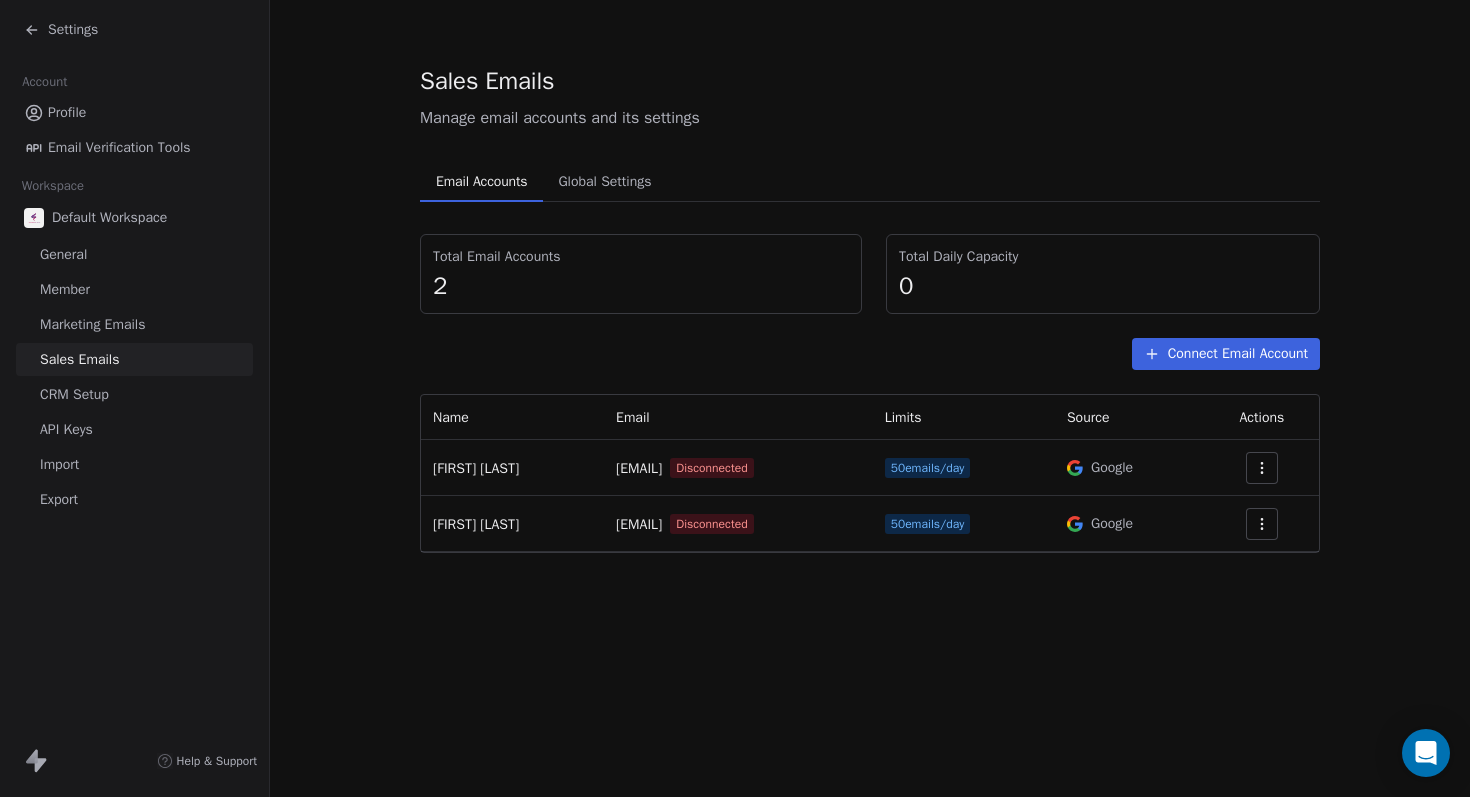 click on "CRM Setup" at bounding box center [74, 394] 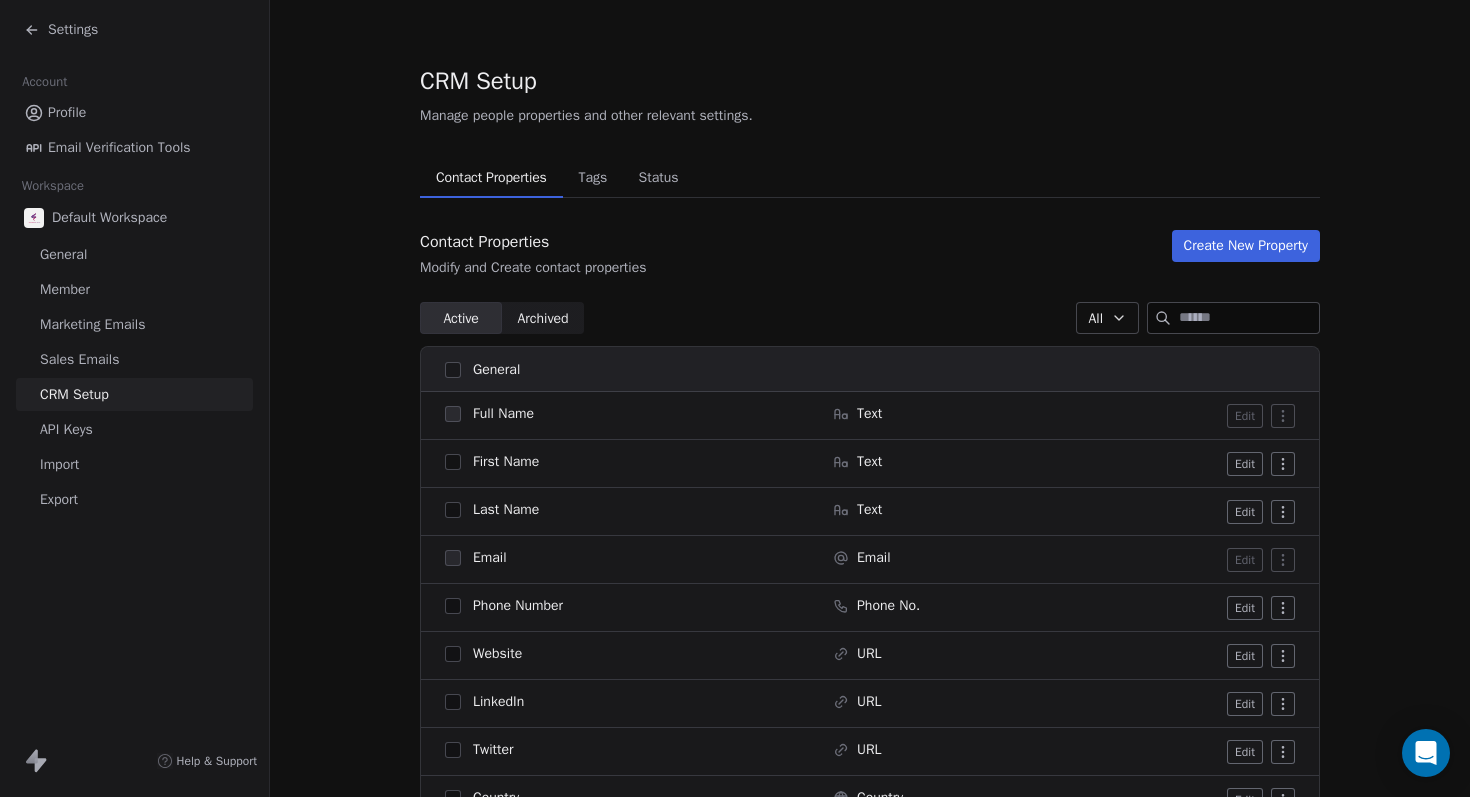 click on "Tags" at bounding box center (592, 178) 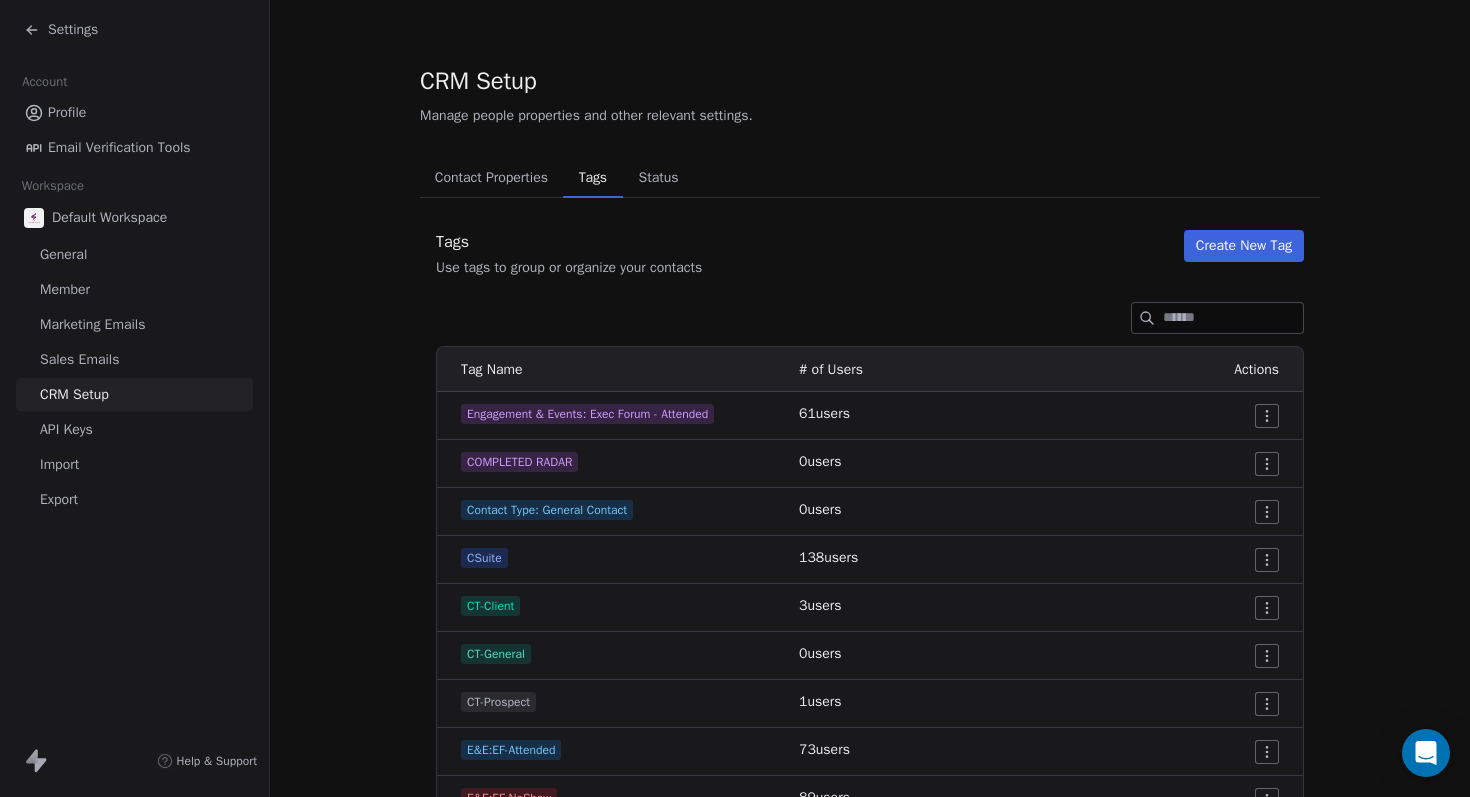 click on "Status" at bounding box center [659, 178] 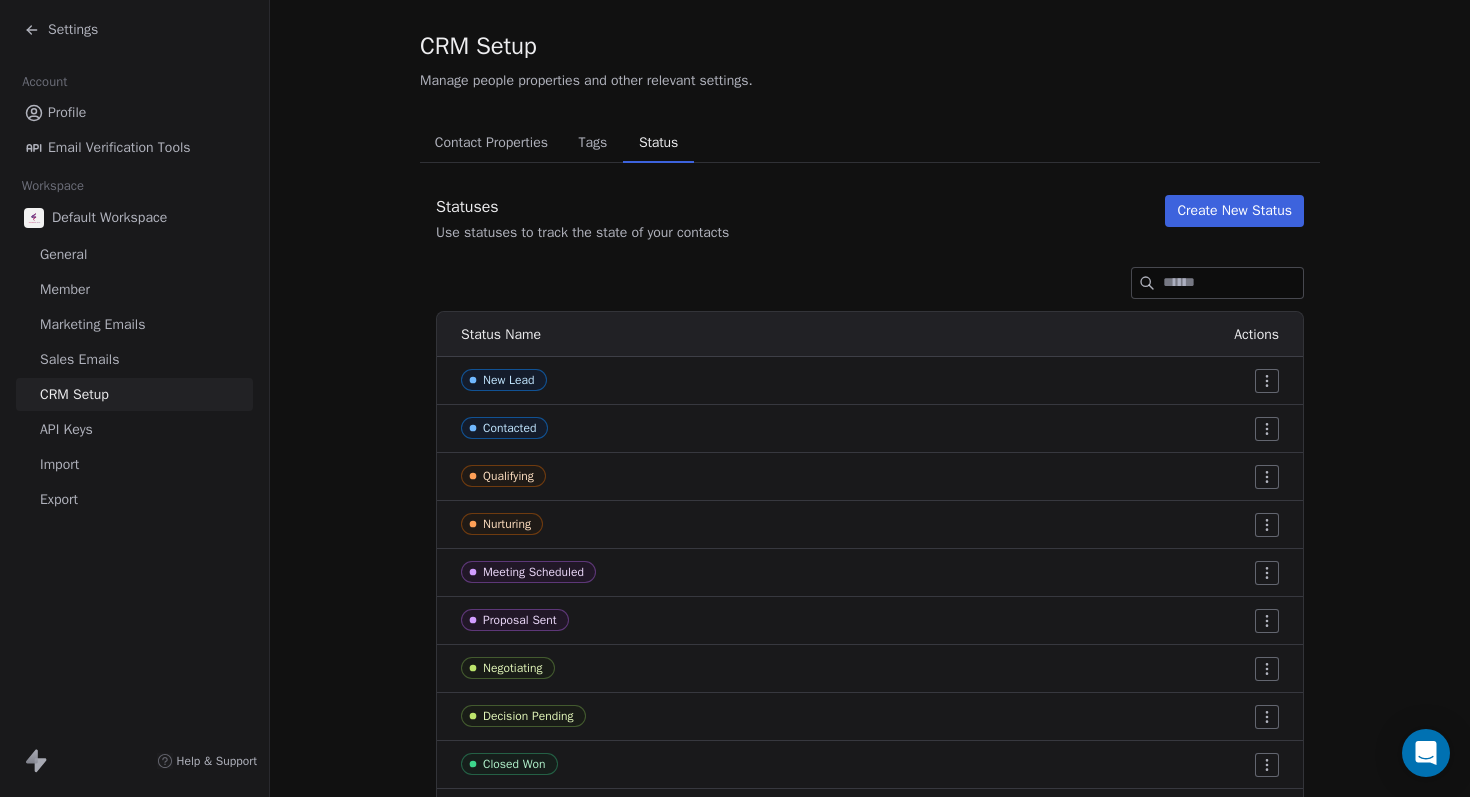 scroll, scrollTop: 0, scrollLeft: 0, axis: both 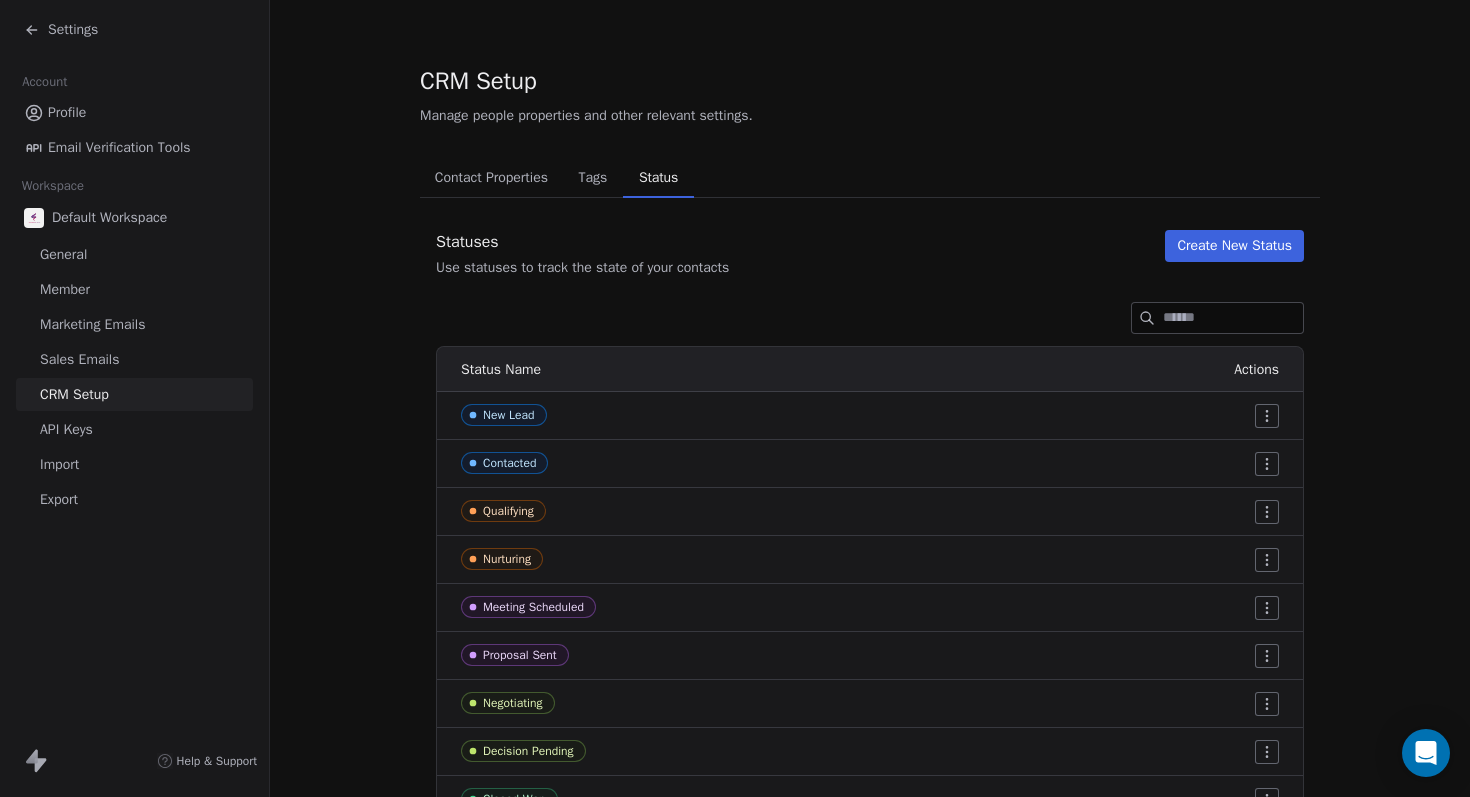 click on "Tags" at bounding box center (592, 178) 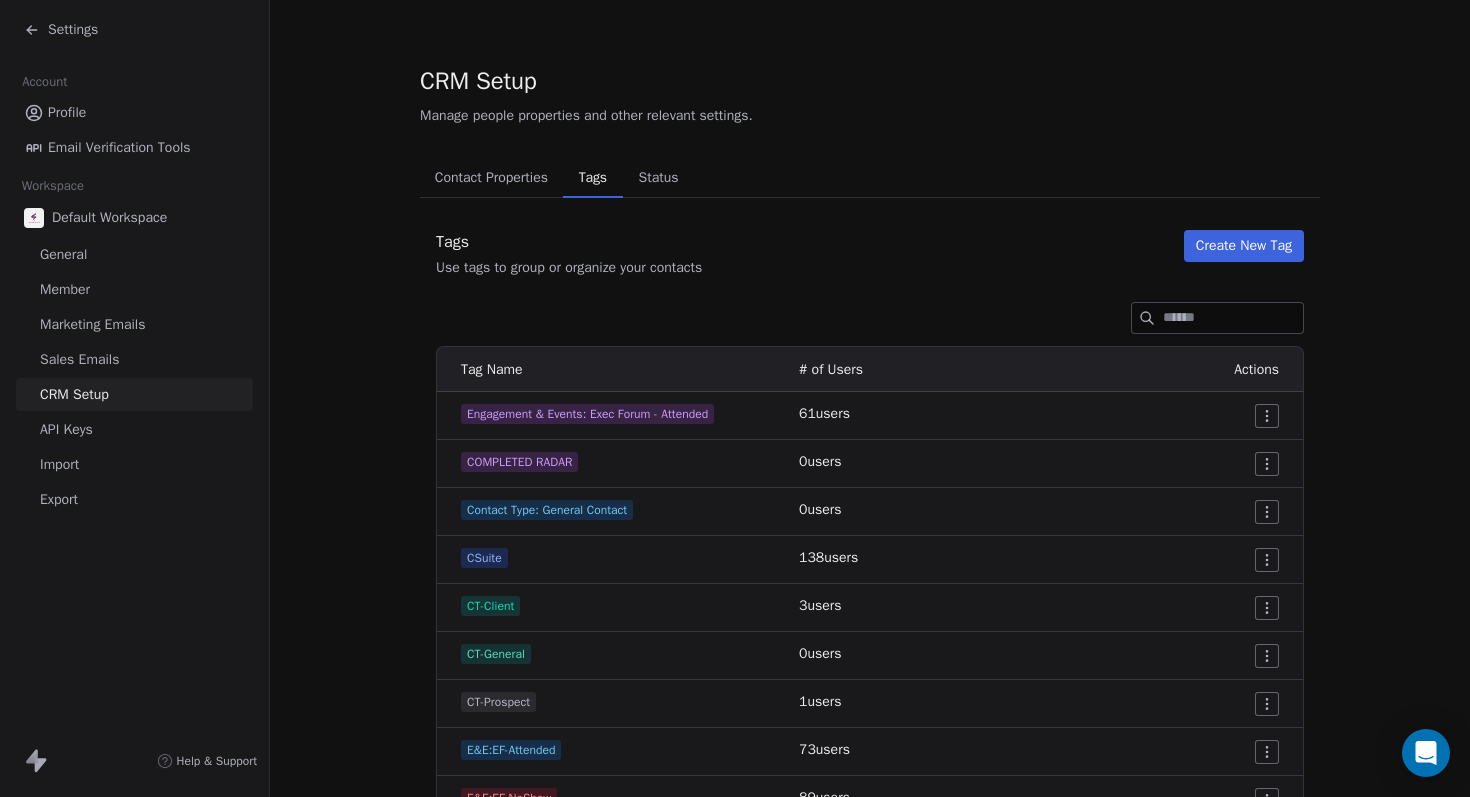click on "COMPLETED RADAR" at bounding box center [519, 462] 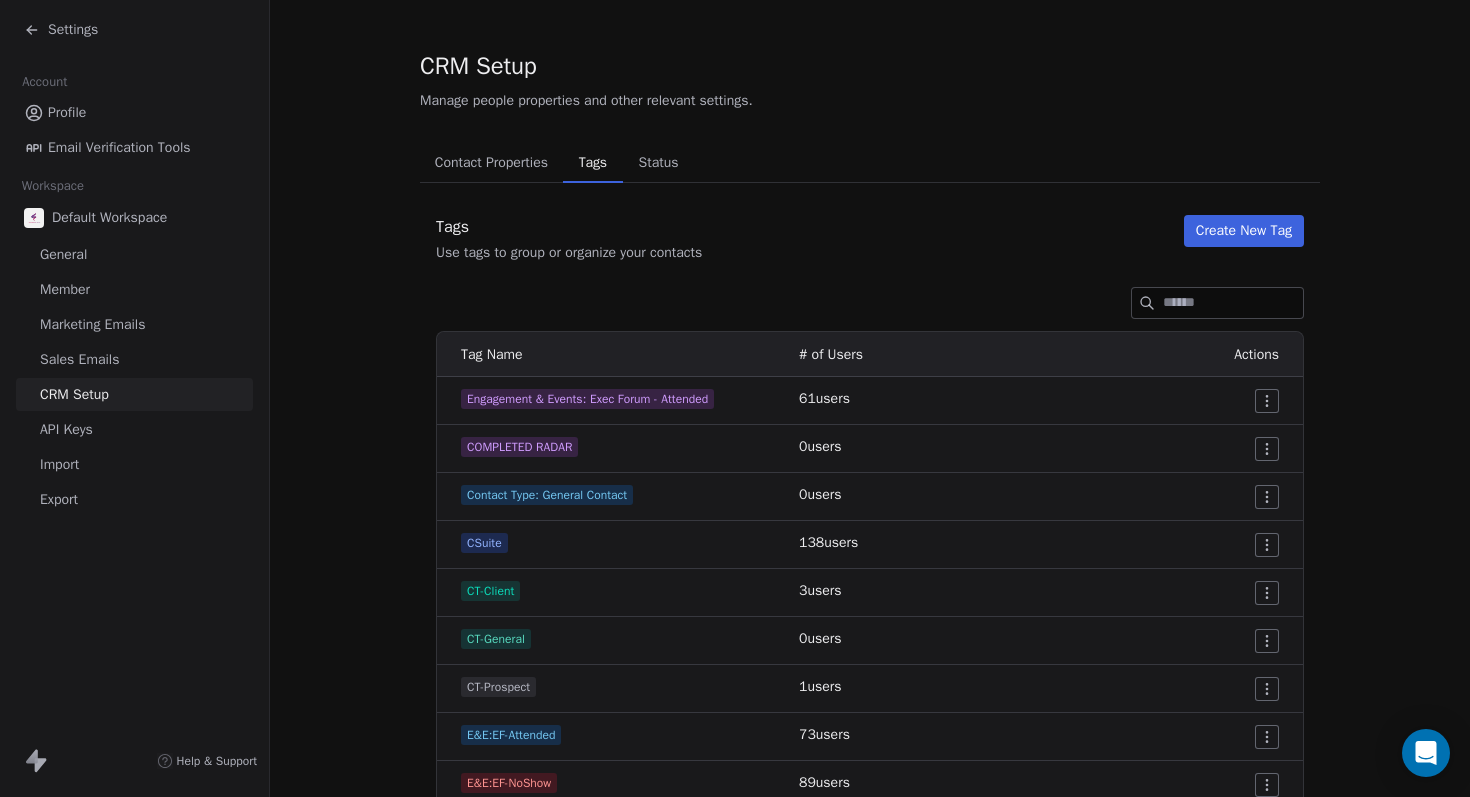 scroll, scrollTop: 447, scrollLeft: 0, axis: vertical 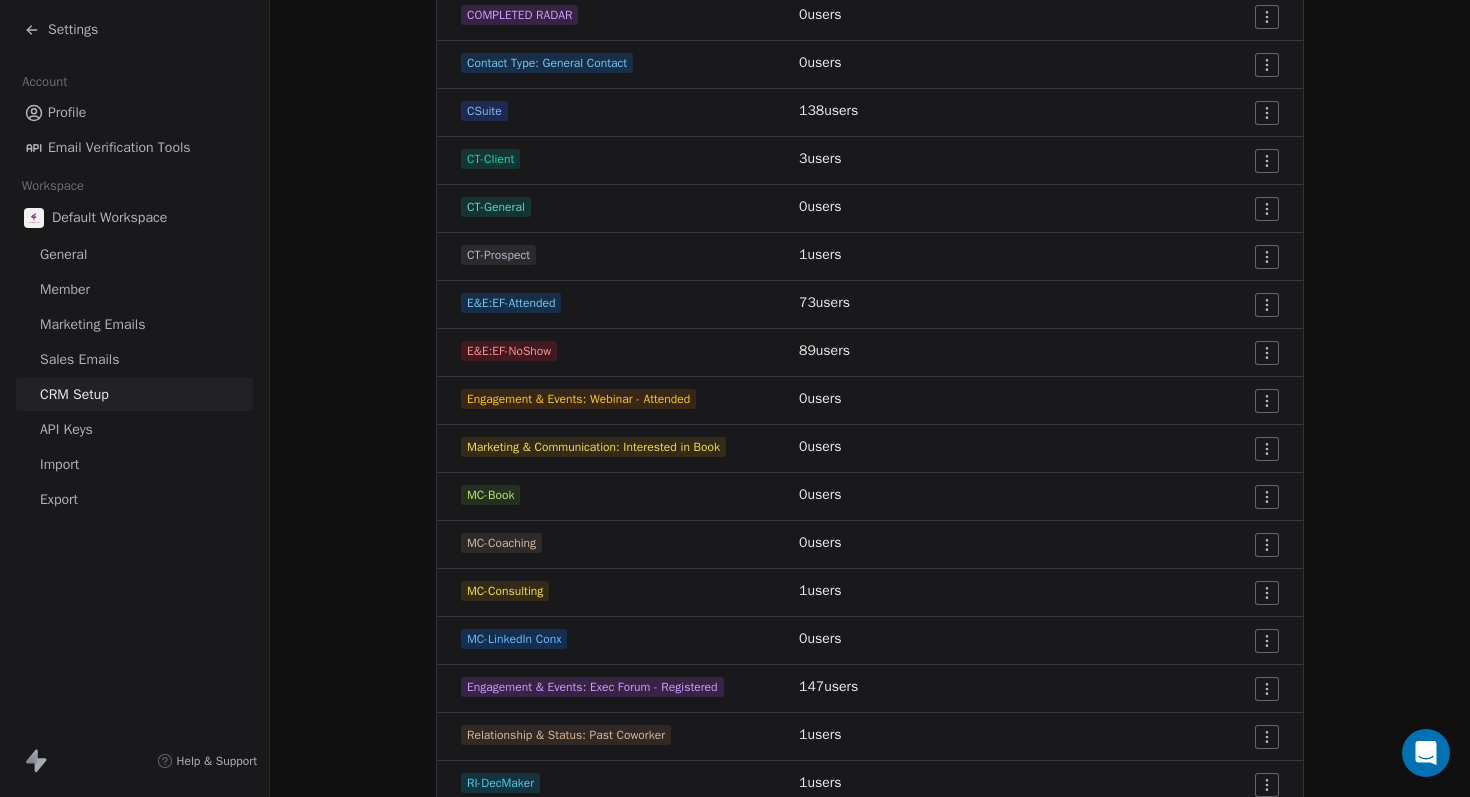 click on "Engagement & Events: Exec Forum - Registered" at bounding box center (592, 687) 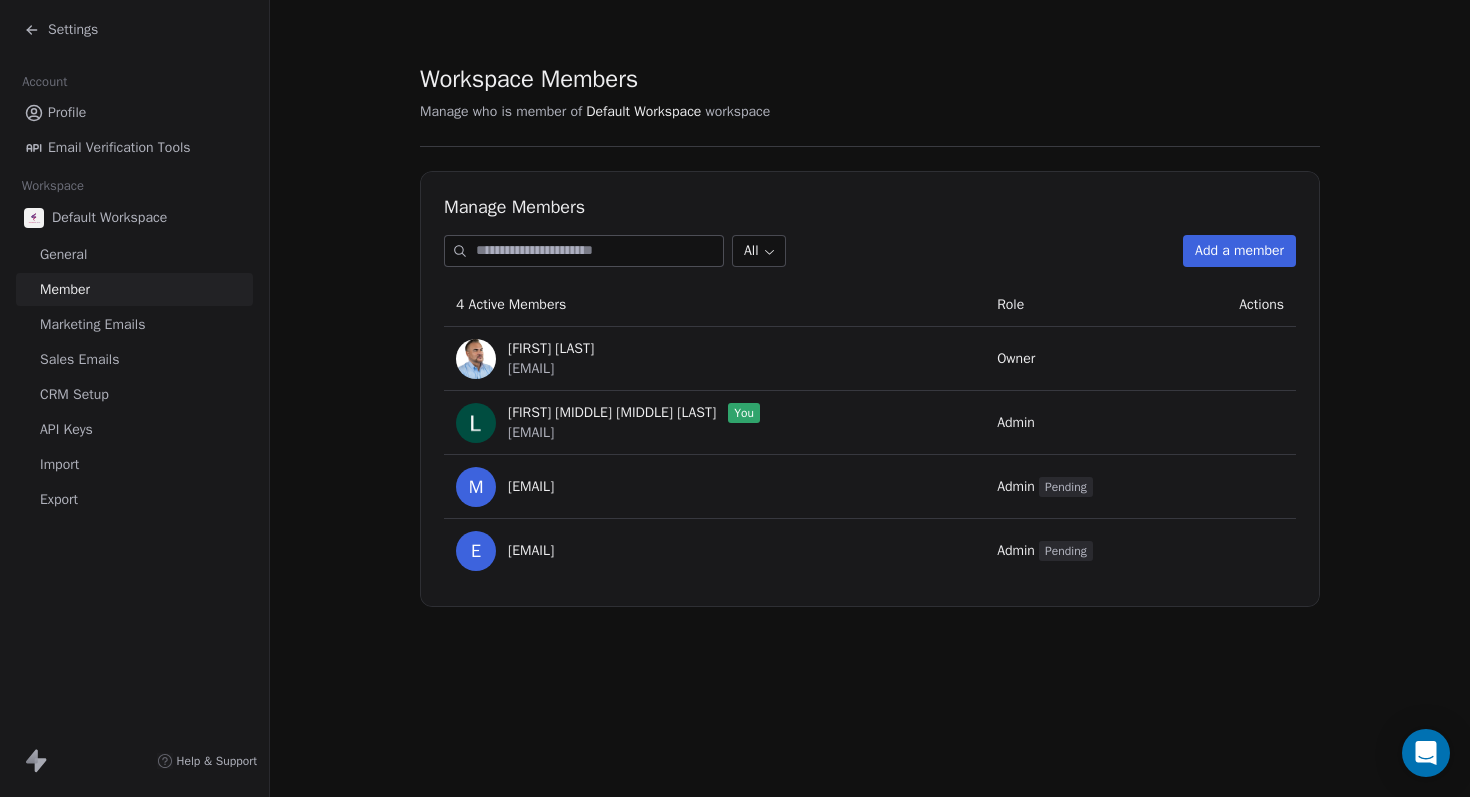 click on "Marketing Emails" at bounding box center [92, 324] 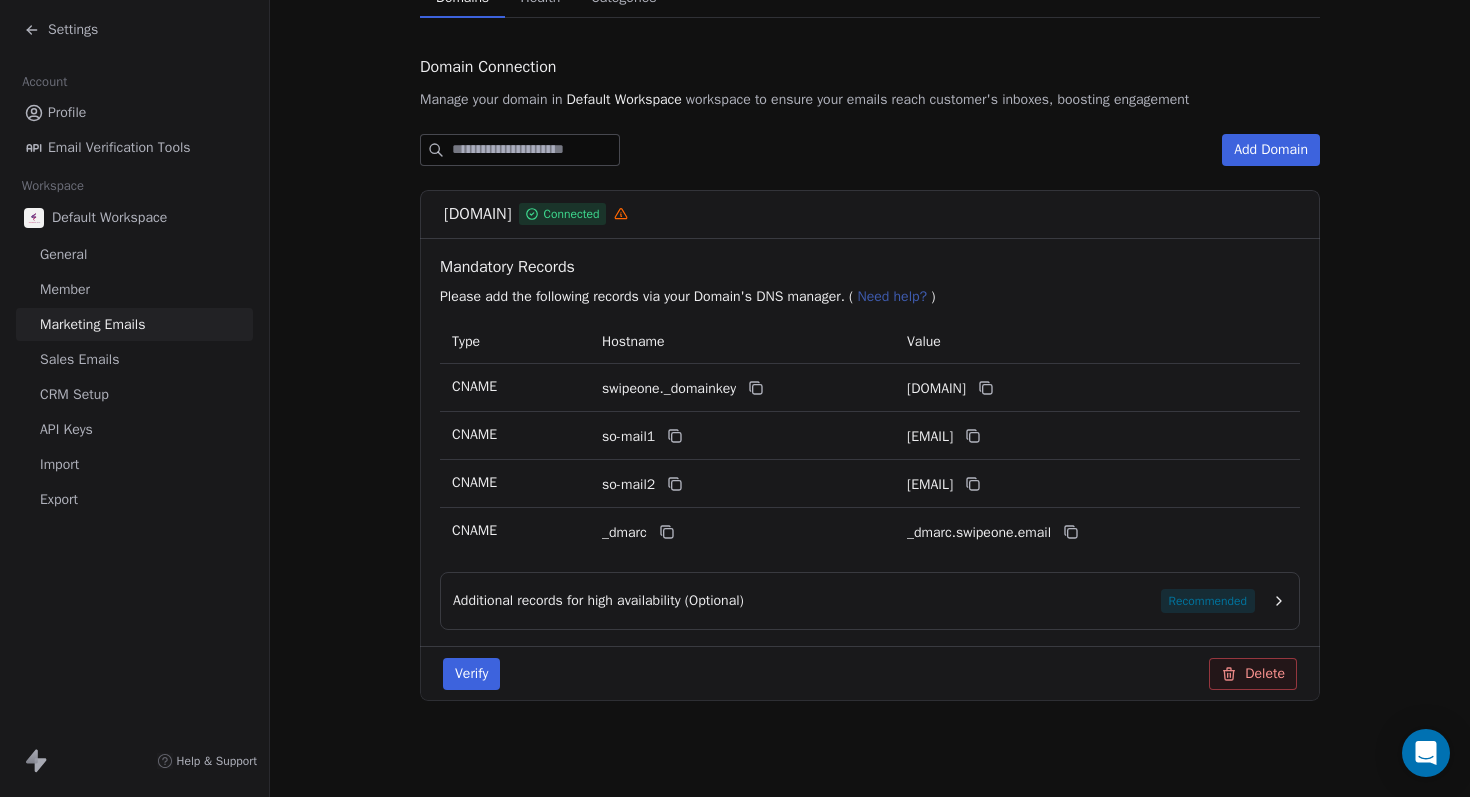 scroll, scrollTop: 0, scrollLeft: 0, axis: both 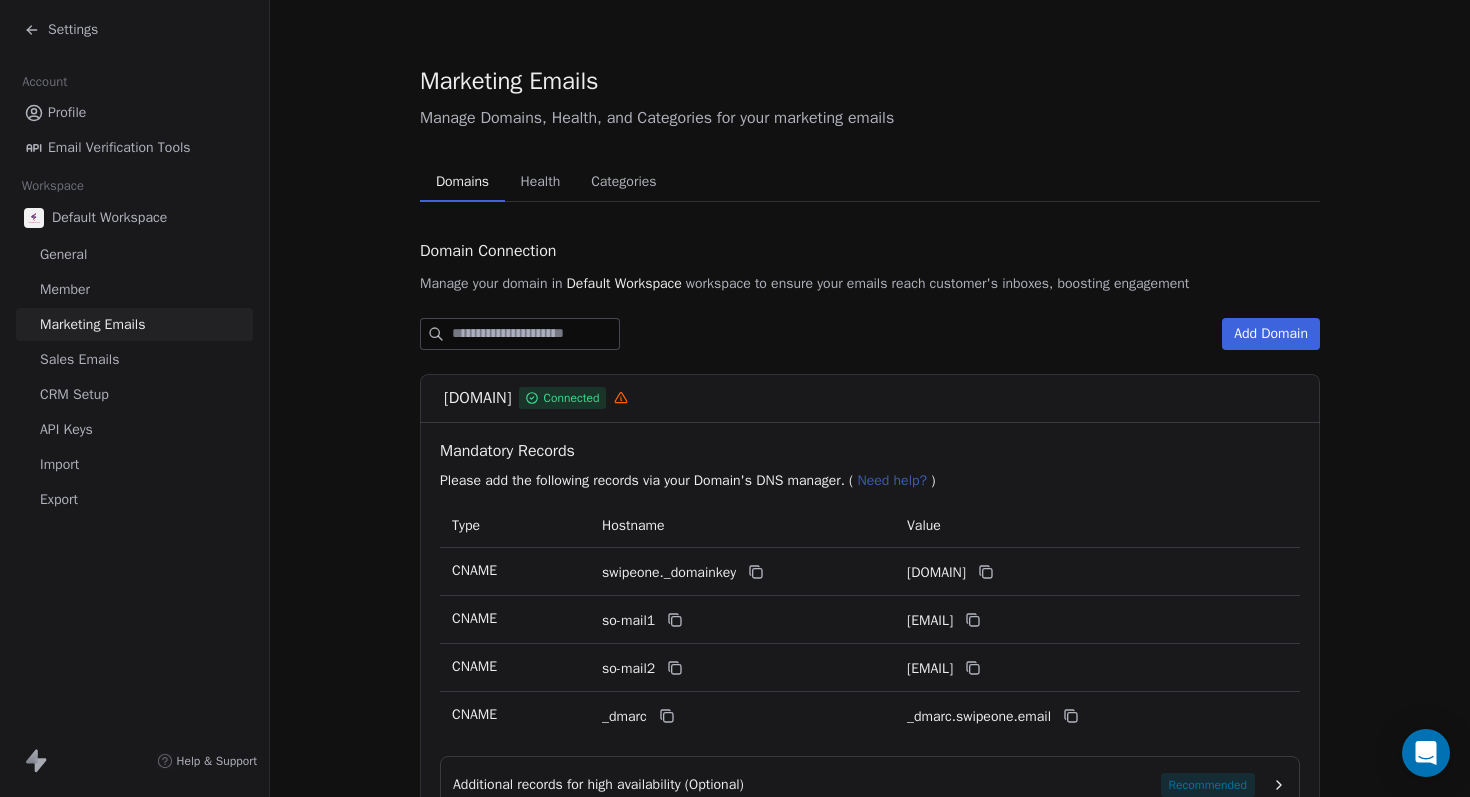 click on "Health" at bounding box center [541, 182] 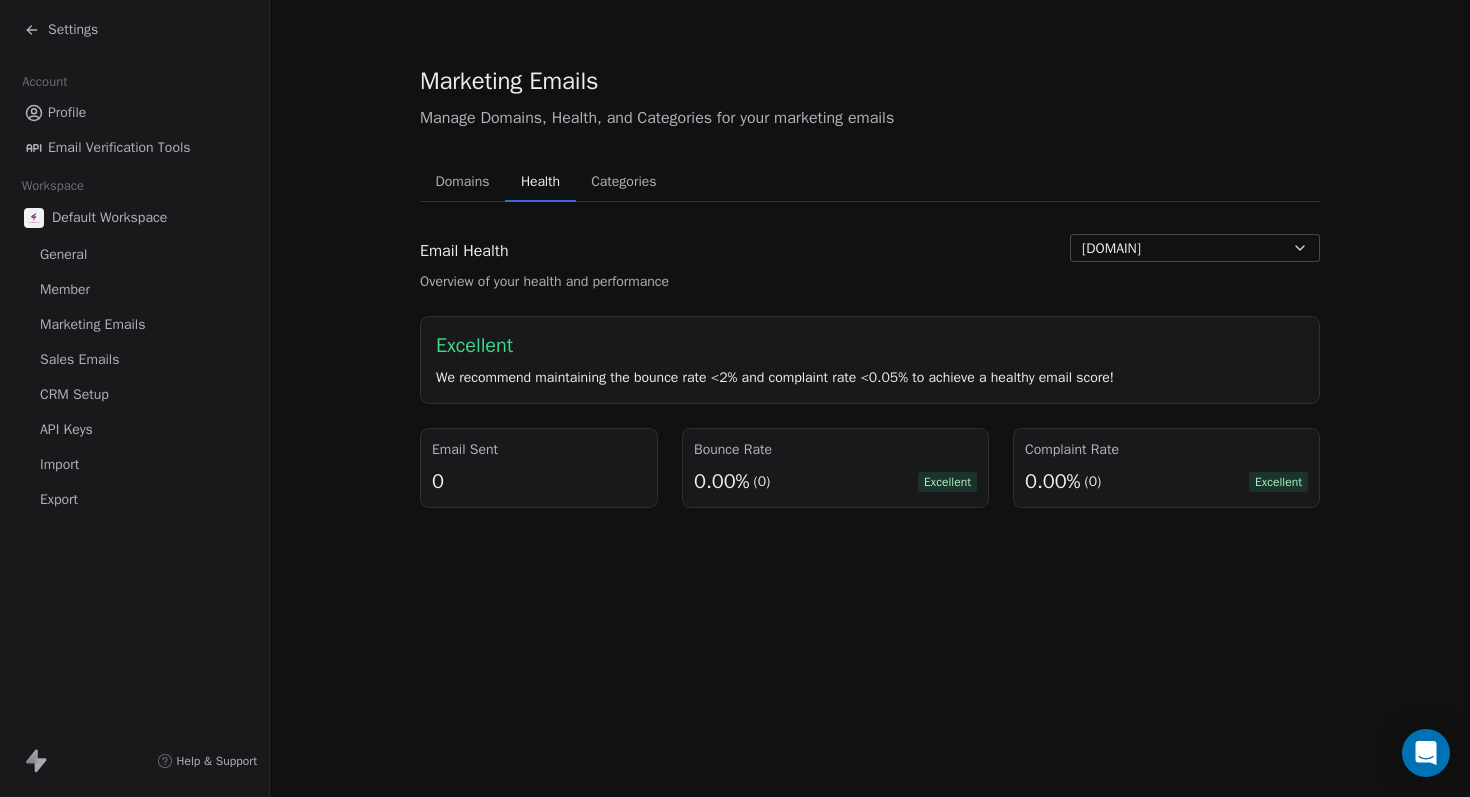 click on "Categories" at bounding box center (623, 182) 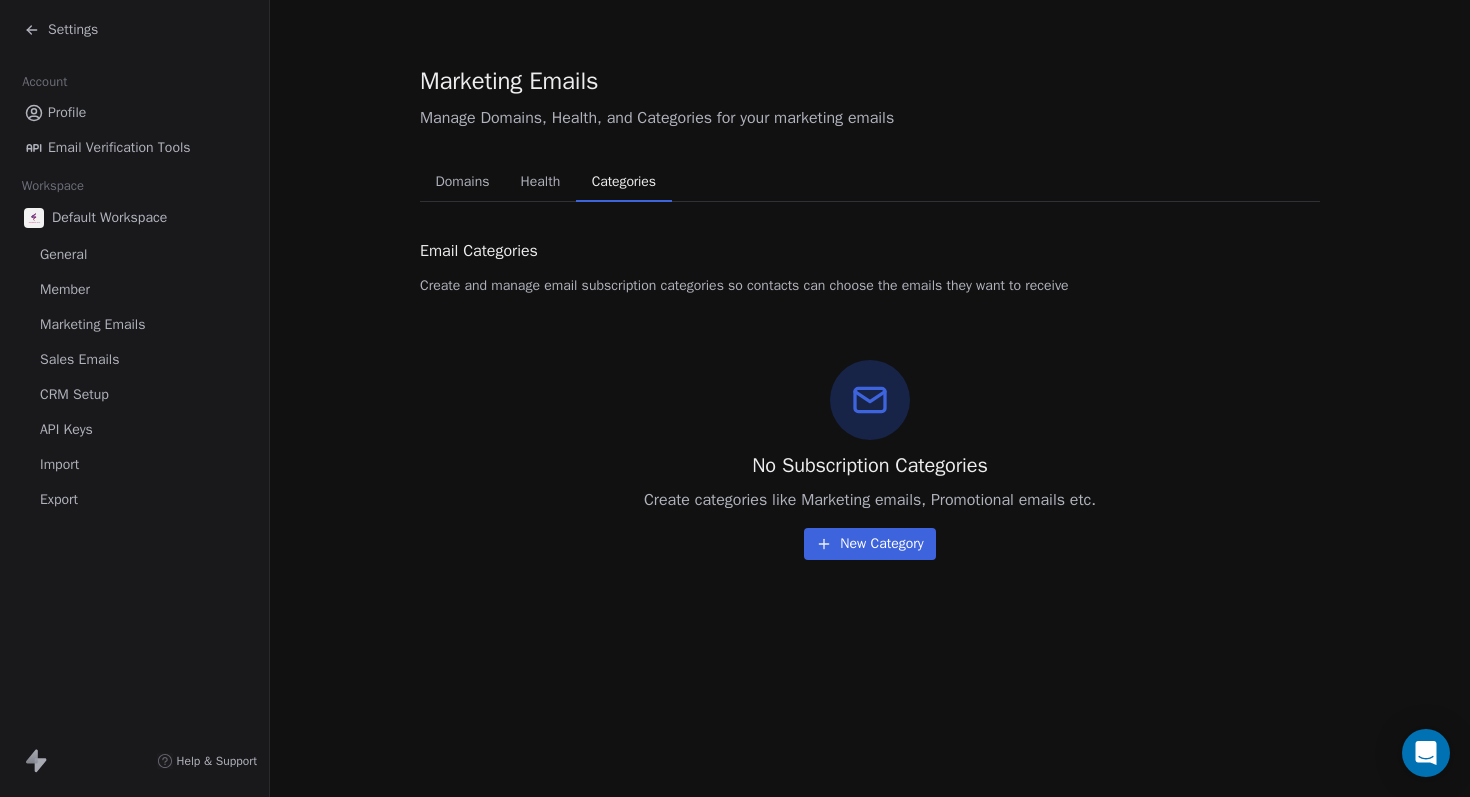 click on "General" at bounding box center [63, 254] 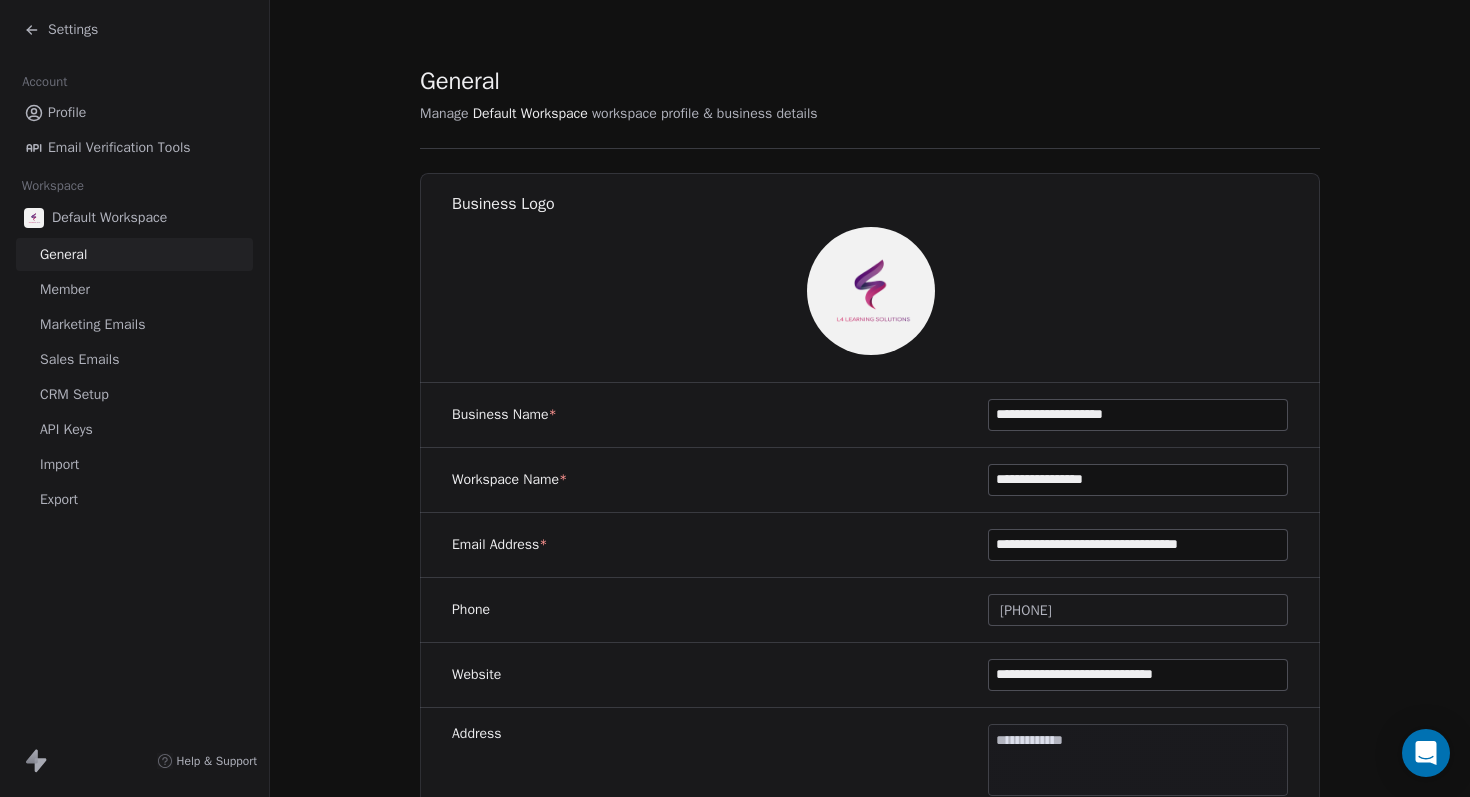 click on "Default Workspace" at bounding box center [109, 218] 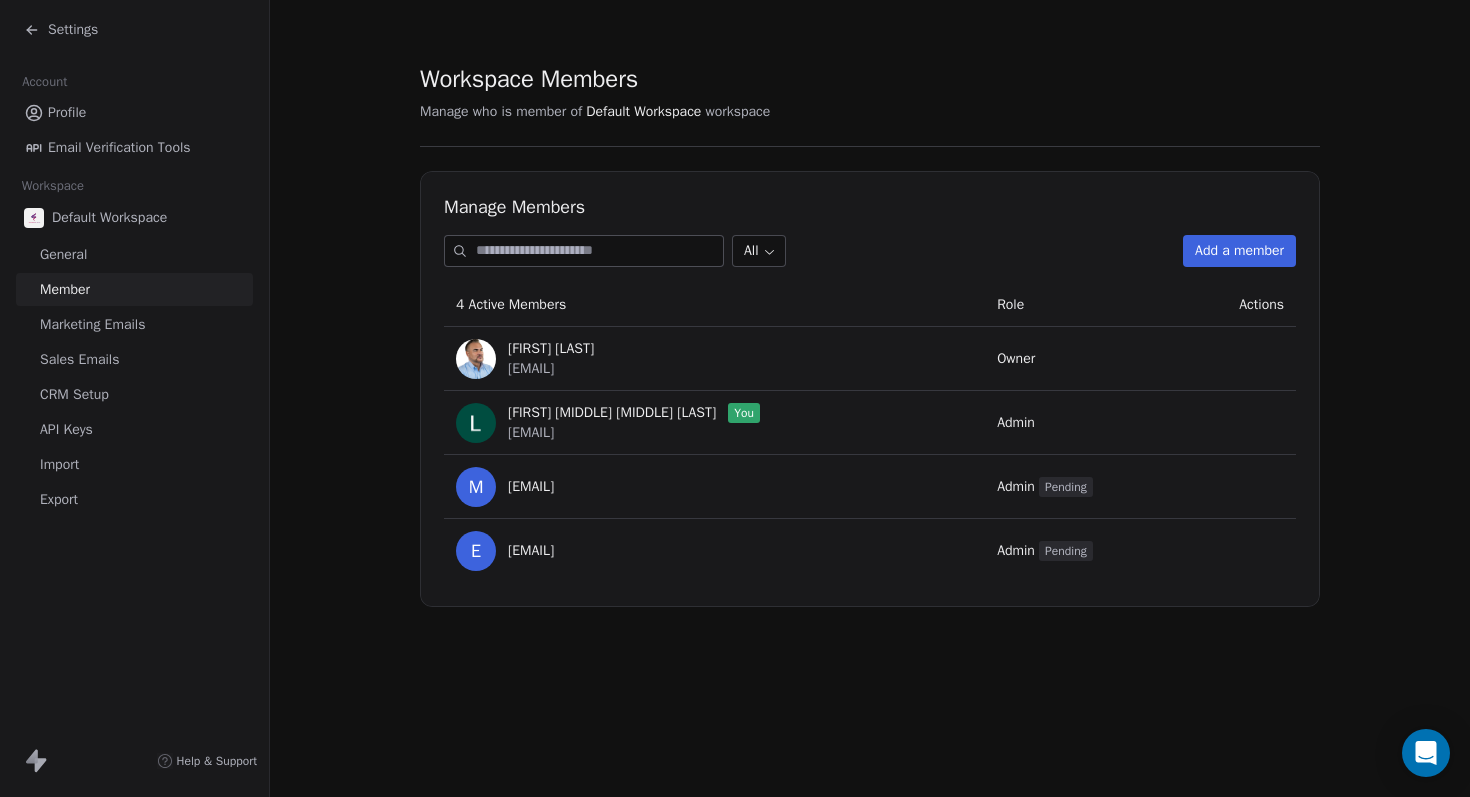 click on "Marketing Emails" at bounding box center [92, 324] 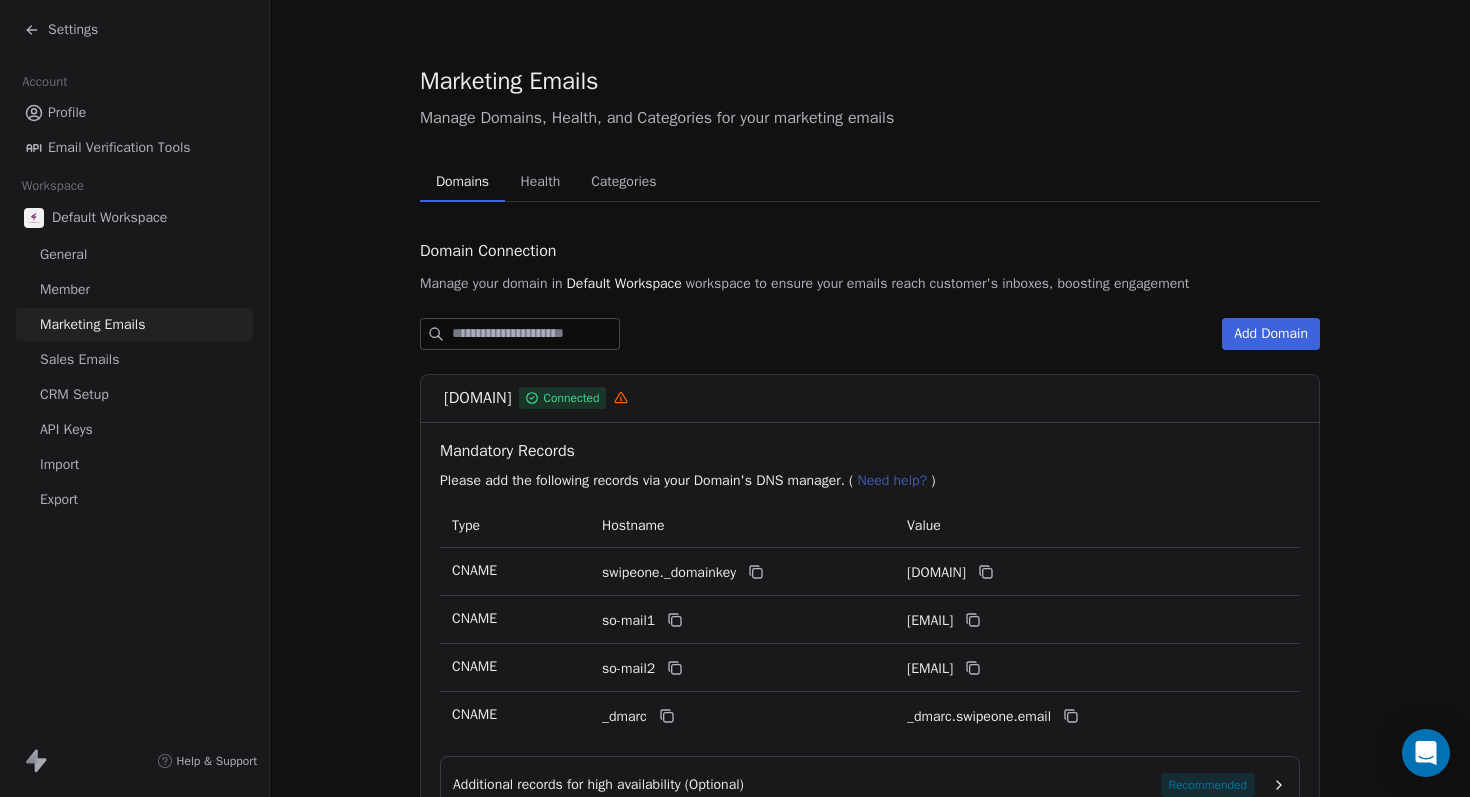 click on "Sales Emails" at bounding box center [79, 359] 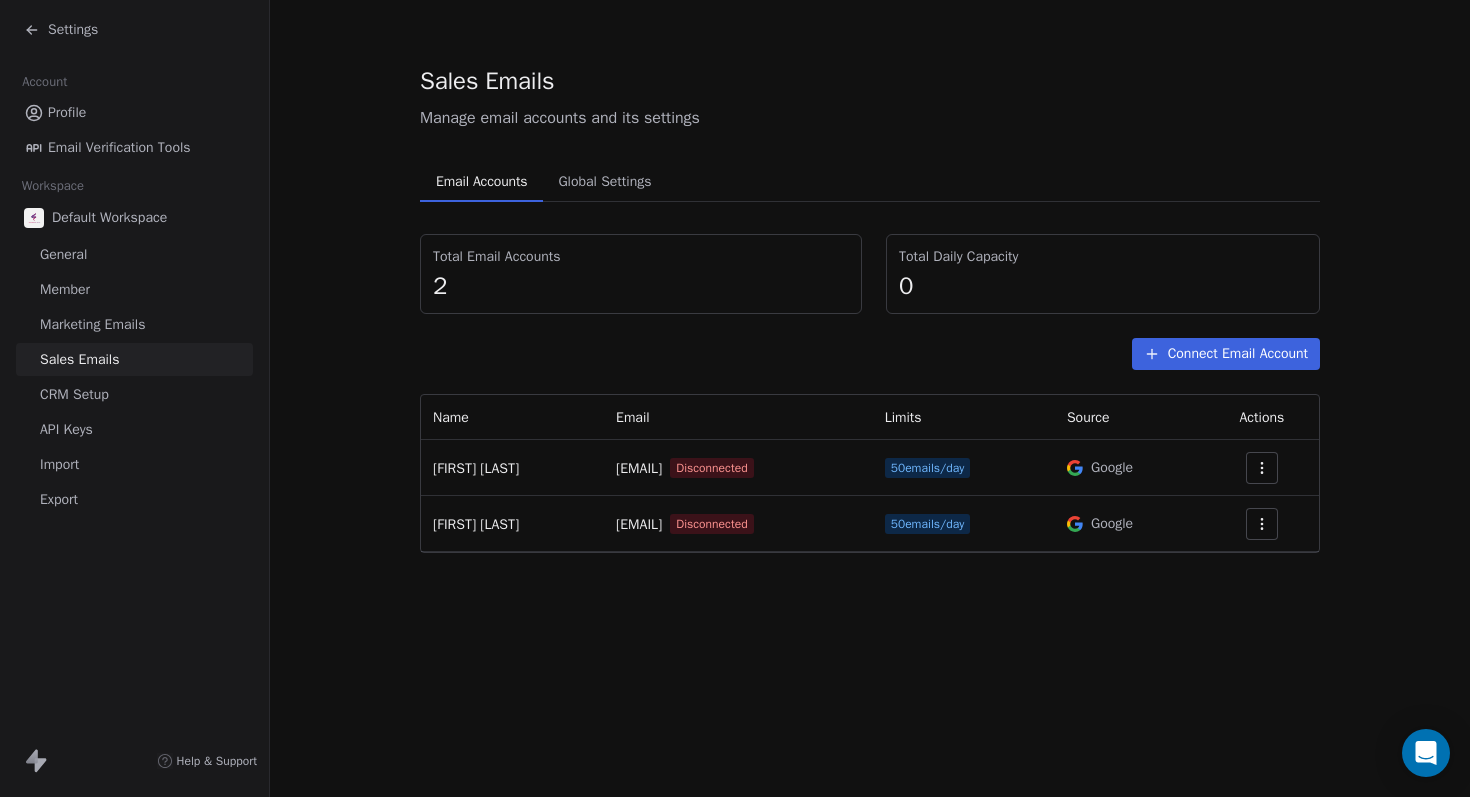 click on "CRM Setup" at bounding box center [74, 394] 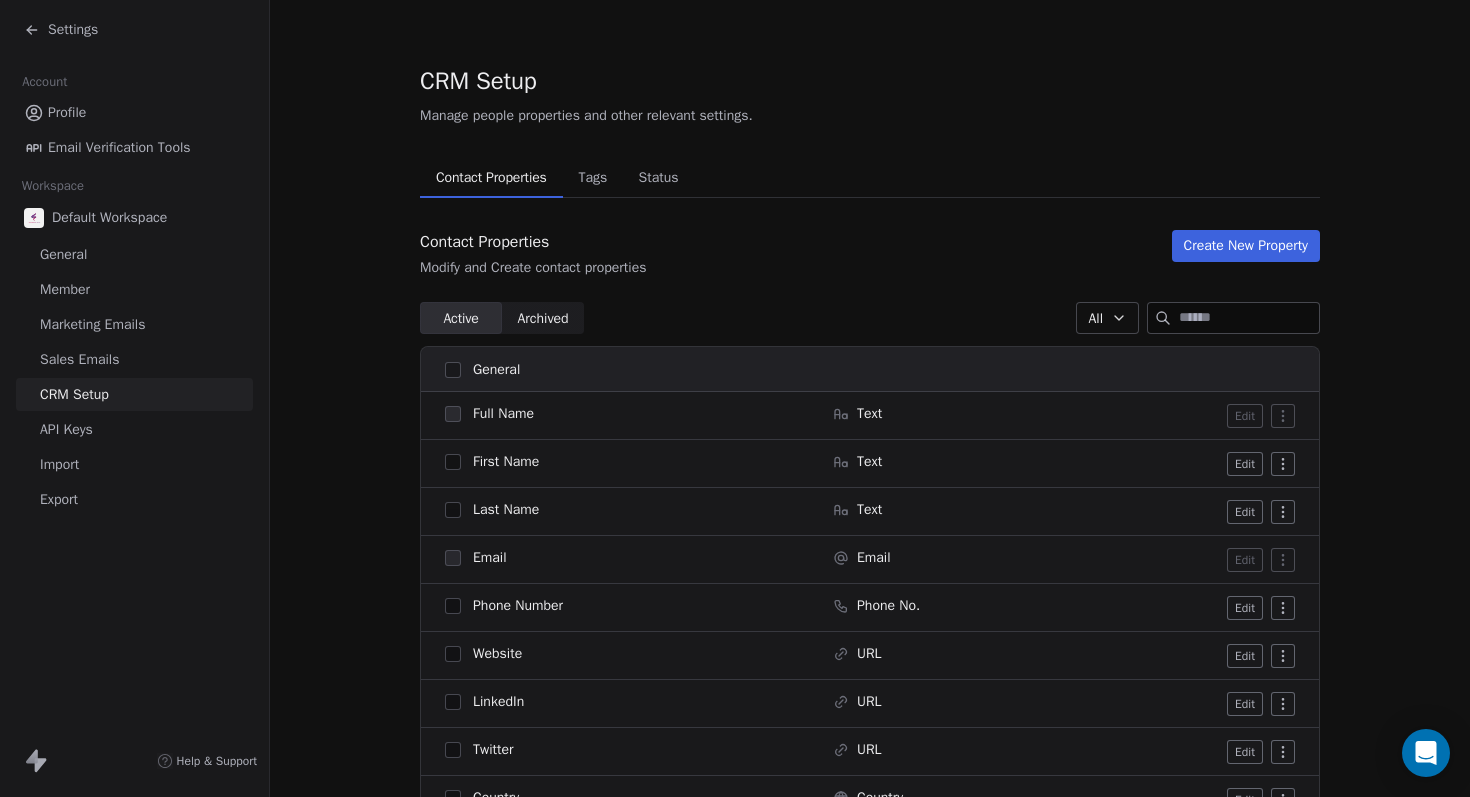 click on "Import" at bounding box center (59, 464) 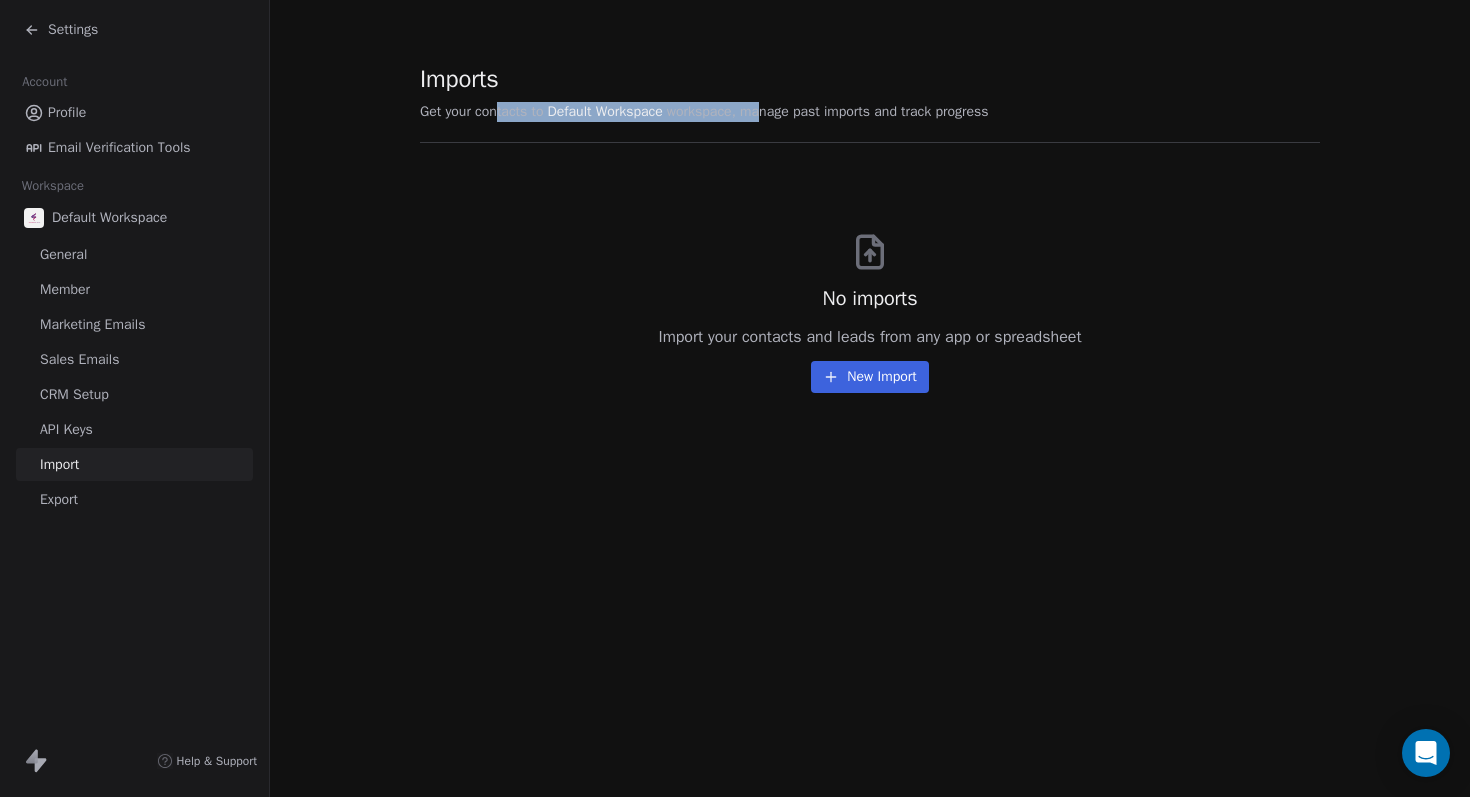 drag, startPoint x: 502, startPoint y: 107, endPoint x: 779, endPoint y: 116, distance: 277.14618 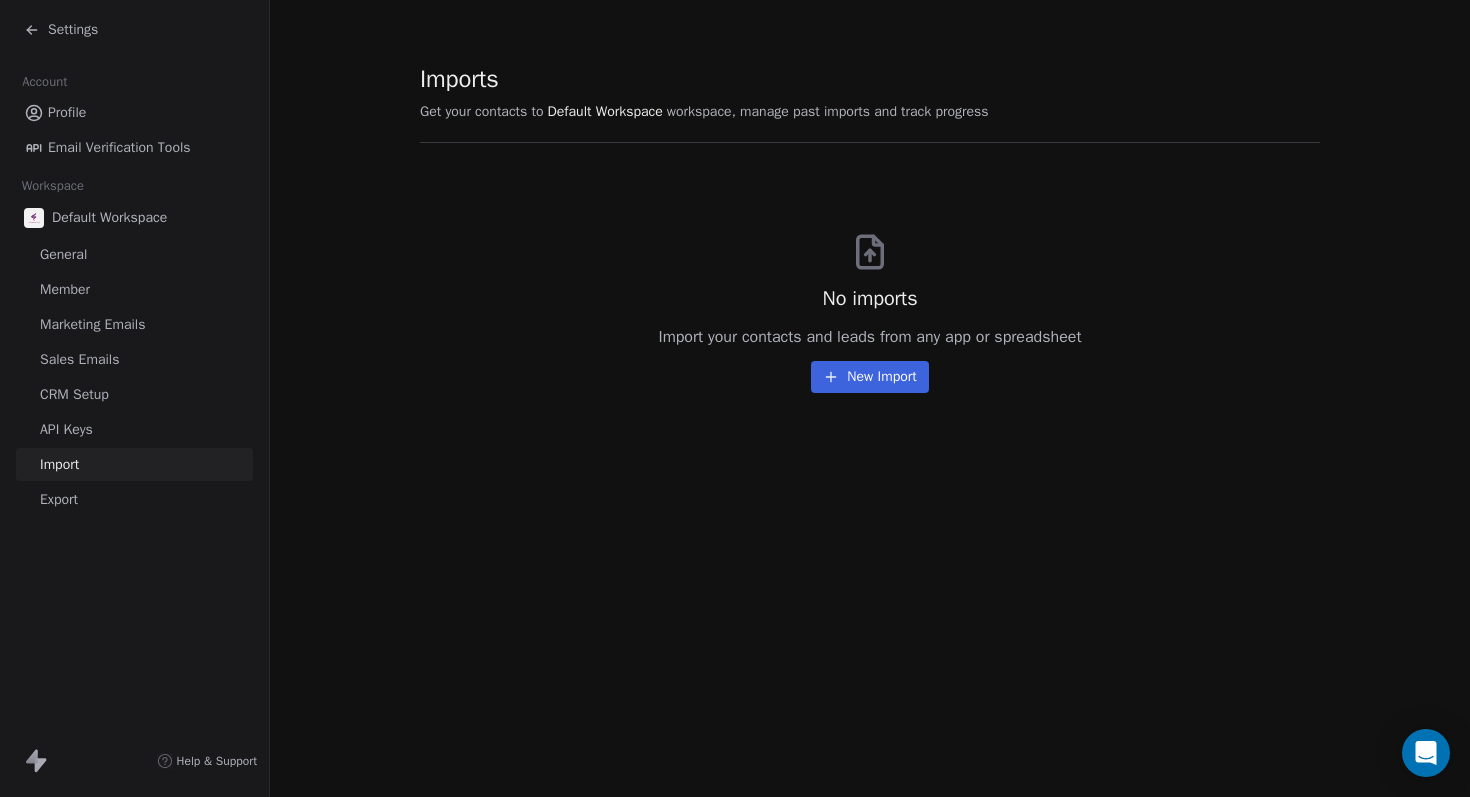 click on "No imports Import your contacts and leads from any app or spreadsheet  New Import" at bounding box center [870, 280] 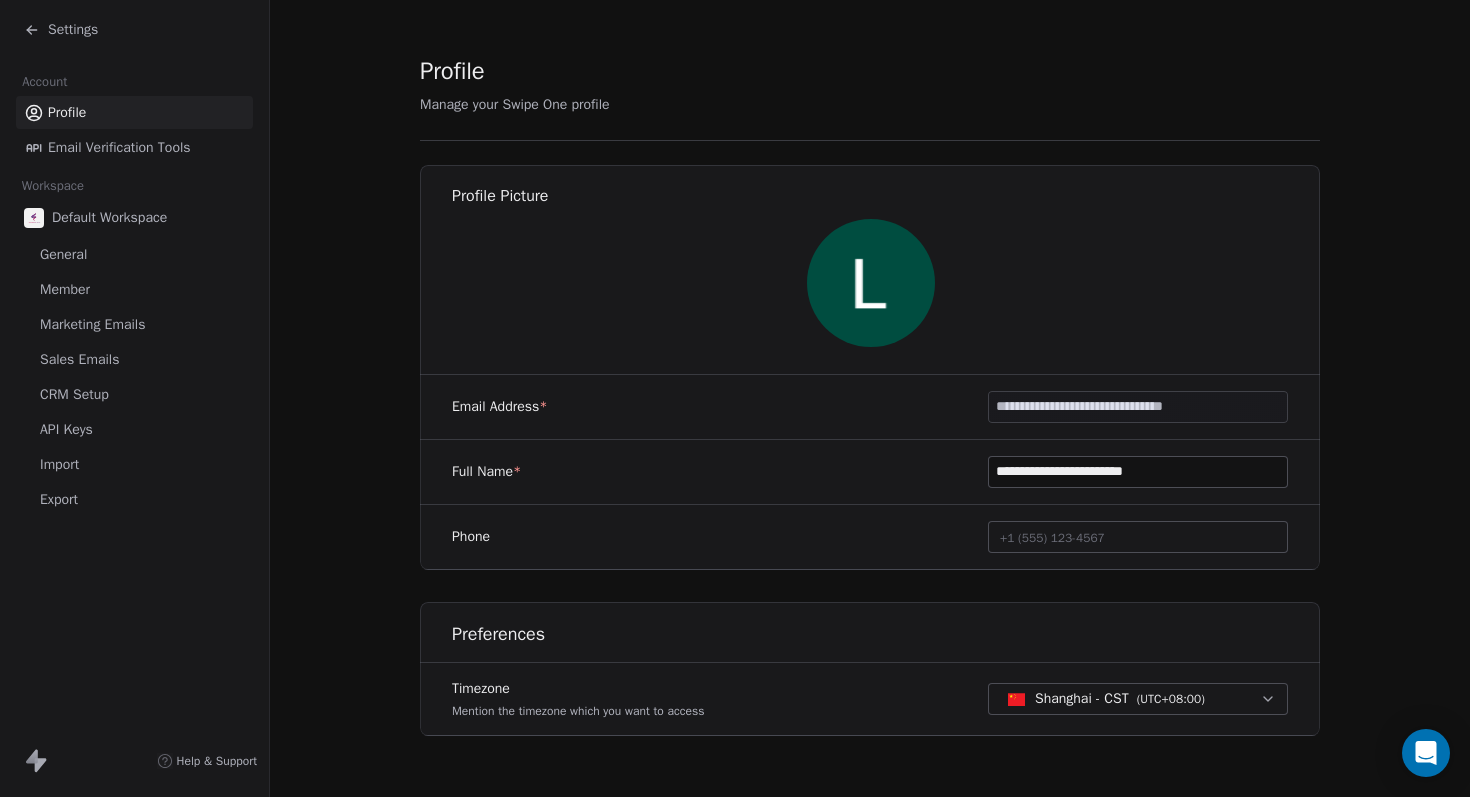 scroll, scrollTop: 0, scrollLeft: 0, axis: both 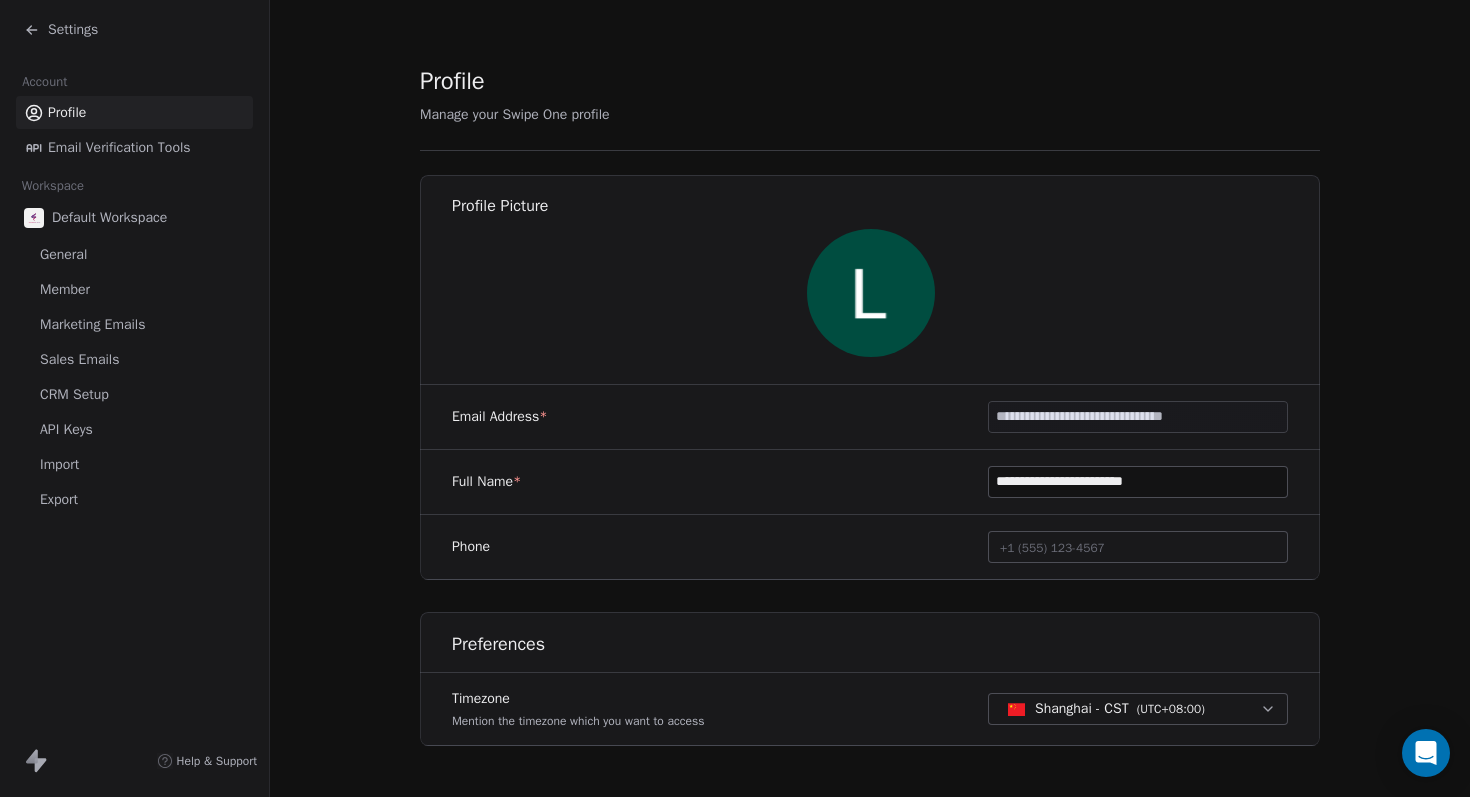 click on "Email Verification Tools" at bounding box center (119, 147) 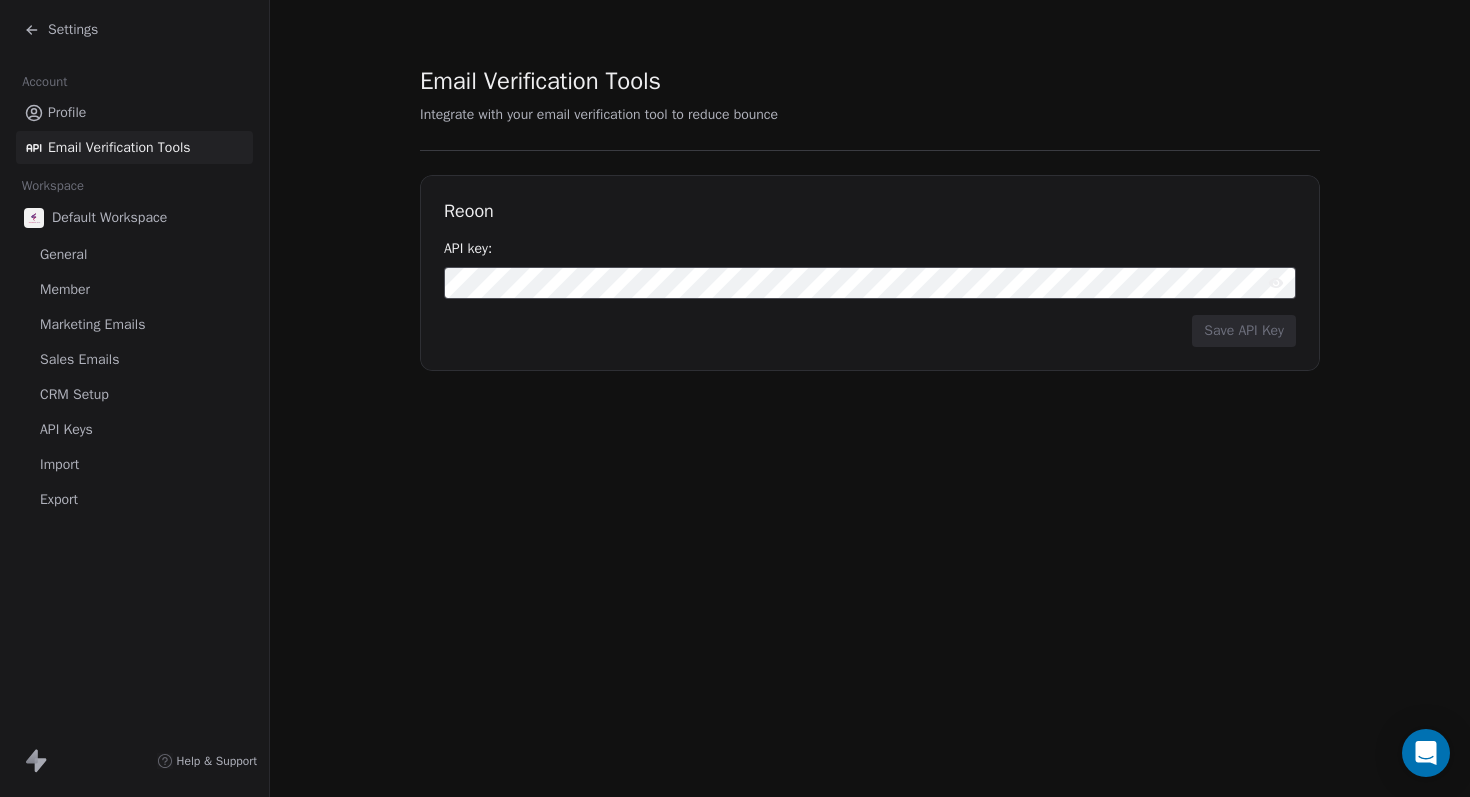 click 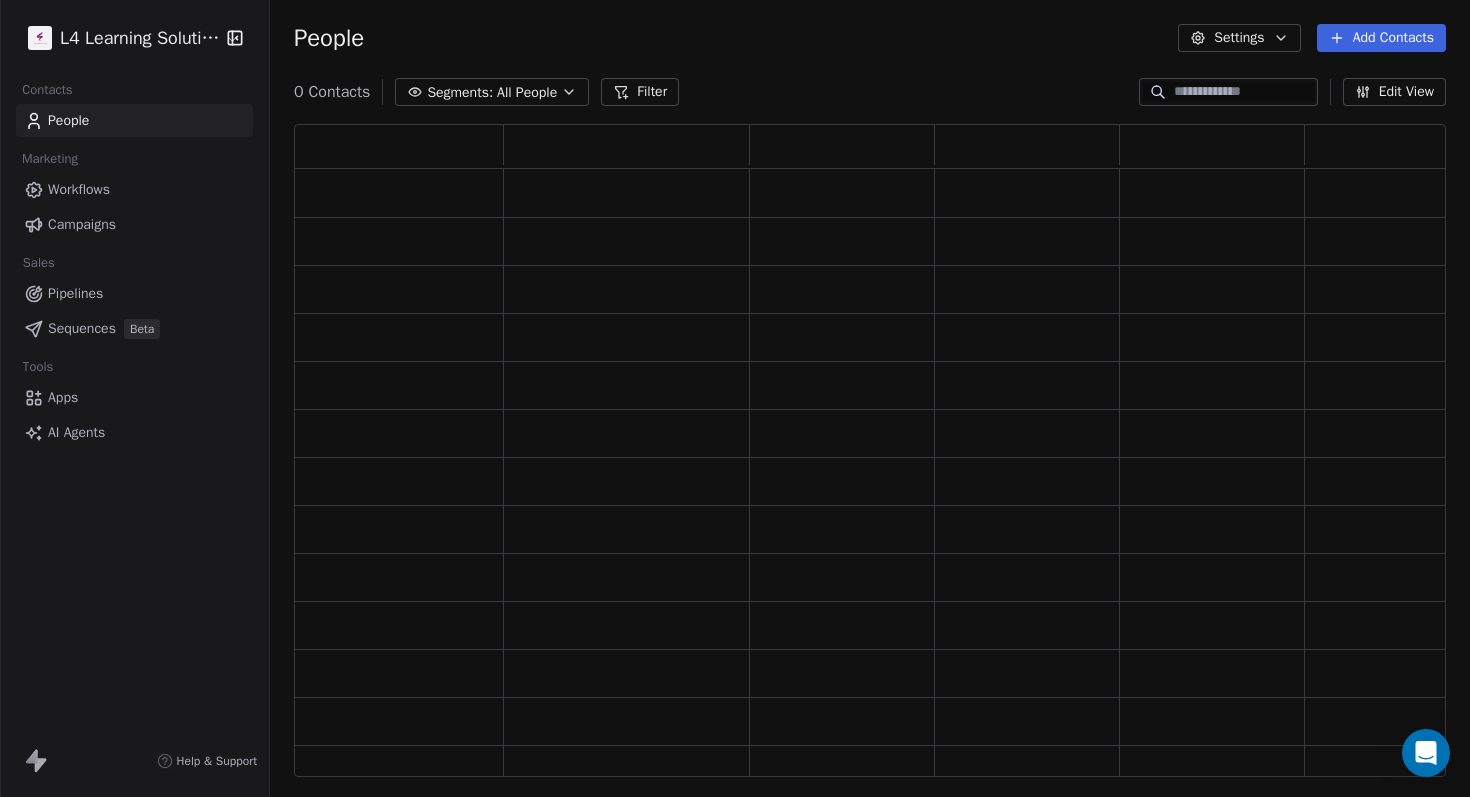 scroll, scrollTop: 0, scrollLeft: 1, axis: horizontal 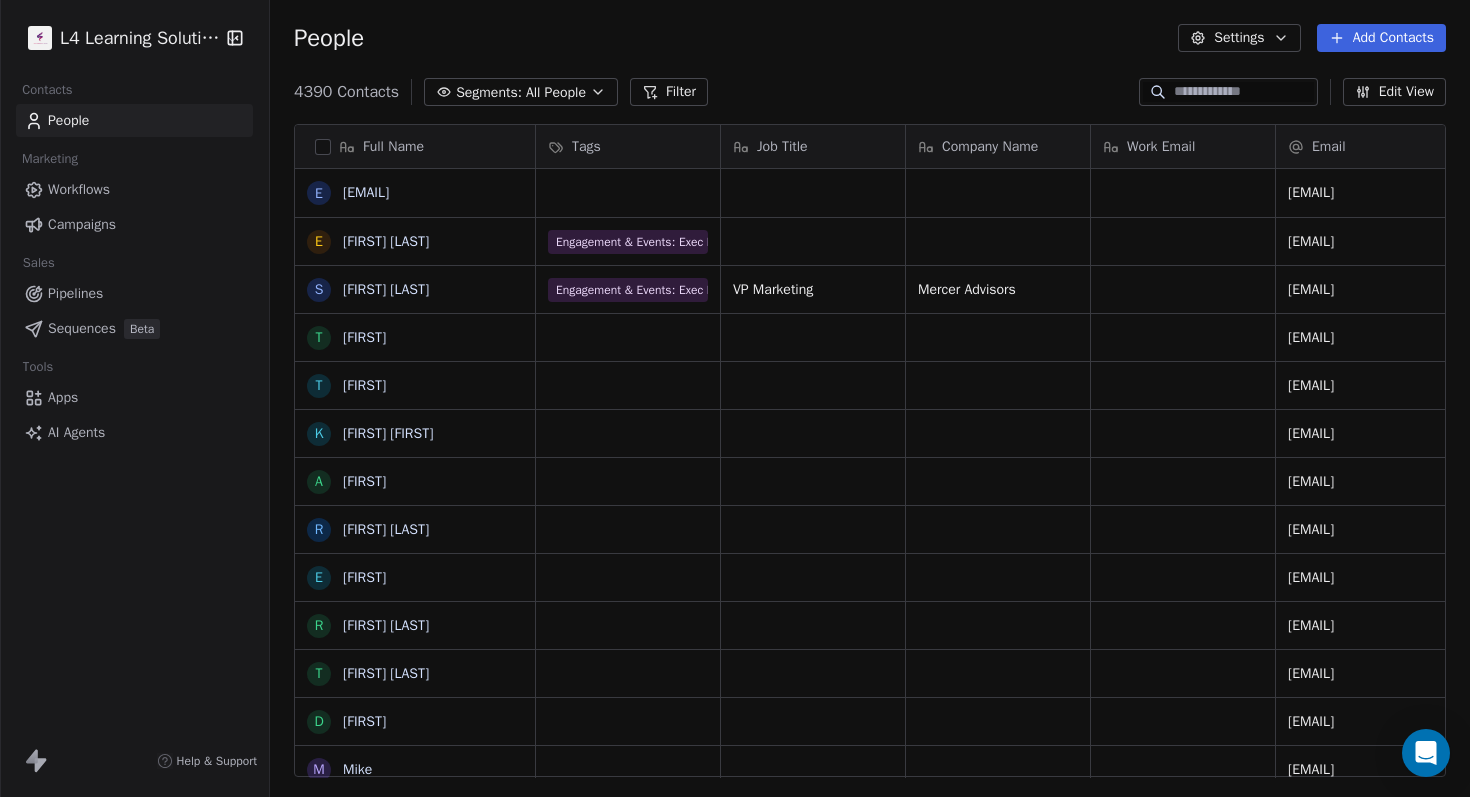 click 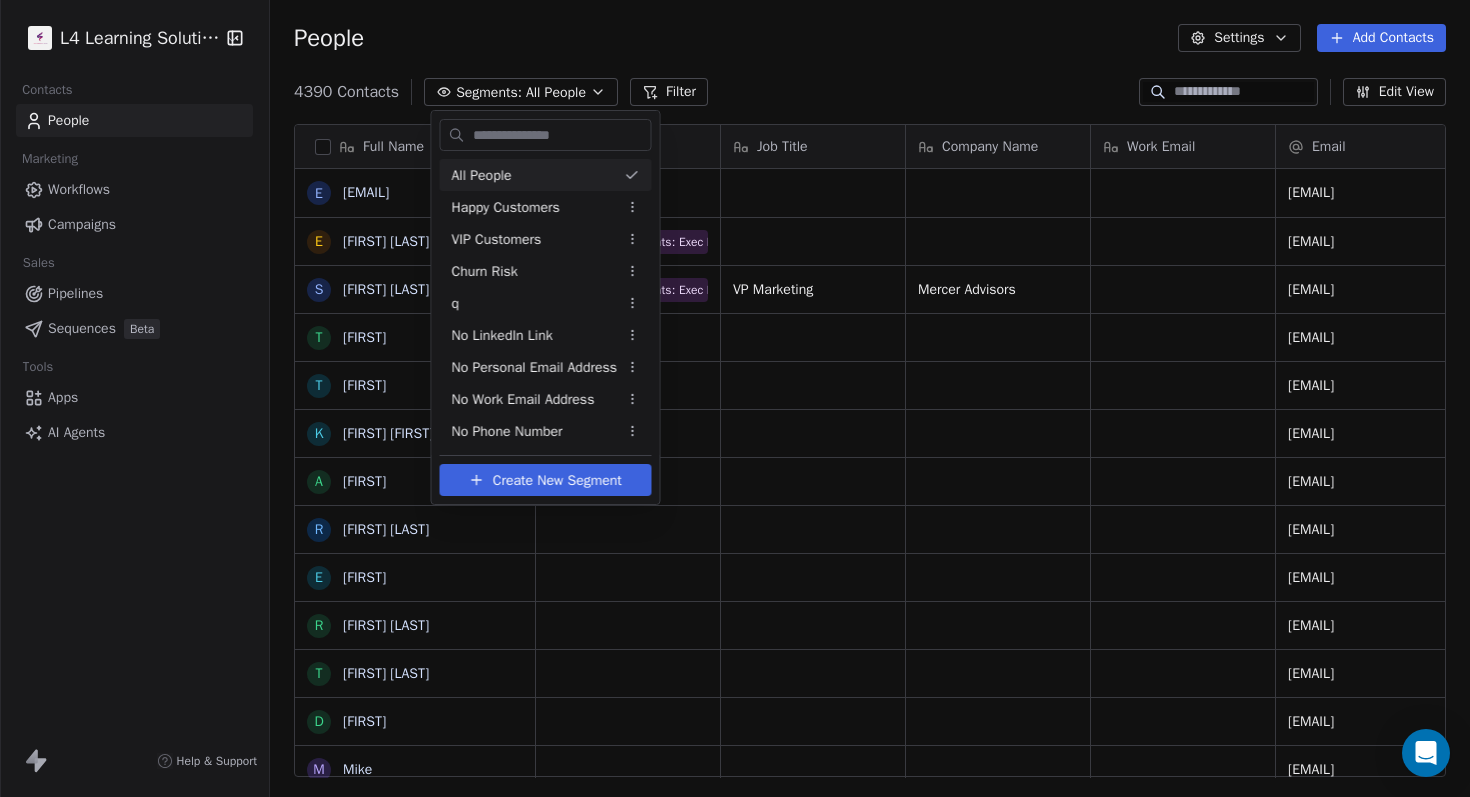 click on "L4 Learning Solutions Contacts People Marketing Workflows Campaigns Sales Pipelines Sequences Beta Tools Apps AI Agents Help & Support People Settings  Add Contacts 4390 Contacts Segments: All People Filter  Edit View Tag Add to Sequence Export Full Name e eman.meneses2025@gmail.comtesteman77momentumnegotiatingexpectations E Edmund Henessy S Stacey Orff T Tarek T Timothy K Ken Brian A Arielle R Rachel Wendt E Elena R Ranjeet Mudholkar T Tina Vitellas D Dominic M Mike T Tom Coletta F Fred Prigge T Tyler M Mary D Dale C Christian Monje, MA, PMP J Jeff T Tom Saccomanno I Isaiah G Gilbert Zender A Aaron Maness M Marlene T Tiffin Anne D Daniel Isnard S Sean Keith Hill B Becky Brannon V Vince Hafeli D Darius McDougle C Crystal Raganati C Cathy Gill Tags Job Title Company Name Work Email Email LinkedIn Connected On Phone Number eman.meneses2025@gmail.comtesteman77momentumnegotiatingexpectations Engagement & Events: Exec Forum - Attended ehennessy@pmg-results.com Engagement & Events: Exec Forum - Attended CT-Client" at bounding box center (735, 398) 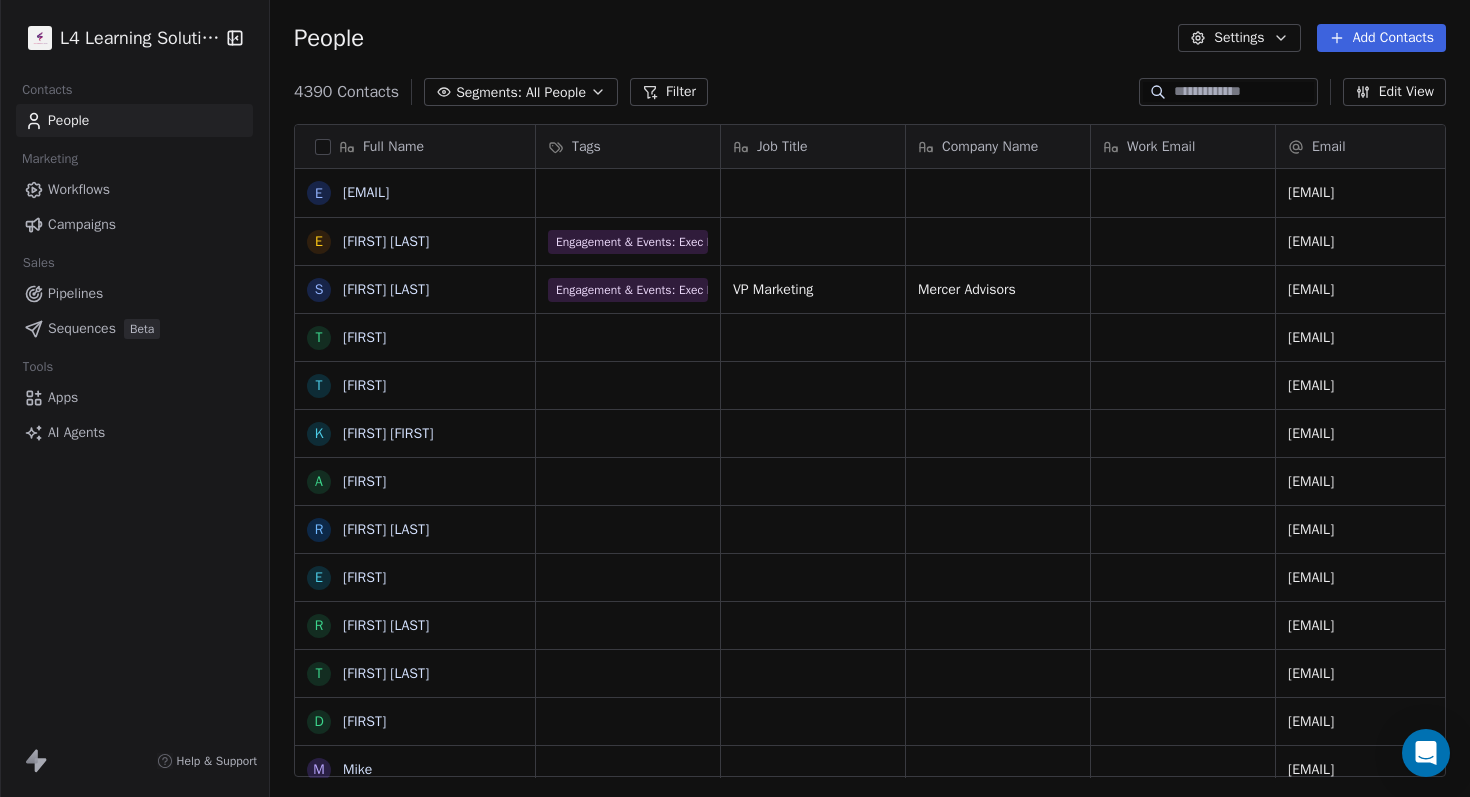 click on "Filter" at bounding box center [669, 92] 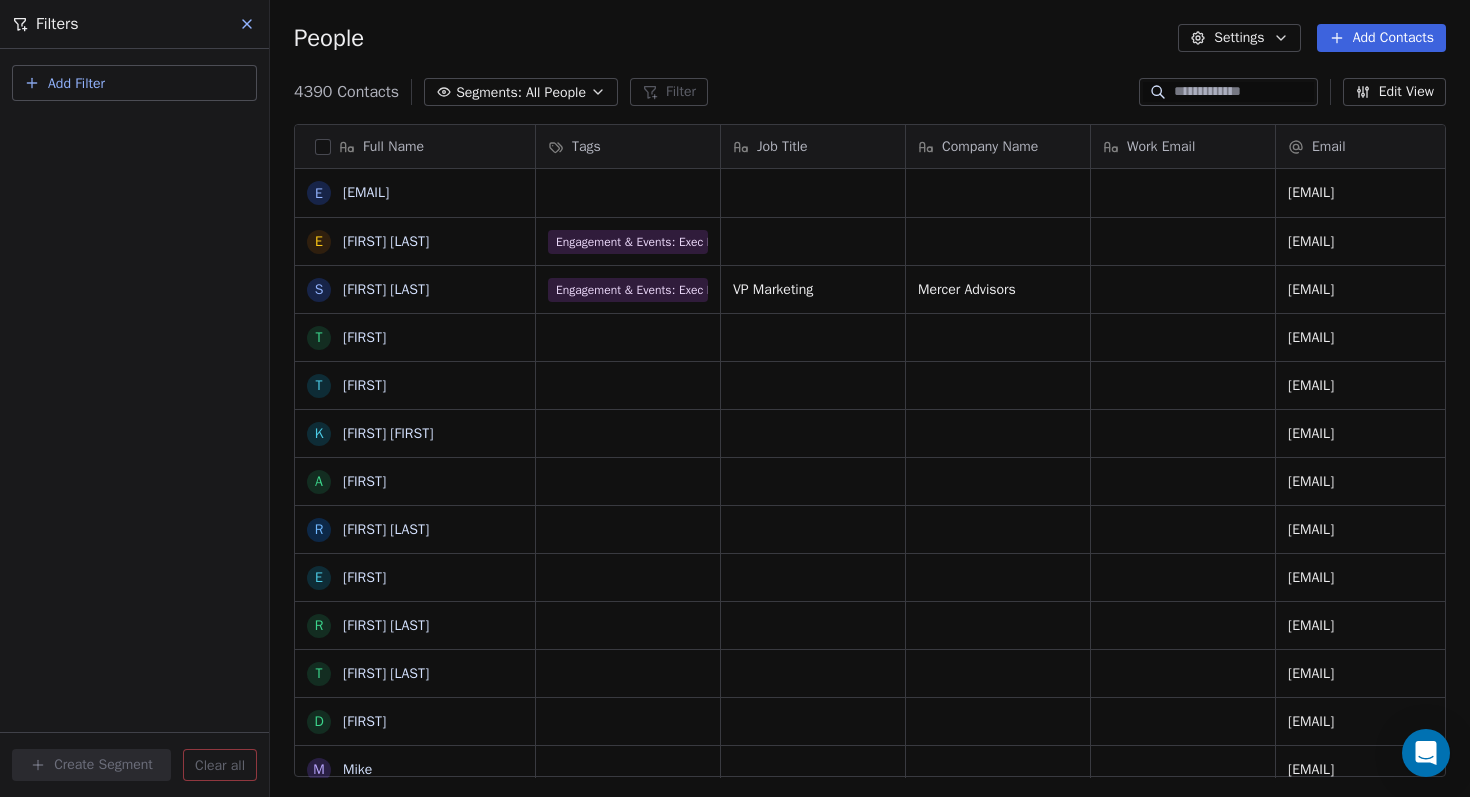 click 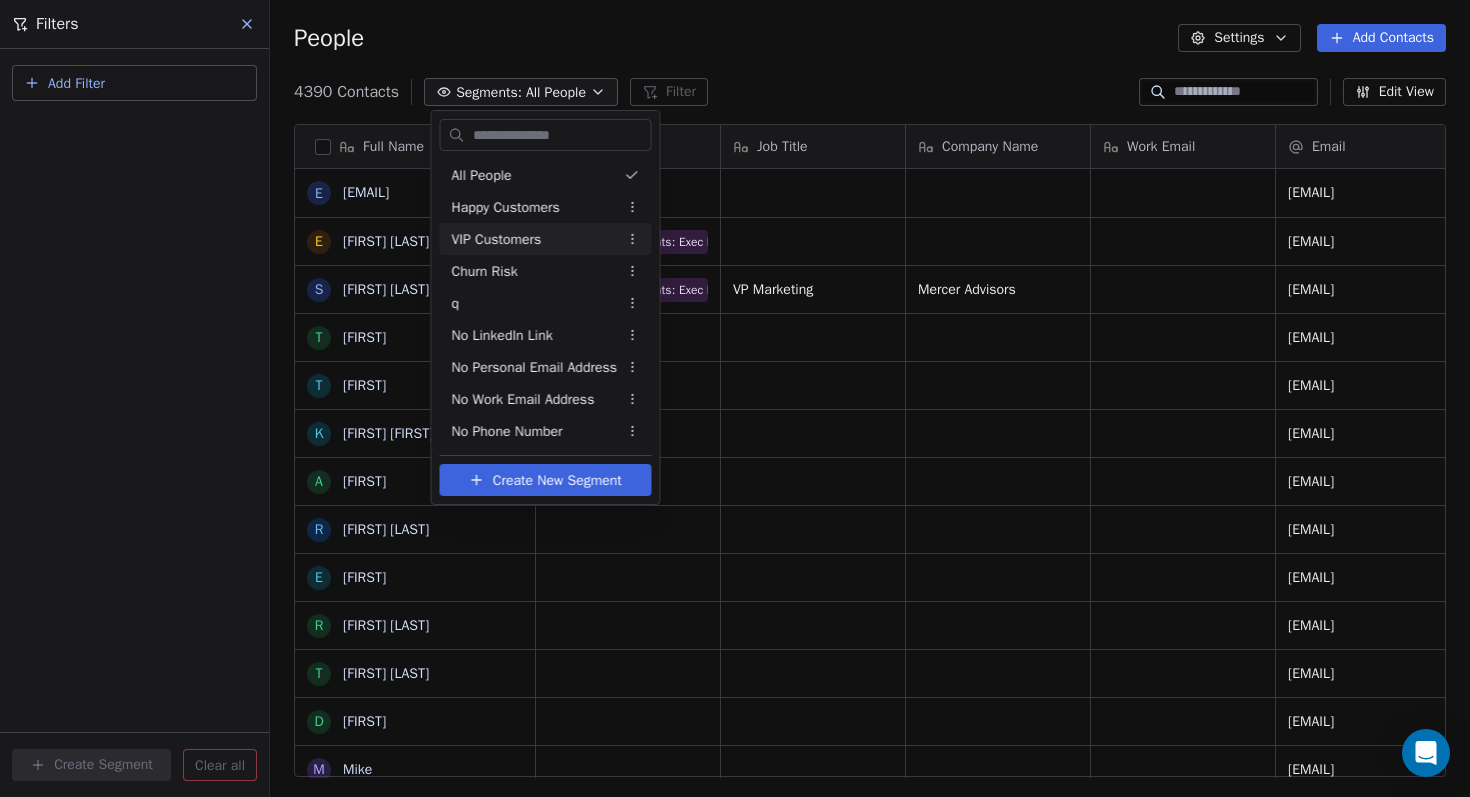 click on "L4 Learning Solutions Contacts People Marketing Workflows Campaigns Sales Pipelines Sequences Beta Tools Apps AI Agents Help & Support Filters Add Filter  Create Segment Clear all People Settings  Add Contacts 4390 Contacts Segments: All People Filter  Edit View Tag Add to Sequence Export Full Name e eman.meneses2025@gmail.comtesteman77momentumnegotiatingexpectations E Edmund Henessy S Stacey Orff T Tarek T Timothy K Ken Brian A Arielle R Rachel Wendt E Elena R Ranjeet Mudholkar T Tina Vitellas D Dominic M Mike T Tom Coletta F Fred Prigge T Tyler M Mary D Dale C Christian Monje, MA, PMP J Jeff T Tom Saccomanno I Isaiah G Gilbert Zender A Aaron Maness M Marlene T Tiffin Anne D Daniel Isnard S Sean Keith Hill B Becky Brannon V Vince Hafeli D Darius McDougle C Crystal Raganati C Cathy Gill Tags Job Title Company Name Work Email Email LinkedIn Connected On Phone Number eman.meneses2025@gmail.comtesteman77momentumnegotiatingexpectations Engagement & Events: Exec Forum - Attended ehennessy@pmg-results.com" at bounding box center [735, 398] 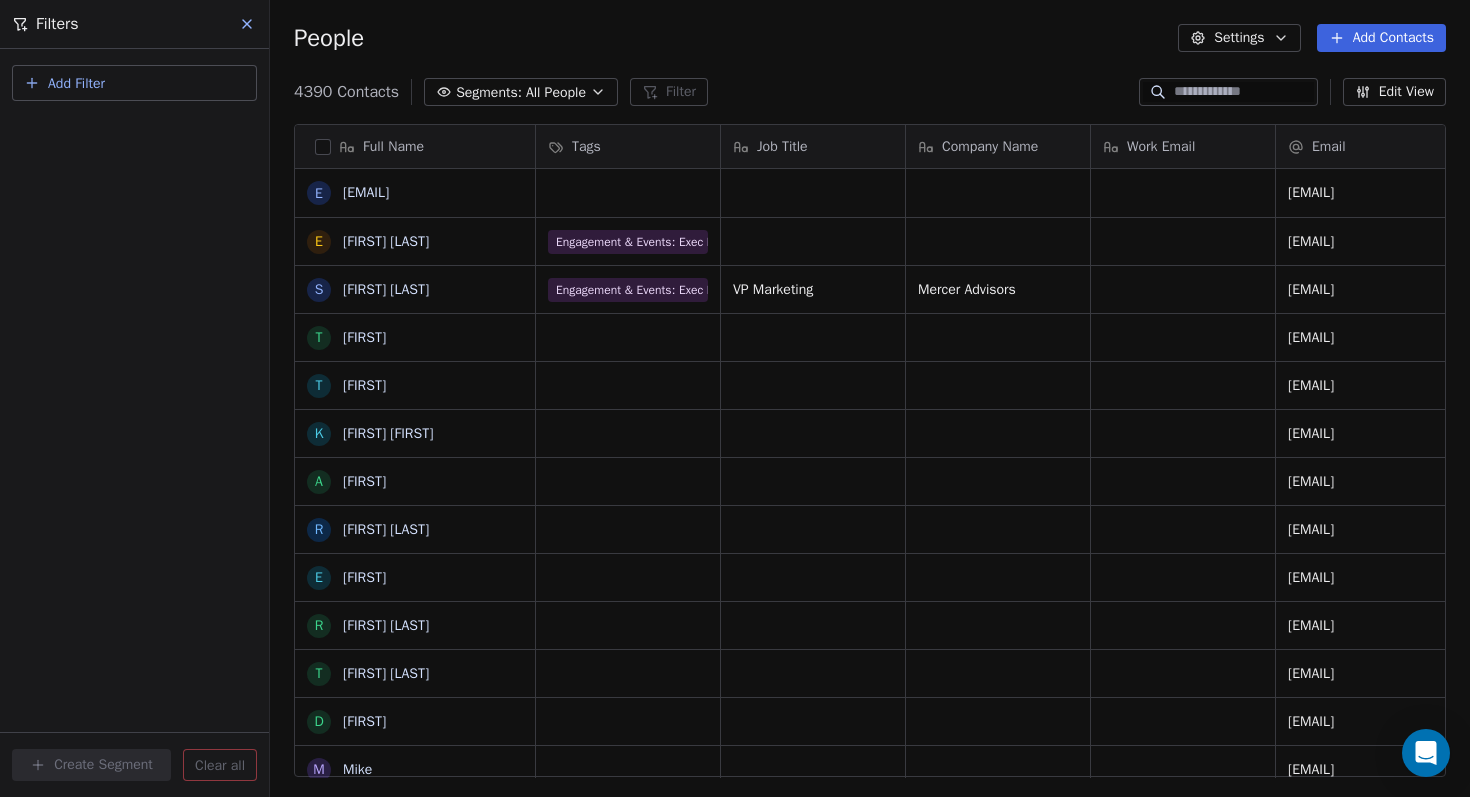 click 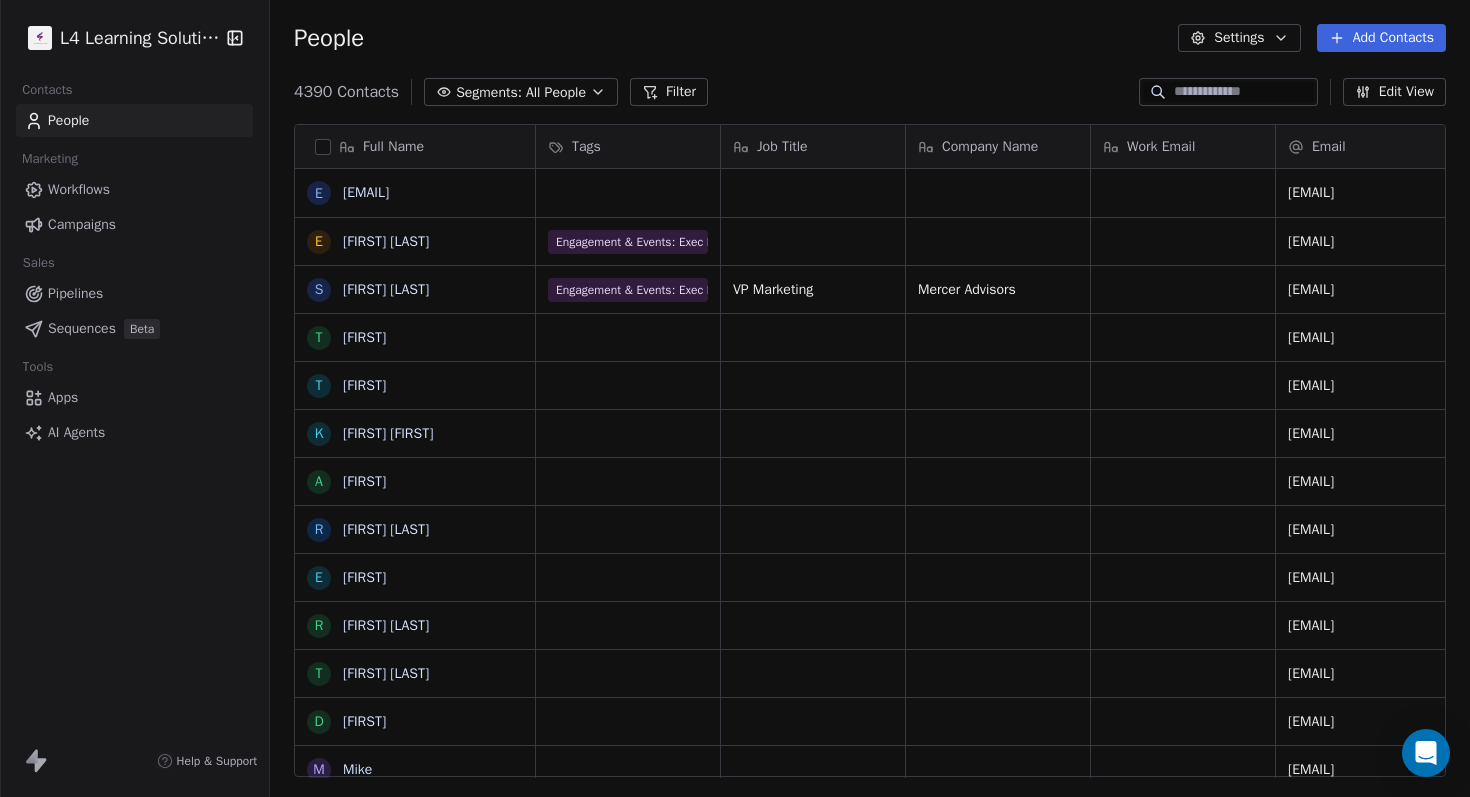 click on "Campaigns" at bounding box center (82, 224) 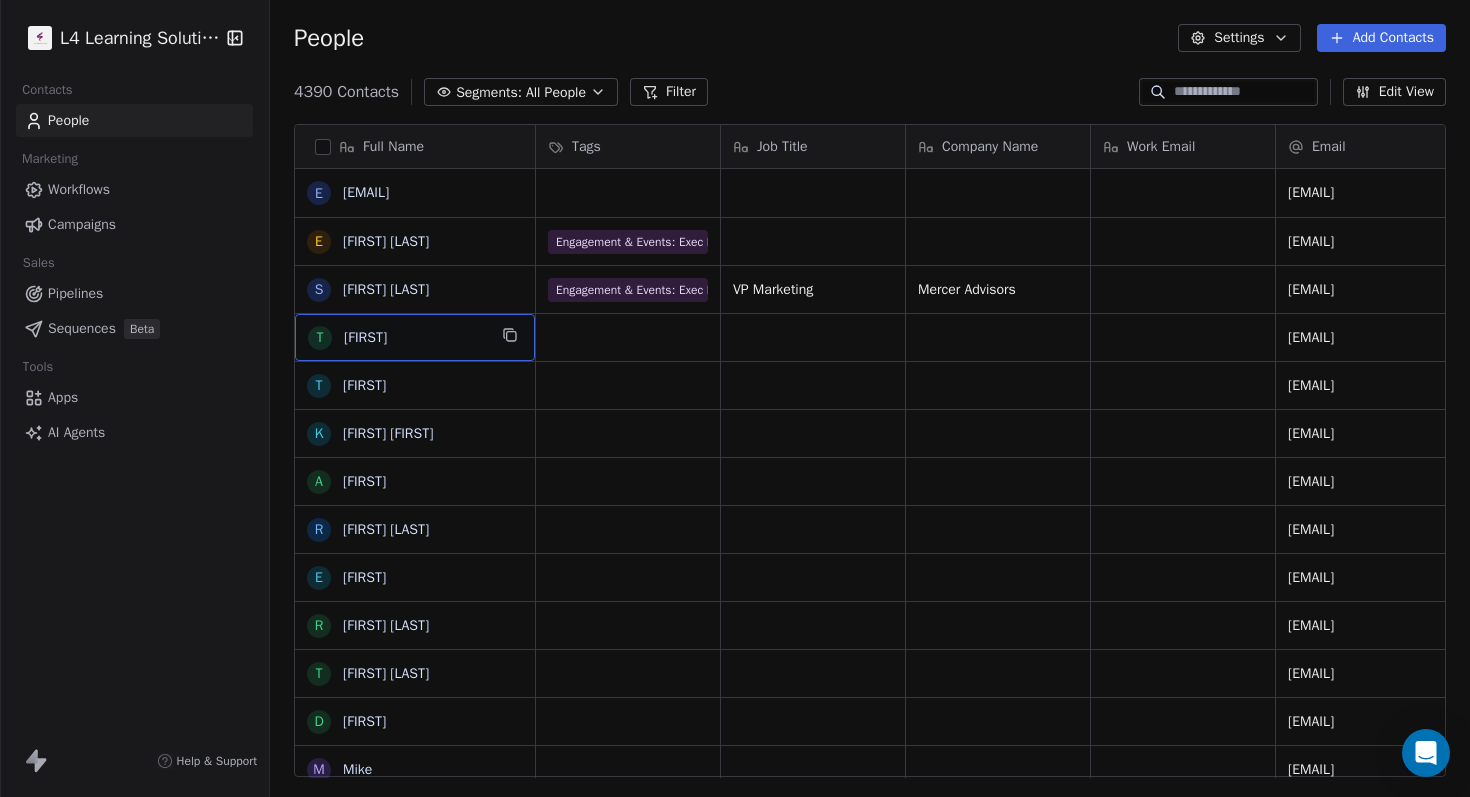 drag, startPoint x: 370, startPoint y: 359, endPoint x: 1198, endPoint y: 40, distance: 887.32465 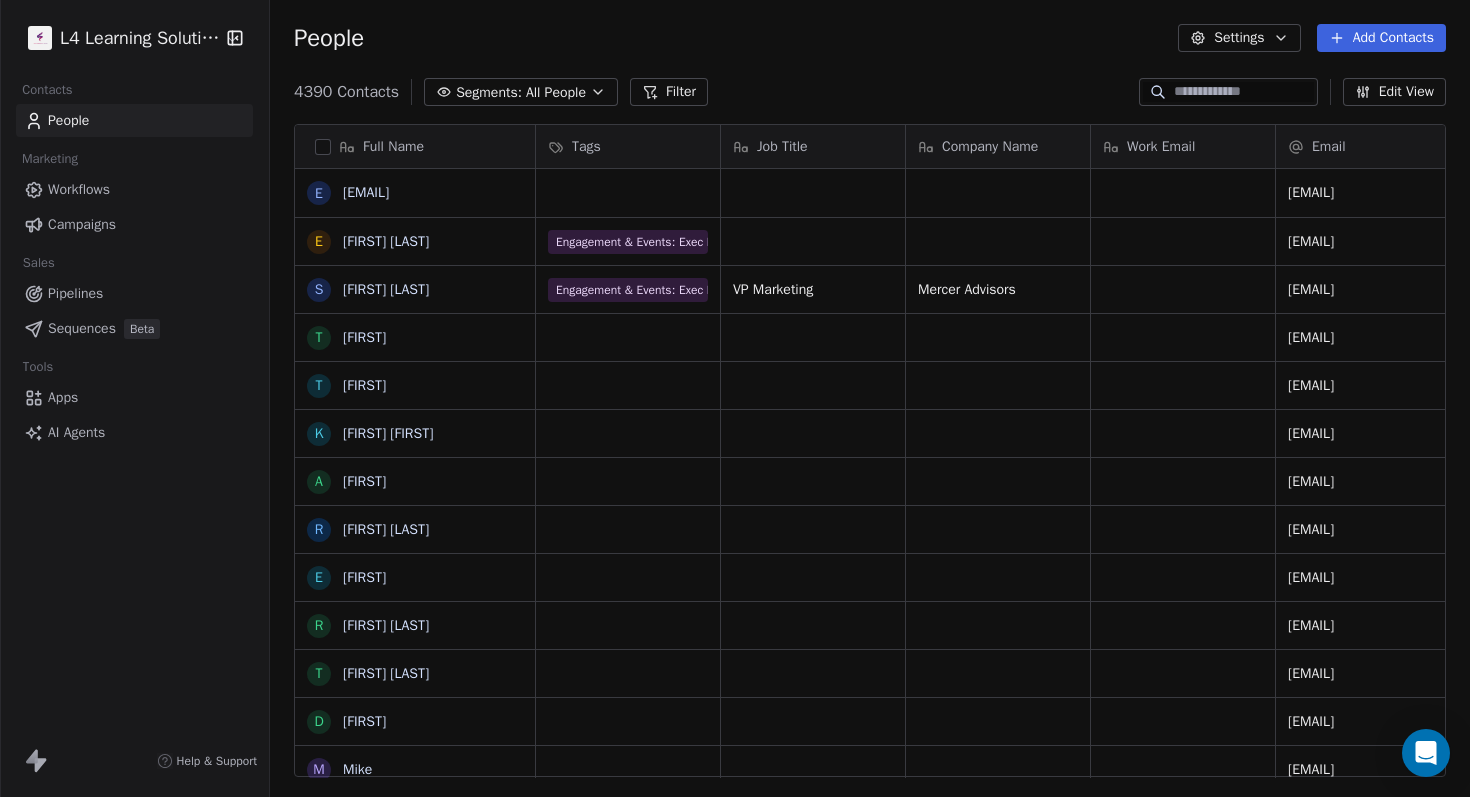 click 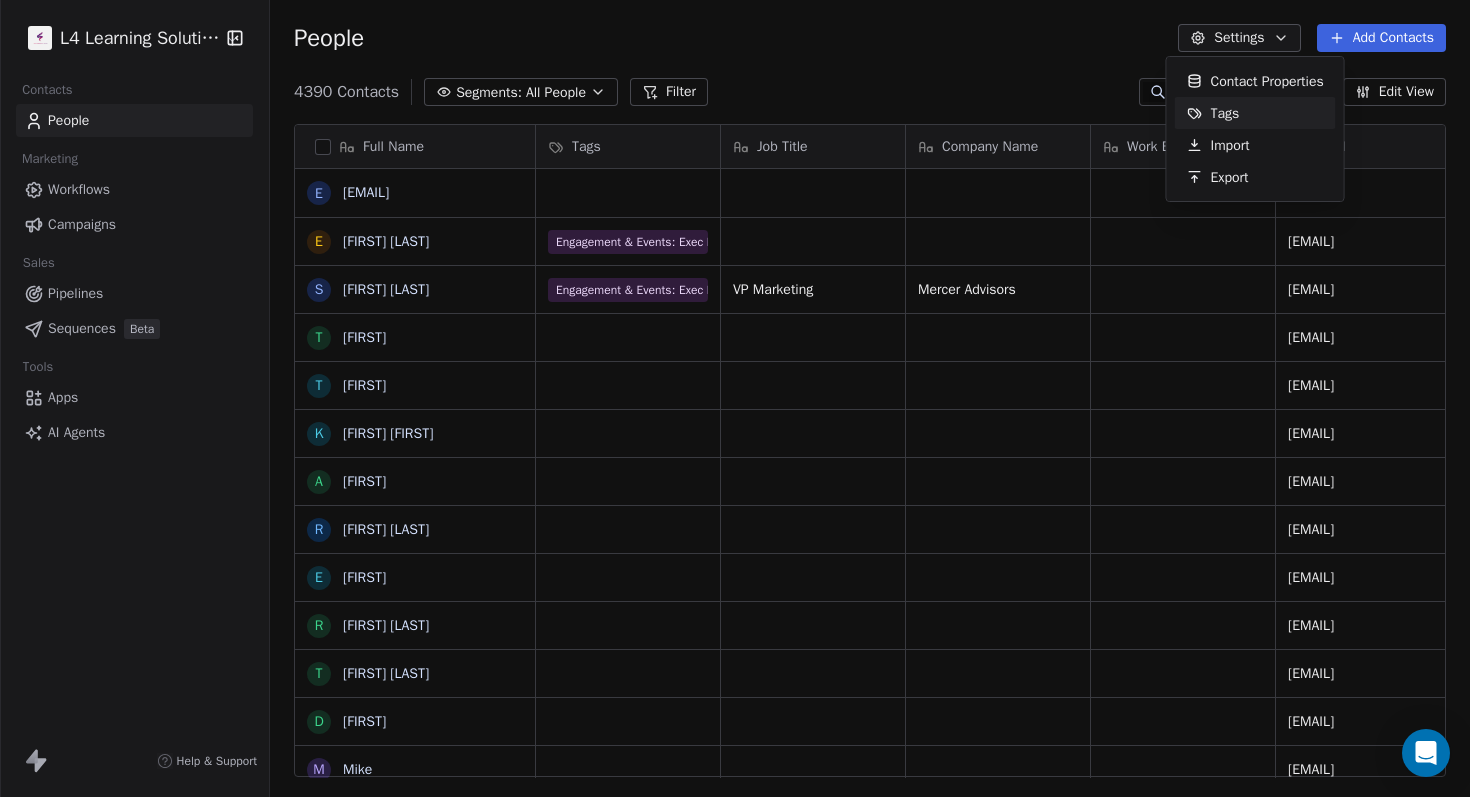 click on "Tags" at bounding box center [1213, 113] 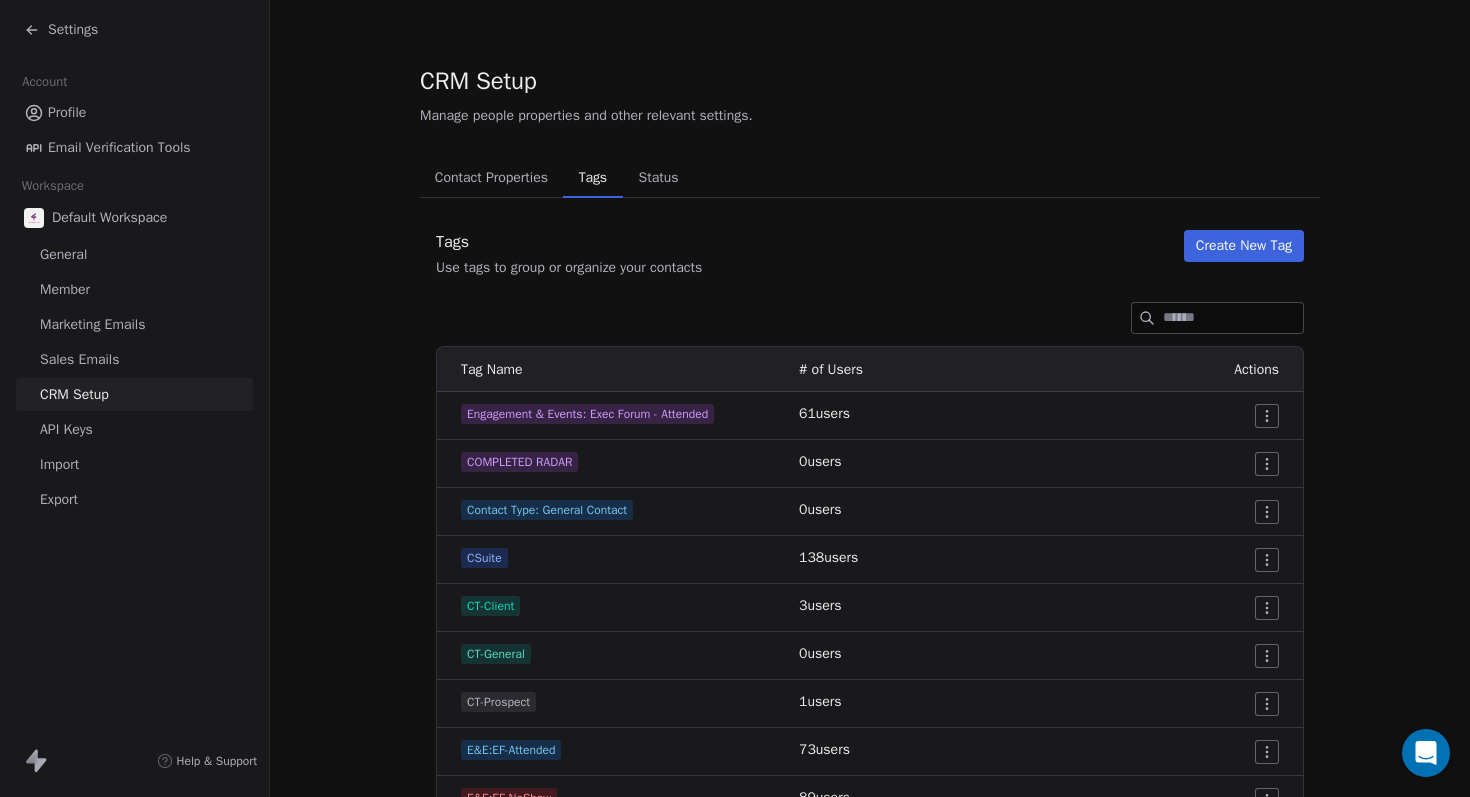 click on "COMPLETED RADAR" at bounding box center (519, 462) 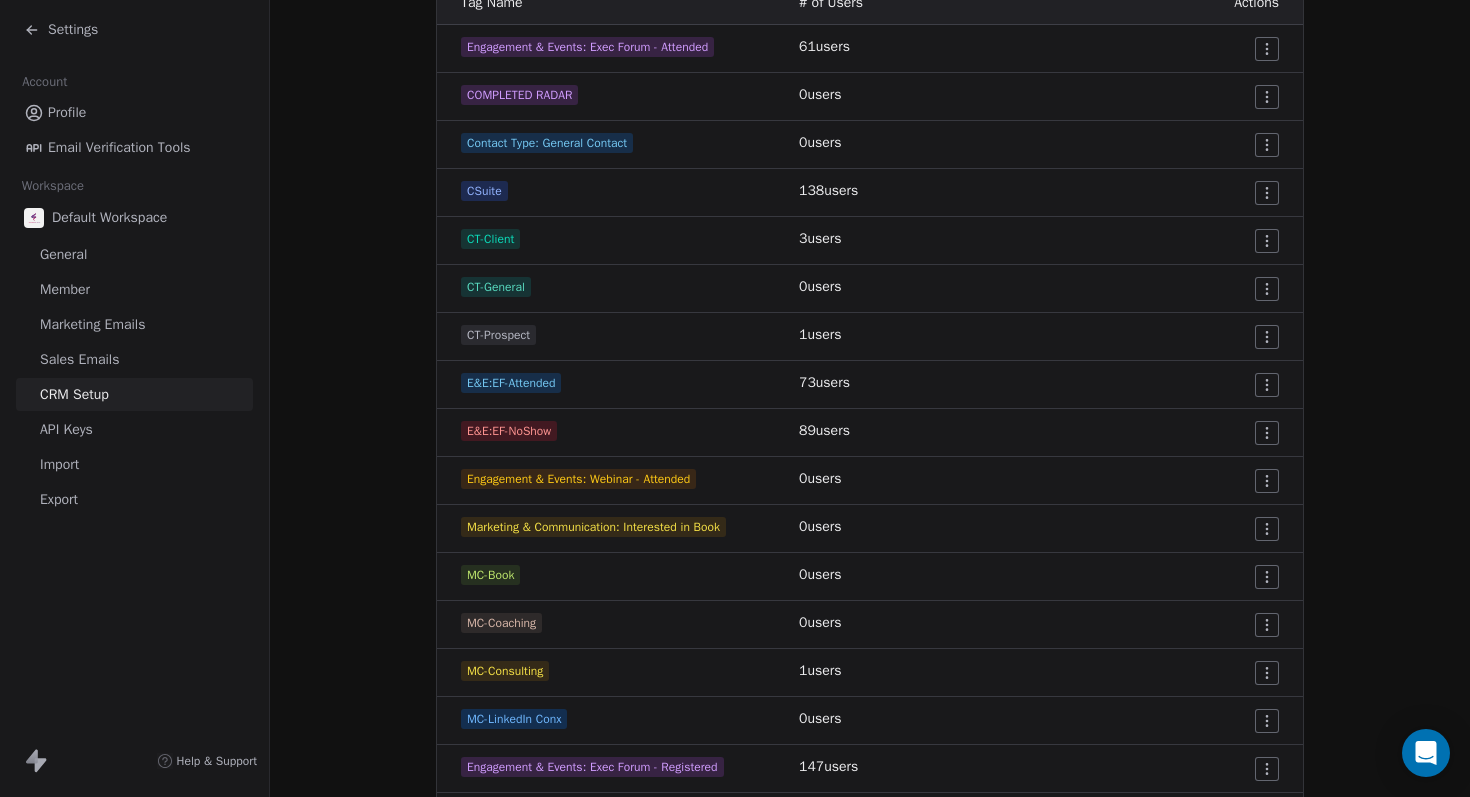scroll, scrollTop: 480, scrollLeft: 0, axis: vertical 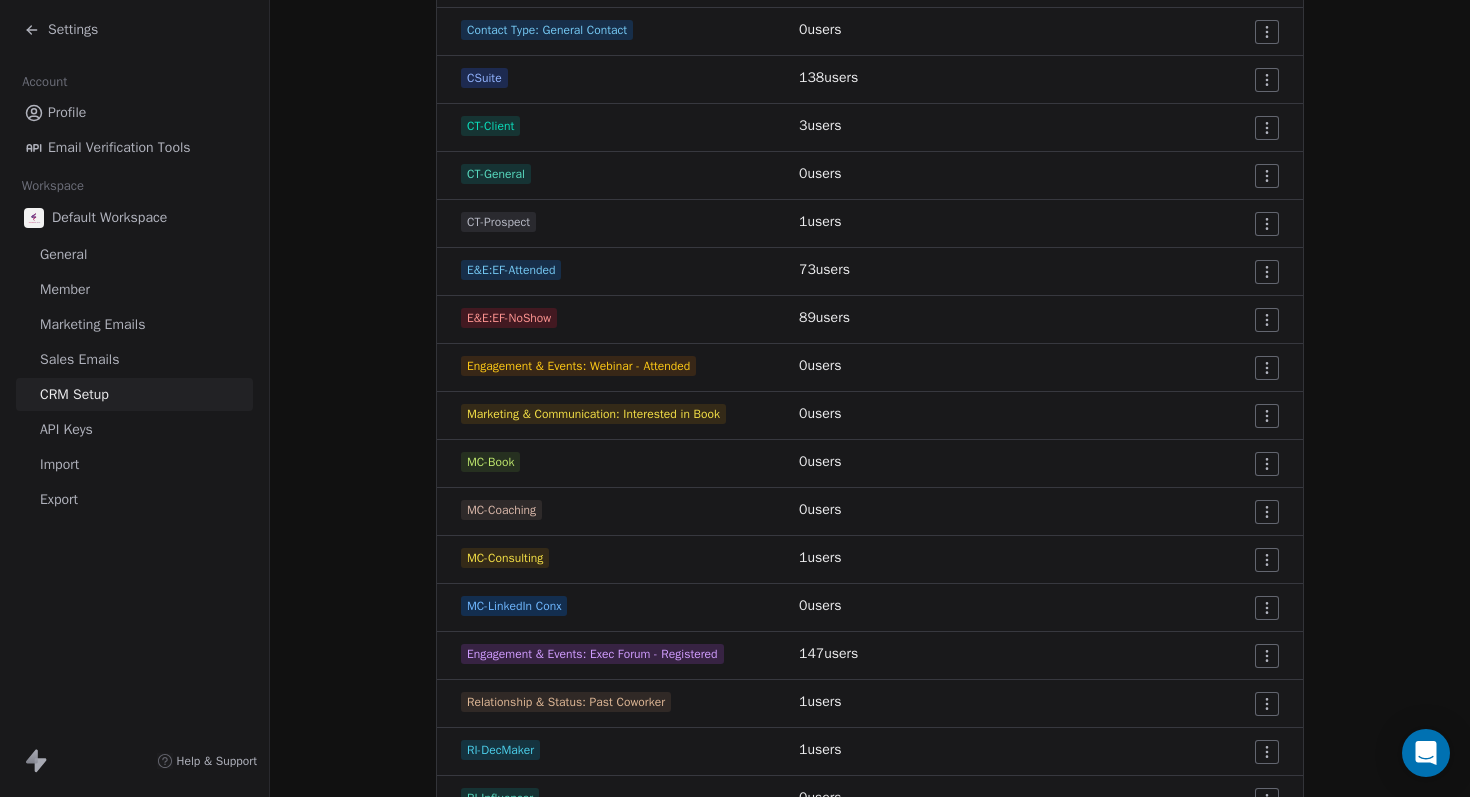 click on "Member" at bounding box center (65, 289) 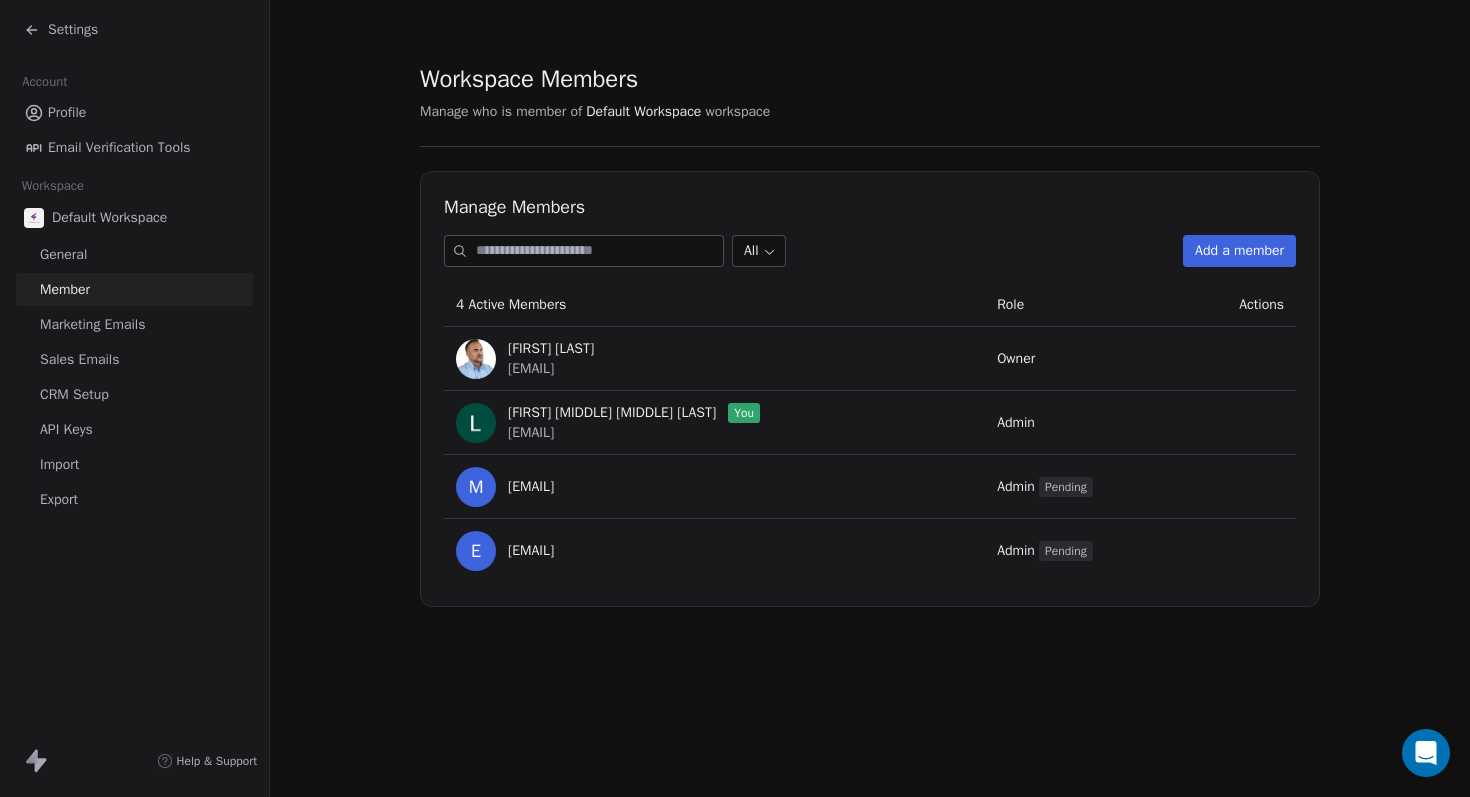click 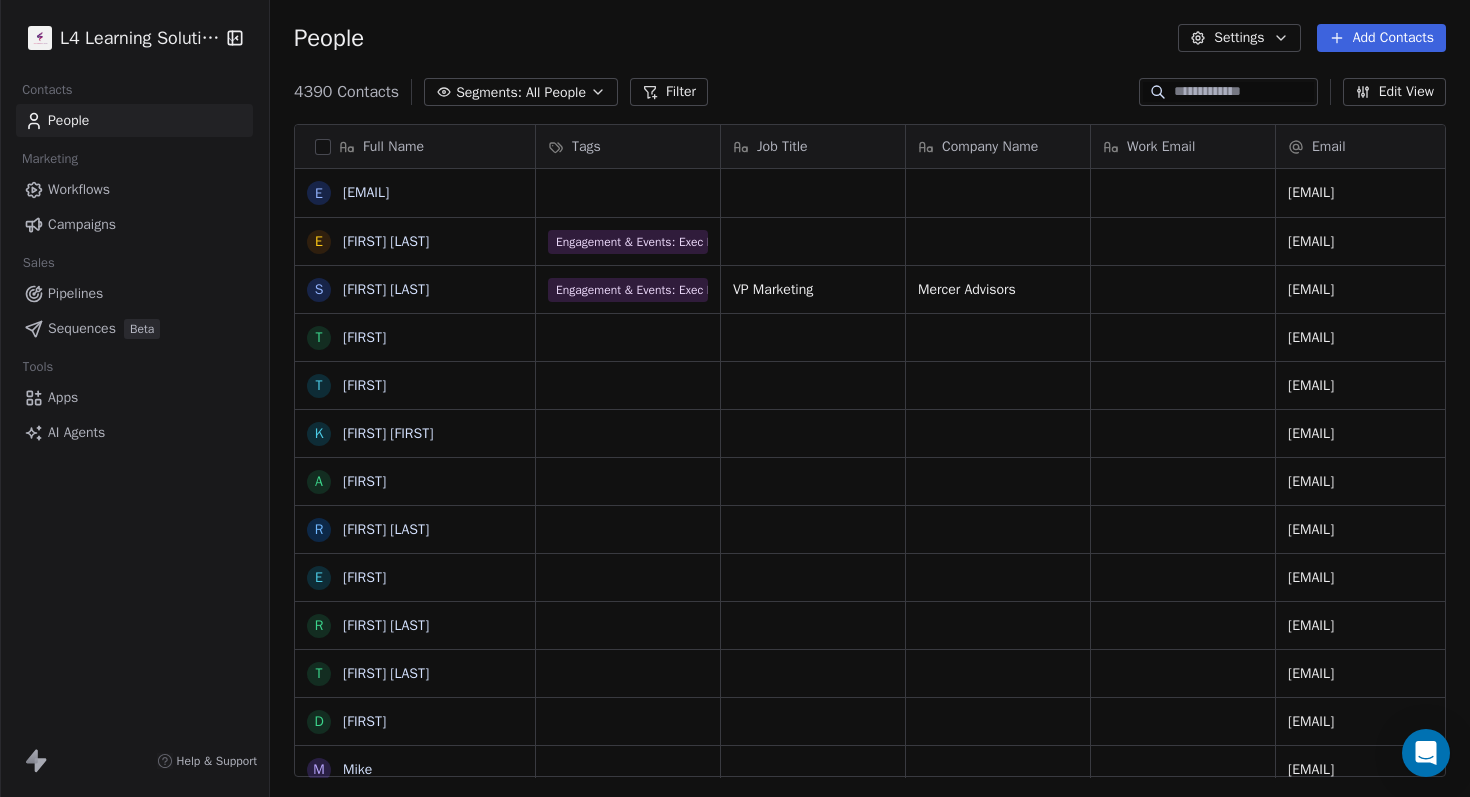 scroll, scrollTop: 0, scrollLeft: 1, axis: horizontal 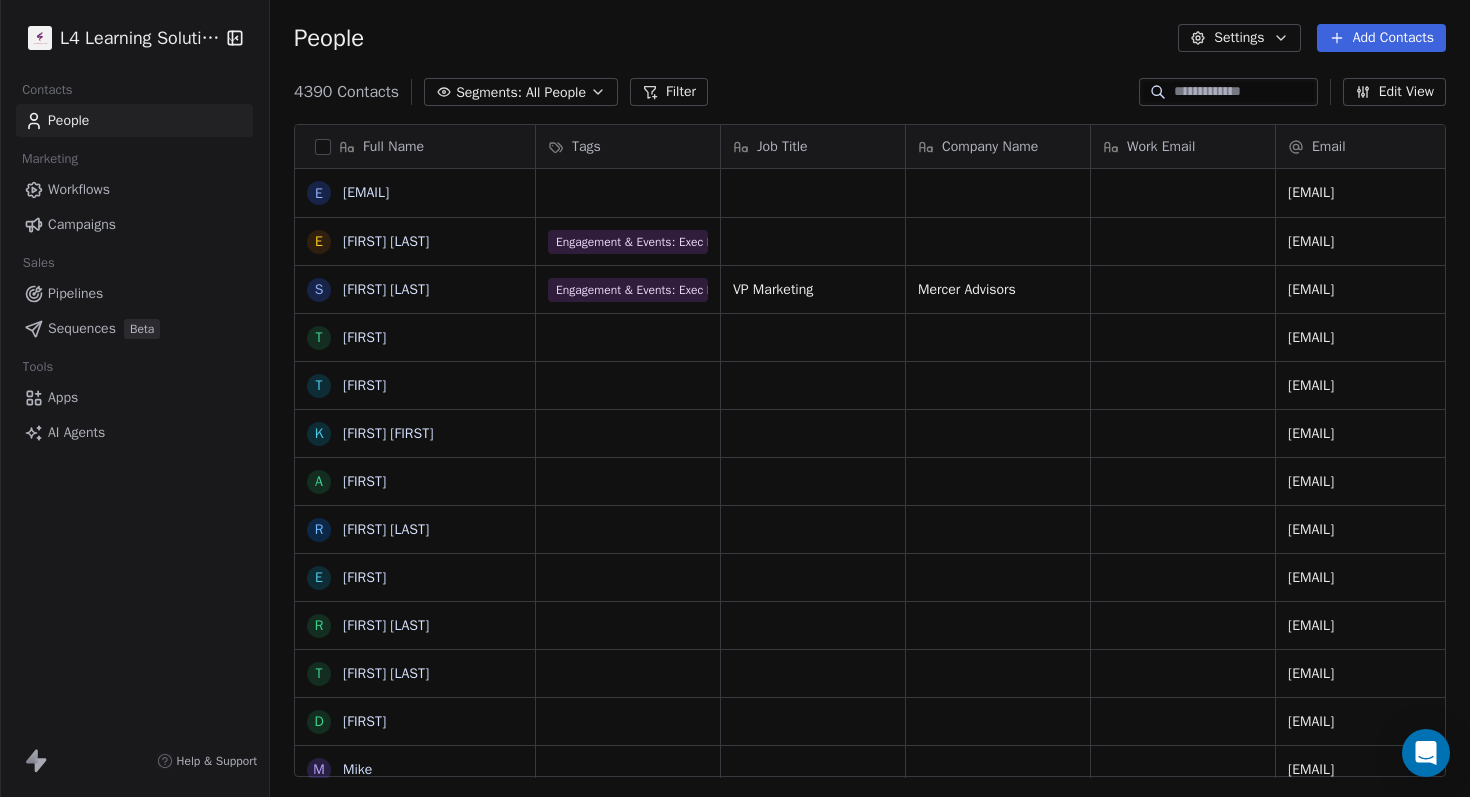 click 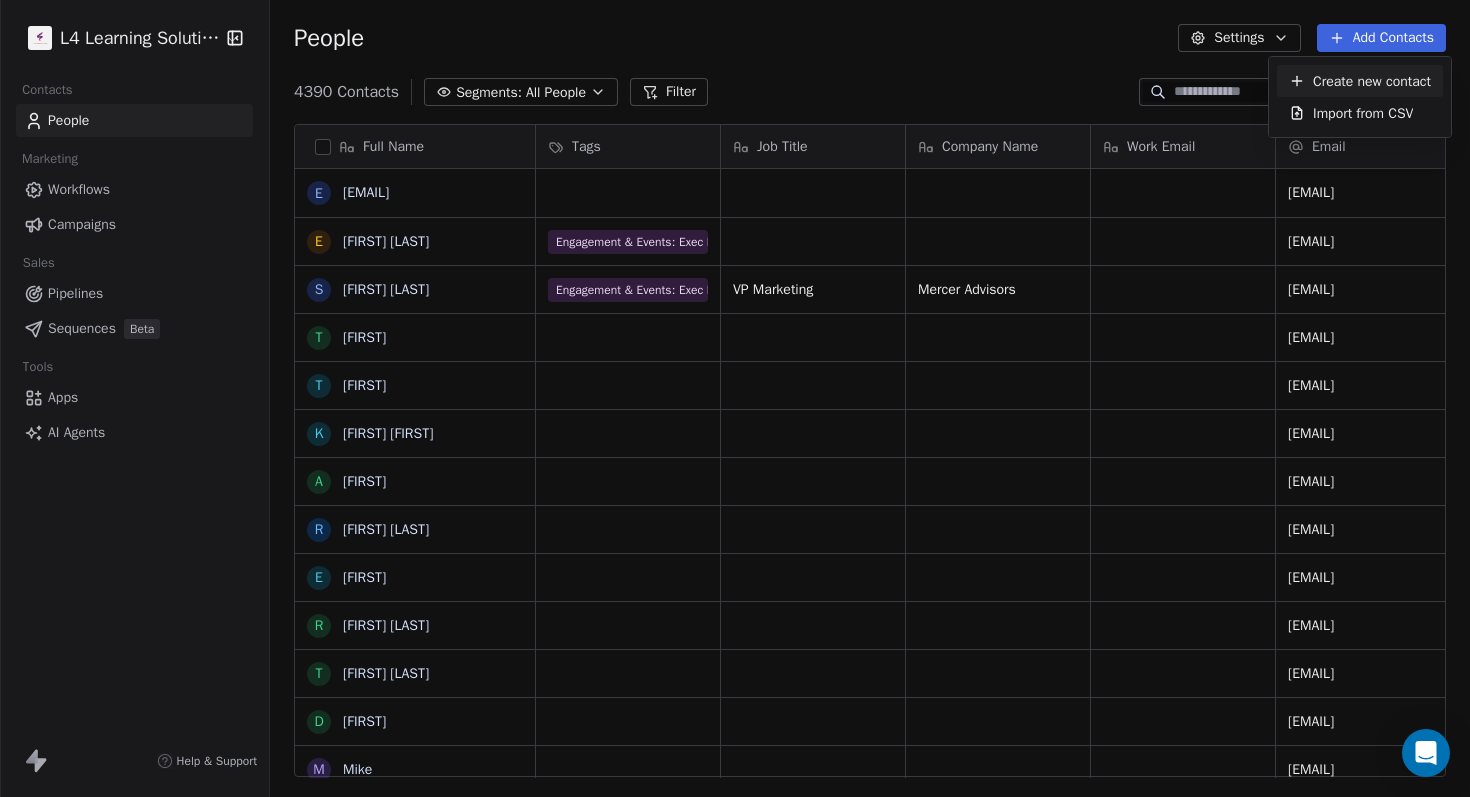 click on "L4 Learning Solutions Contacts People Marketing Workflows Campaigns Sales Pipelines Sequences Beta Tools Apps AI Agents Help & Support People Settings  Add Contacts 4390 Contacts Segments: All People Filter  Edit View Tag Add to Sequence Export Full Name e eman.meneses2025@gmail.comtesteman77momentumnegotiatingexpectations E Edmund Henessy S Stacey Orff T Tarek T Timothy K Ken Brian A Arielle R Rachel Wendt E Elena R Ranjeet Mudholkar T Tina Vitellas D Dominic M Mike T Tom Coletta F Fred Prigge T Tyler M Mary D Dale C Christian Monje, MA, PMP J Jeff T Tom Saccomanno I Isaiah G Gilbert Zender A Aaron Maness M Marlene T Tiffin Anne D Daniel Isnard S Sean Keith Hill B Becky Brannon V Vince Hafeli D Darius McDougle C Crystal Raganati C Cathy Gill Tags Job Title Company Name Work Email Email LinkedIn Connected On Phone Number eman.meneses2025@gmail.comtesteman77momentumnegotiatingexpectations Engagement & Events: Exec Forum - Attended ehennessy@pmg-results.com Engagement & Events: Exec Forum - Attended CT-Client" at bounding box center [735, 398] 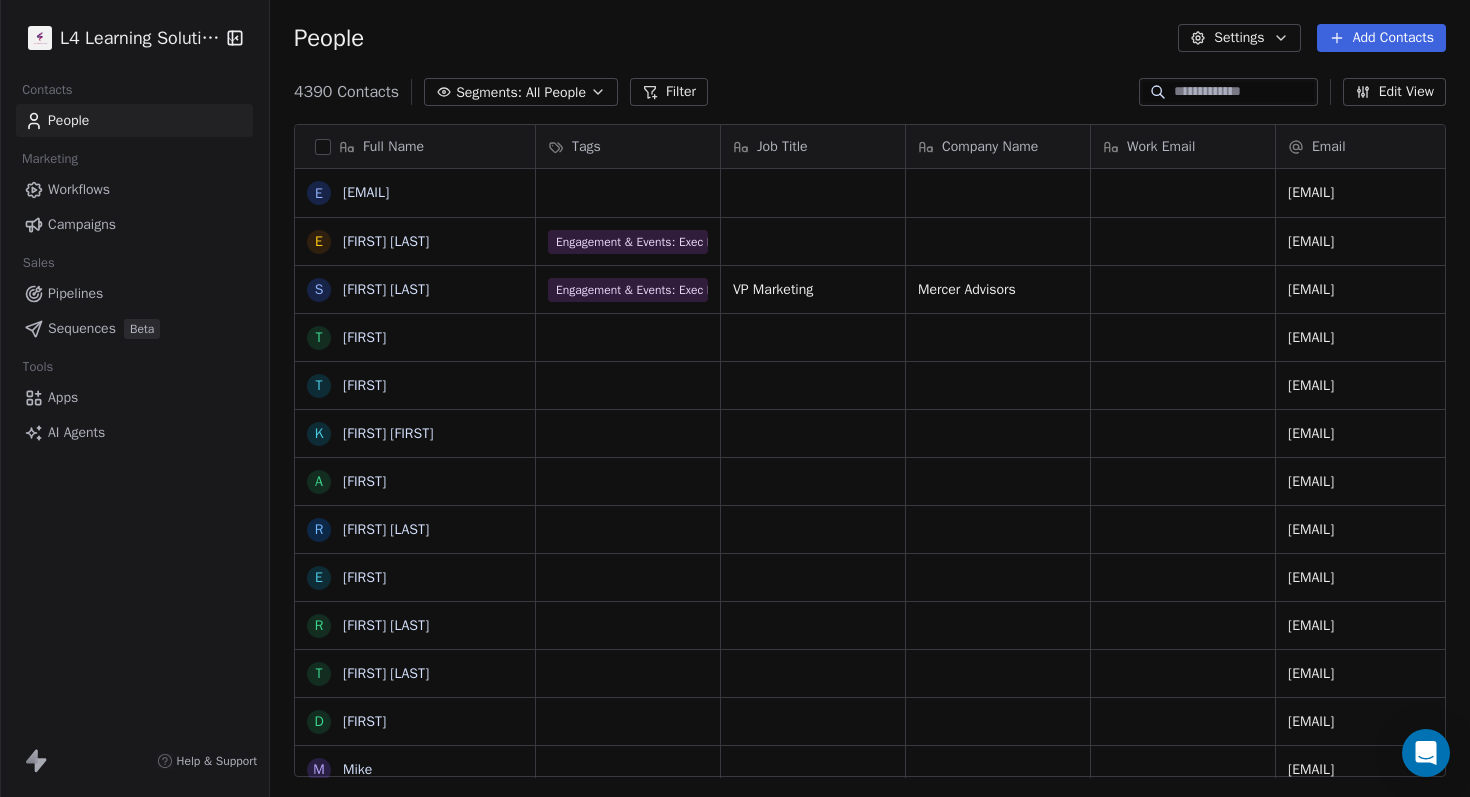 click on "Settings" at bounding box center [1239, 38] 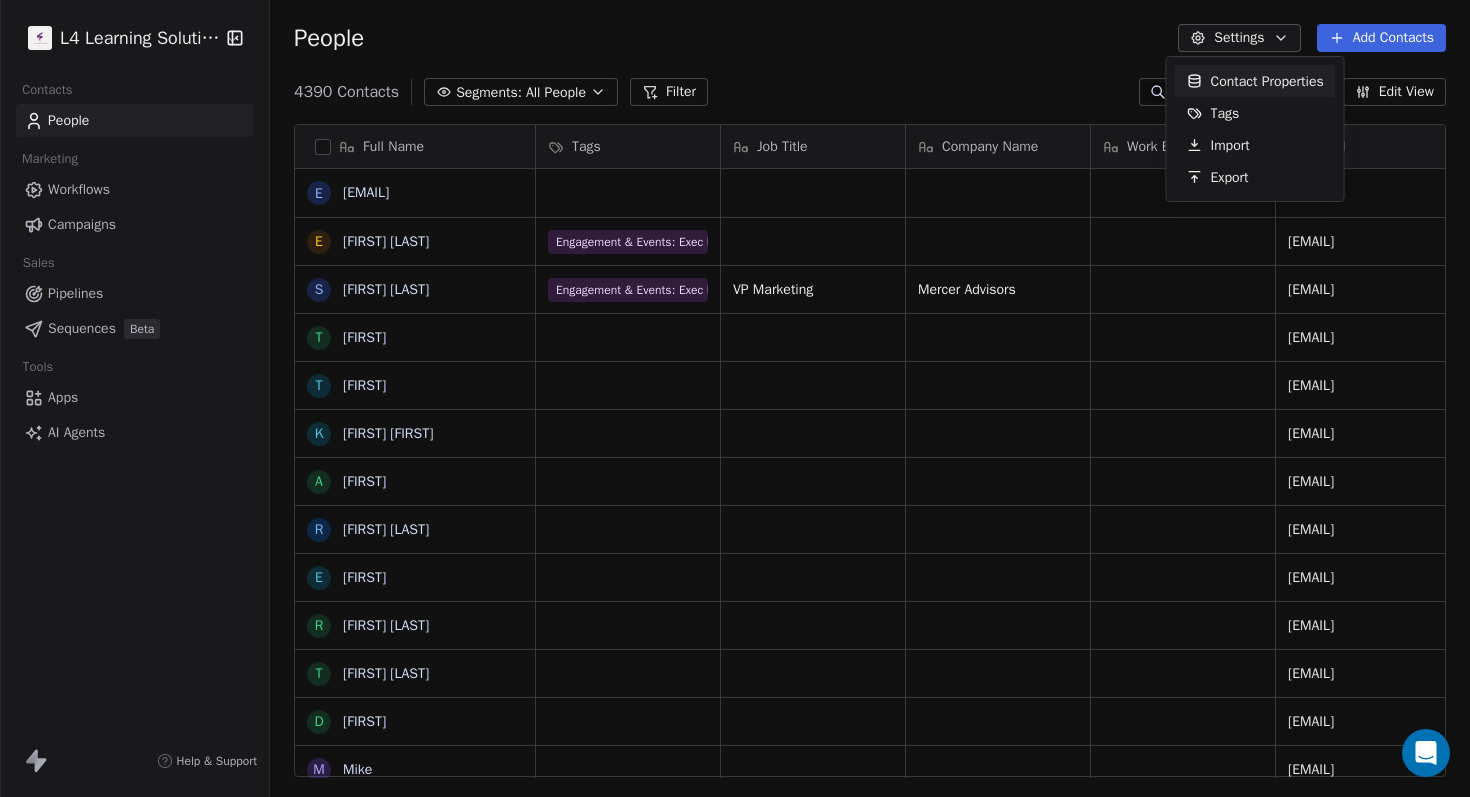 click on "Contact Properties" at bounding box center (1267, 81) 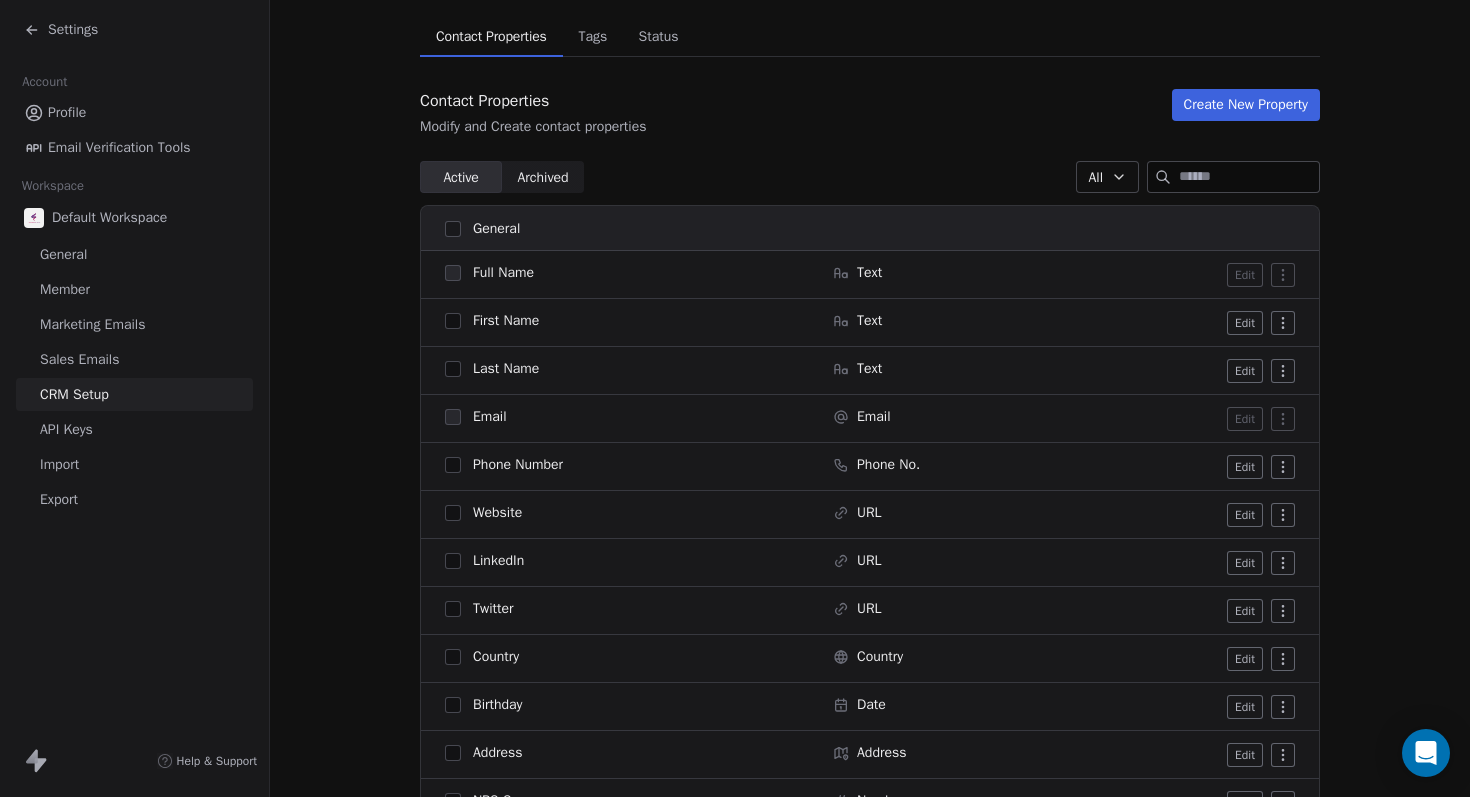 scroll, scrollTop: 138, scrollLeft: 0, axis: vertical 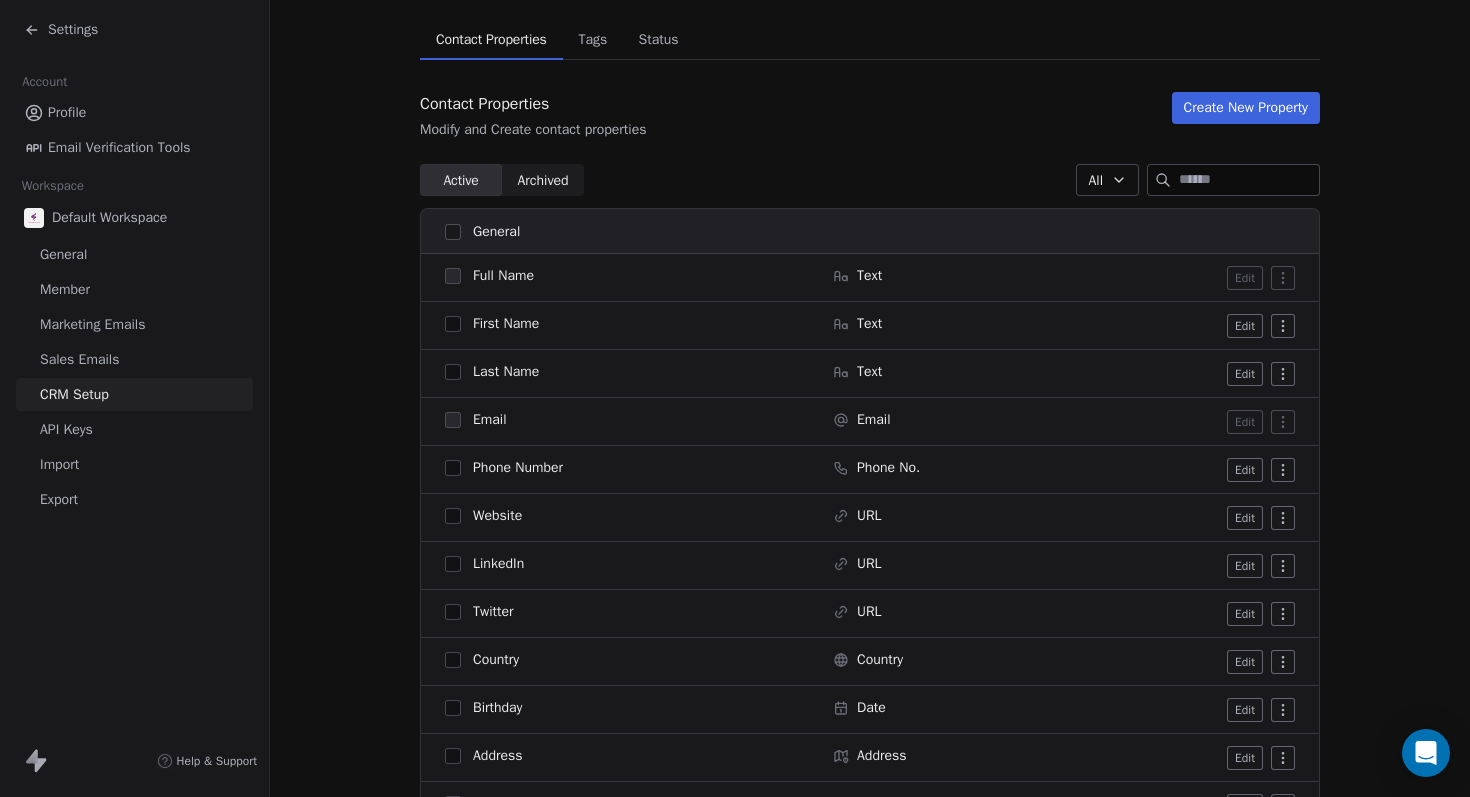 click on "Tags" at bounding box center (592, 40) 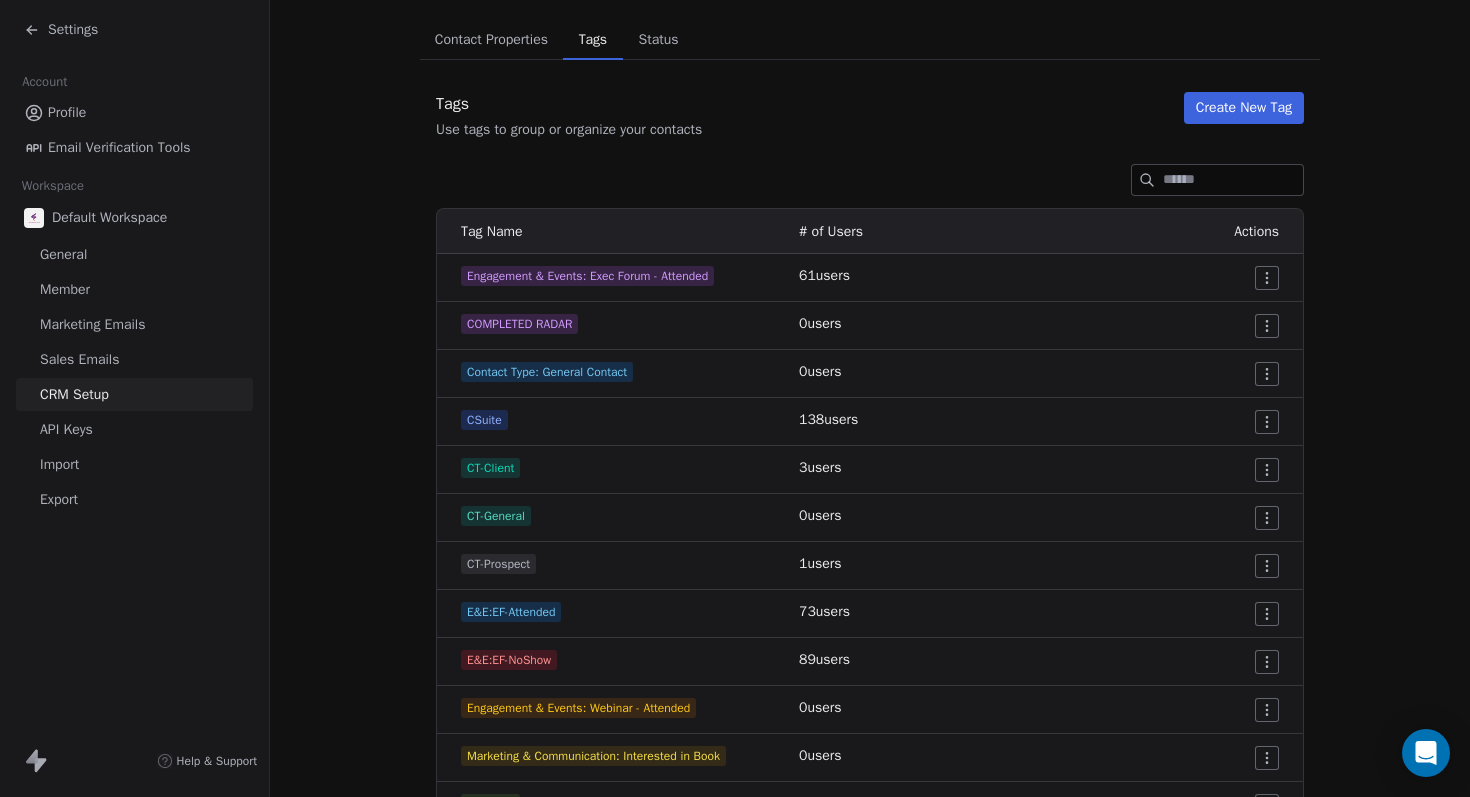 click on "0  users" at bounding box center (921, 326) 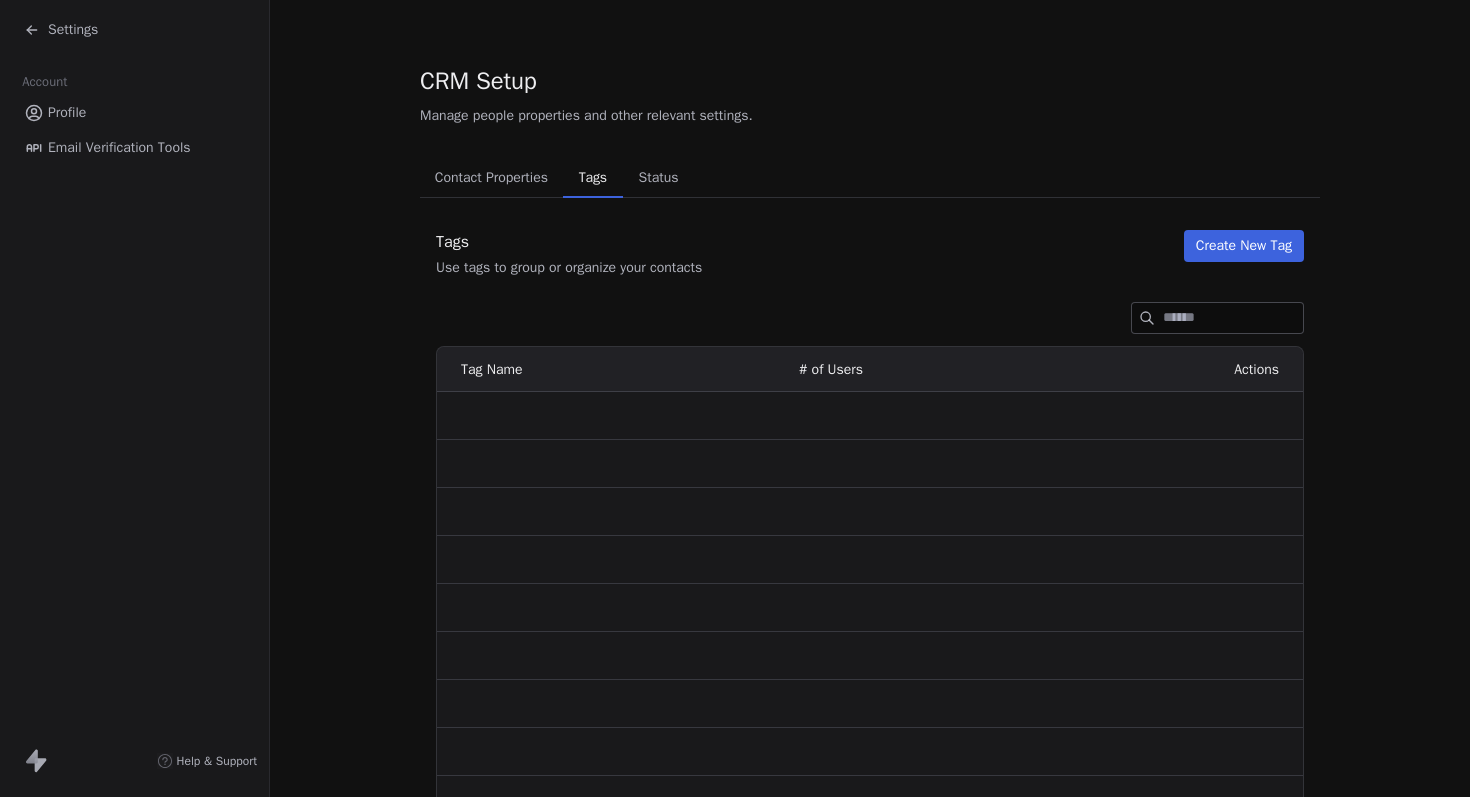 scroll, scrollTop: 0, scrollLeft: 0, axis: both 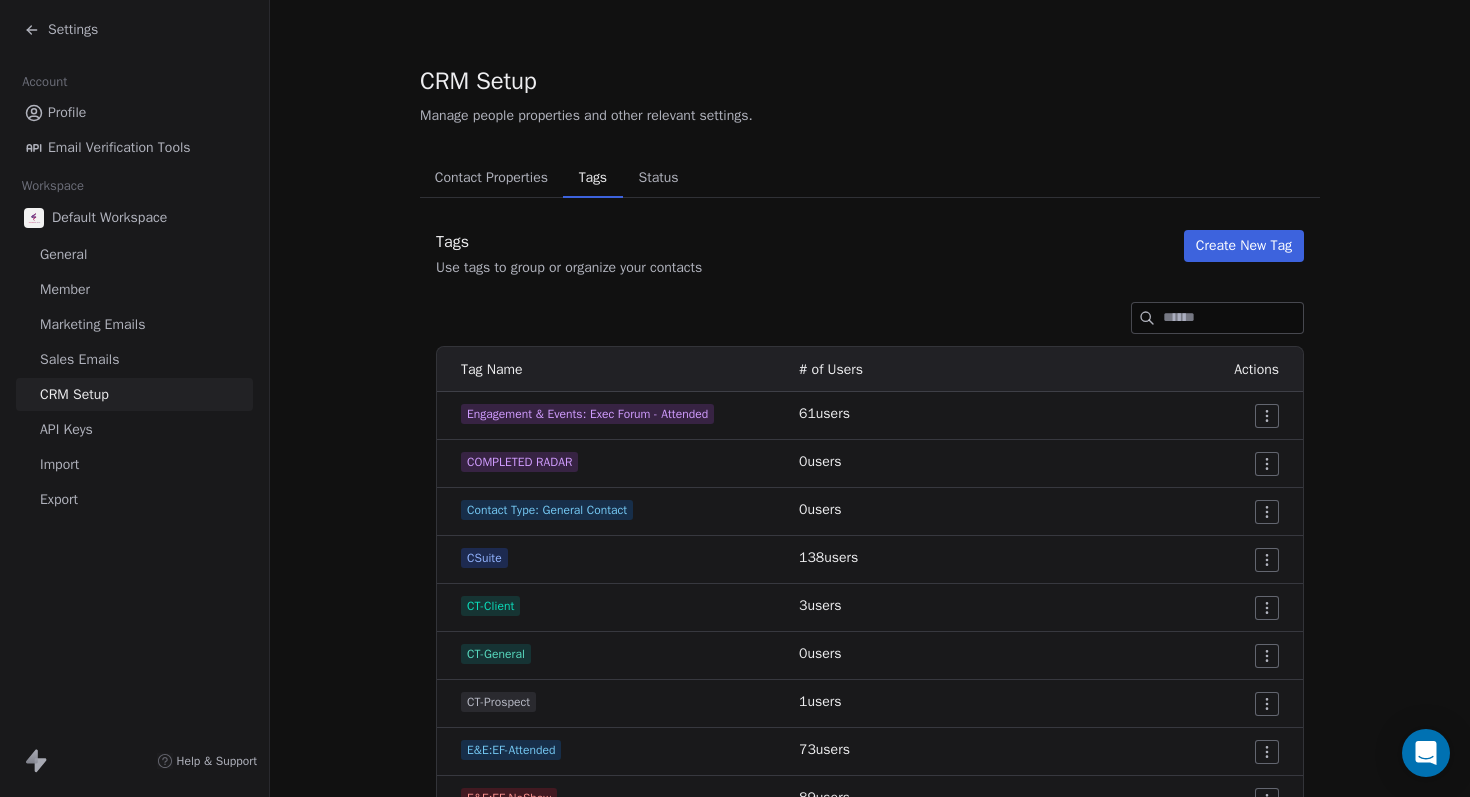 click on "Contact Properties" at bounding box center (491, 178) 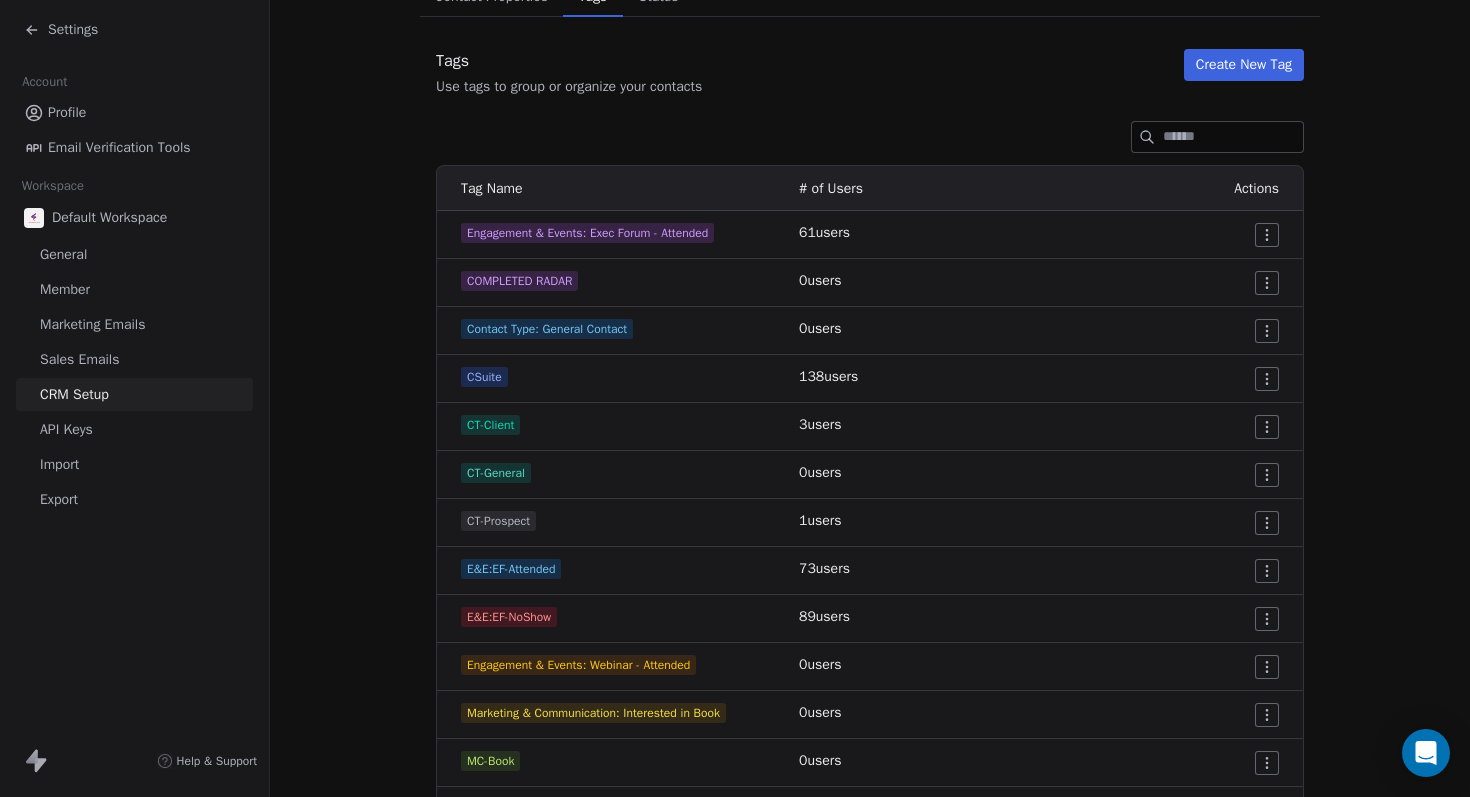 scroll, scrollTop: 0, scrollLeft: 0, axis: both 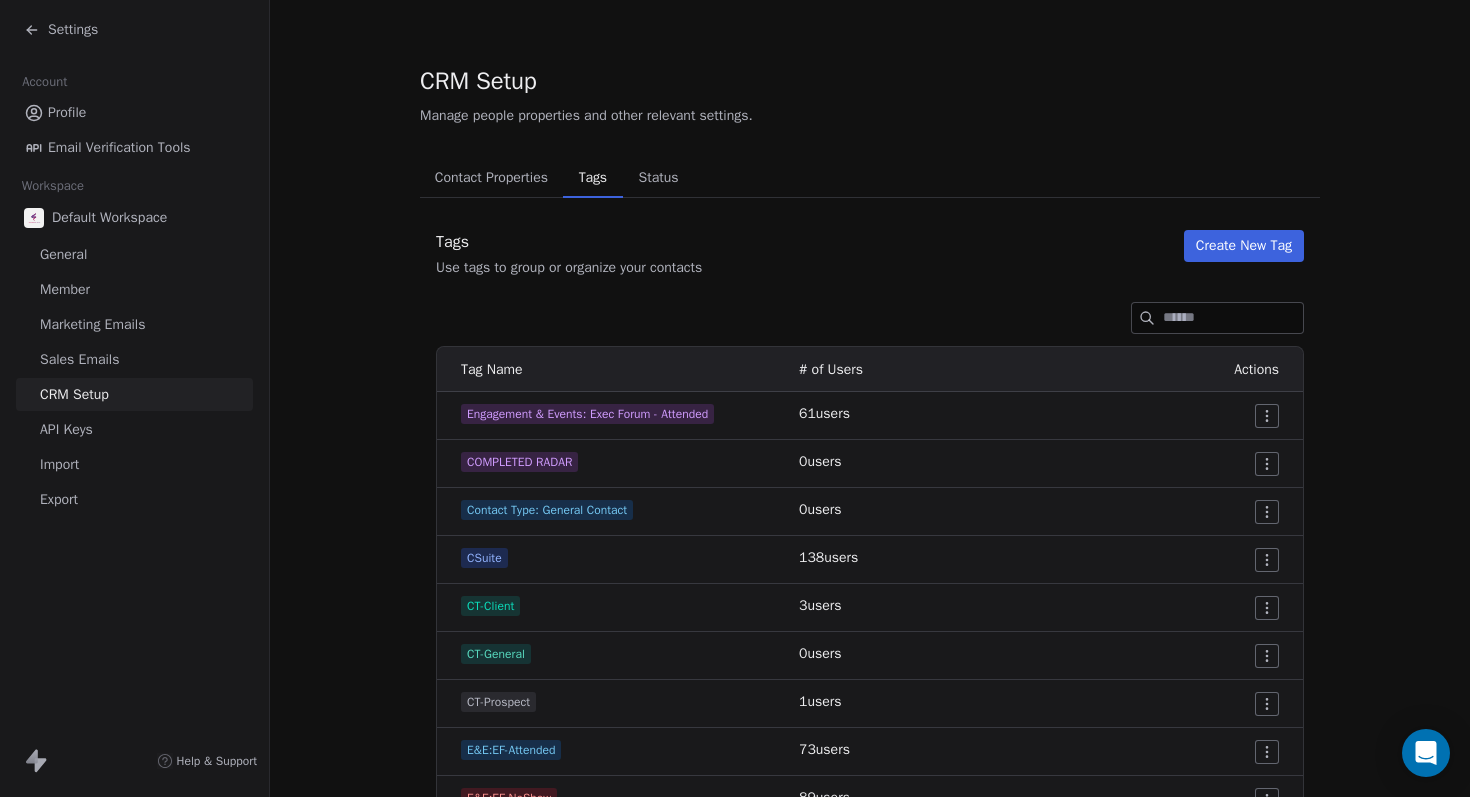click on "Default Workspace" at bounding box center [109, 218] 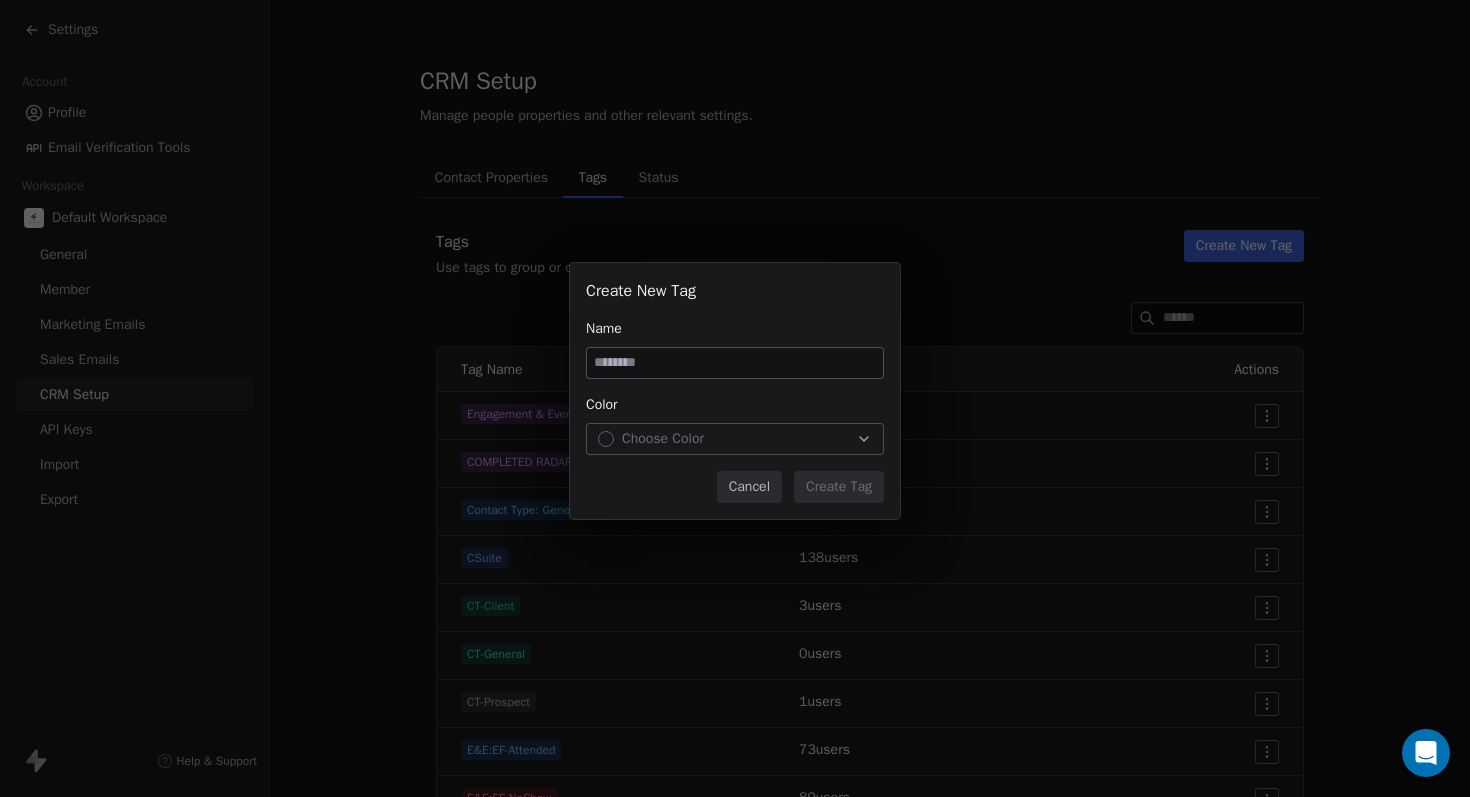 click on "Cancel" at bounding box center (749, 487) 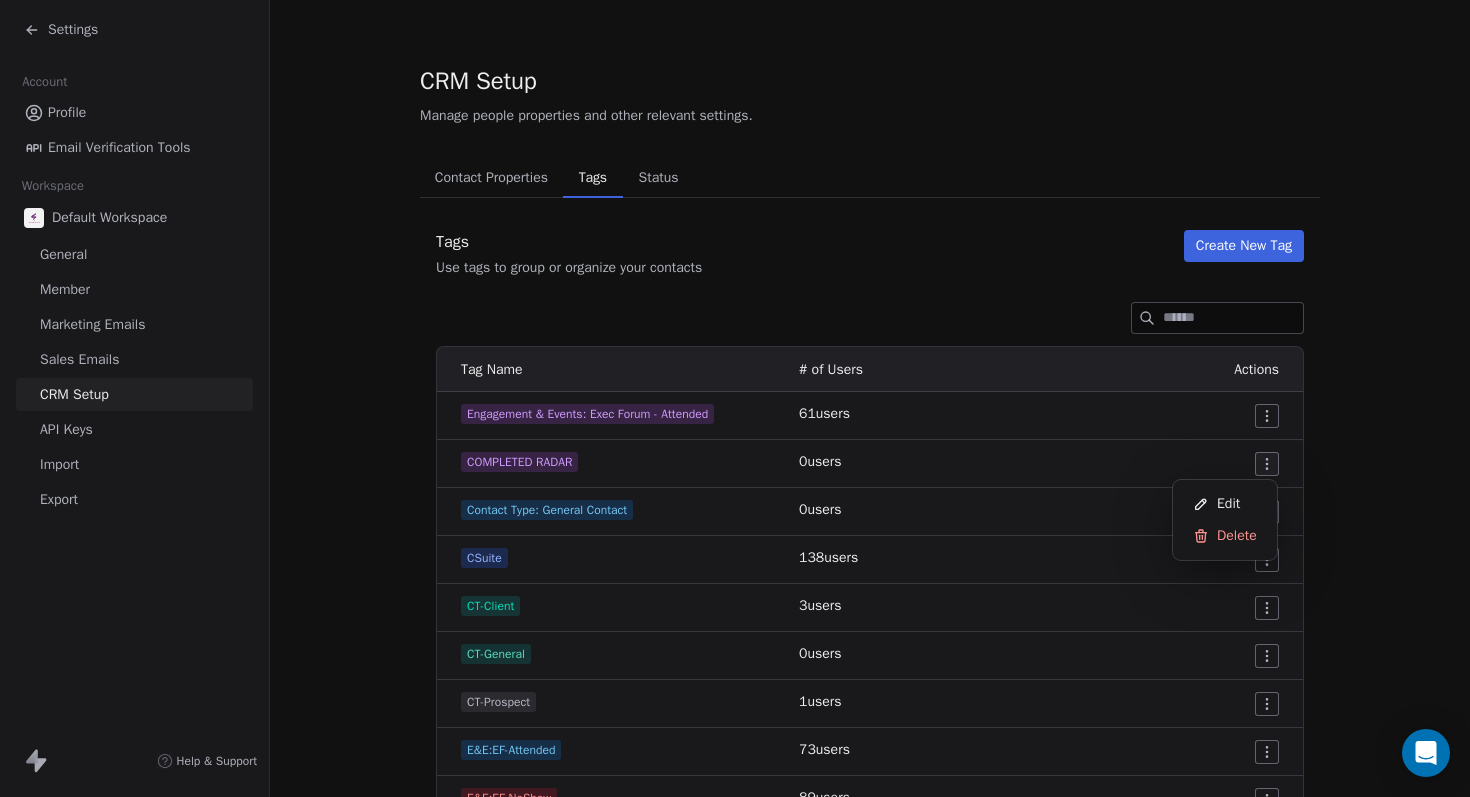 click on "Settings Account Profile Email Verification Tools Workspace Default Workspace General Member Marketing Emails Sales Emails CRM Setup API Keys Import Export Help & Support CRM Setup Manage people properties and other relevant settings. Contact Properties Contact Properties Tags Tags Status Status Tags Use tags to group or organize your contacts Create New Tag Tag Name # of Users Actions Engagement & Events: Exec Forum - Attended 61  users COMPLETED RADAR 0  users Contact Type: General Contact 0  users CSuite 138  users CT-Client 3  users CT-General  0  users CT-Prospect 1  users E&E:EF-Attended 73  users E&E:EF-NoShow 89  users Engagement & Events: Webinar - Attended 0  users Marketing & Communication: Interested in Book 0  users MC-Book 0  users MC-Coaching 0  users MC-Consulting 1  users MC-LinkedIn Conx 0  users Engagement & Events: Exec Forum - Registered 147  users Relationship & Status: Past Coworker 1  users RI-DecMaker 1  users RI-Influencer 0  users RI-NonHR 1  users RI-NOT SrHR 2  users RI-SrHR 0 2" at bounding box center [735, 398] 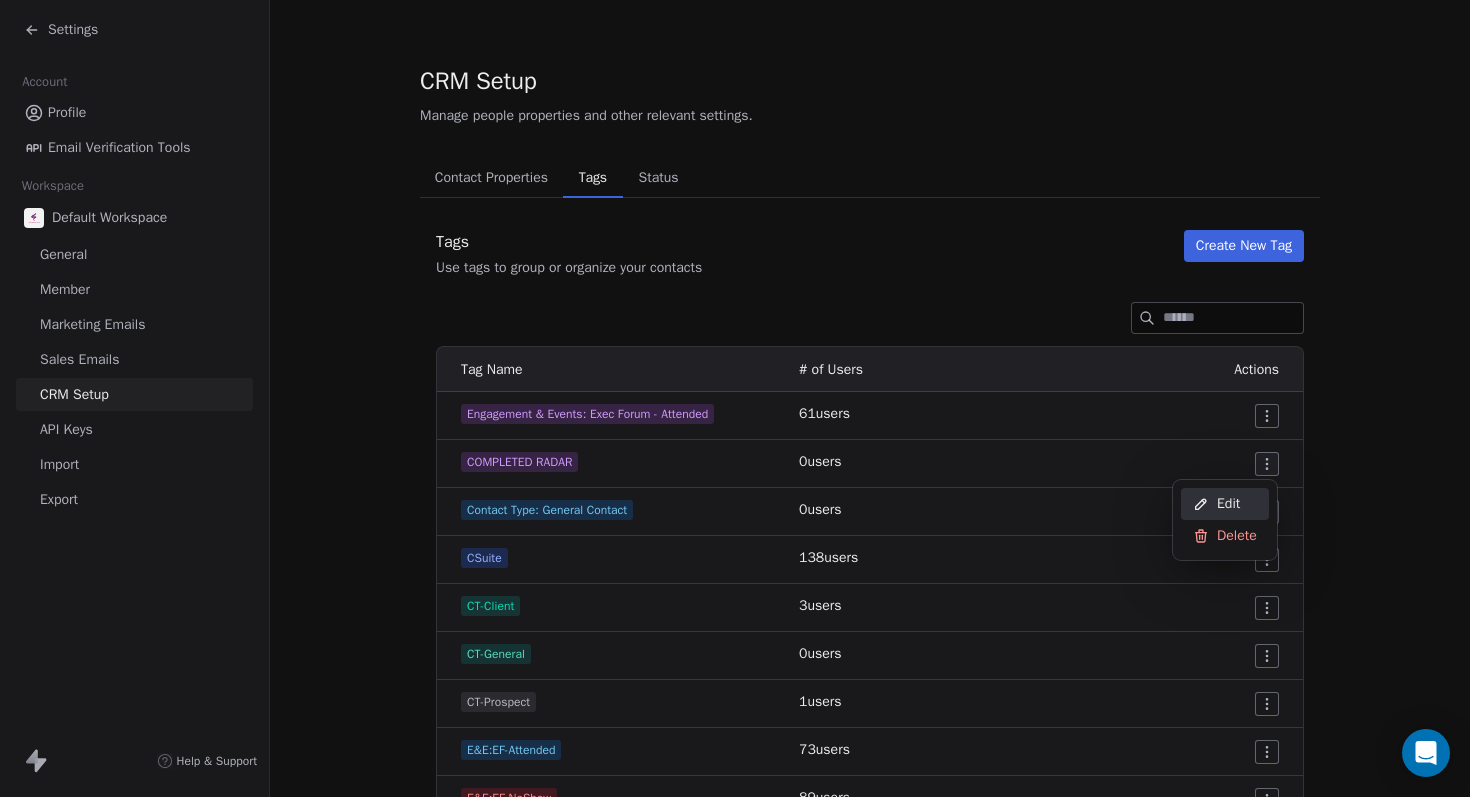 click on "Edit" at bounding box center [1228, 504] 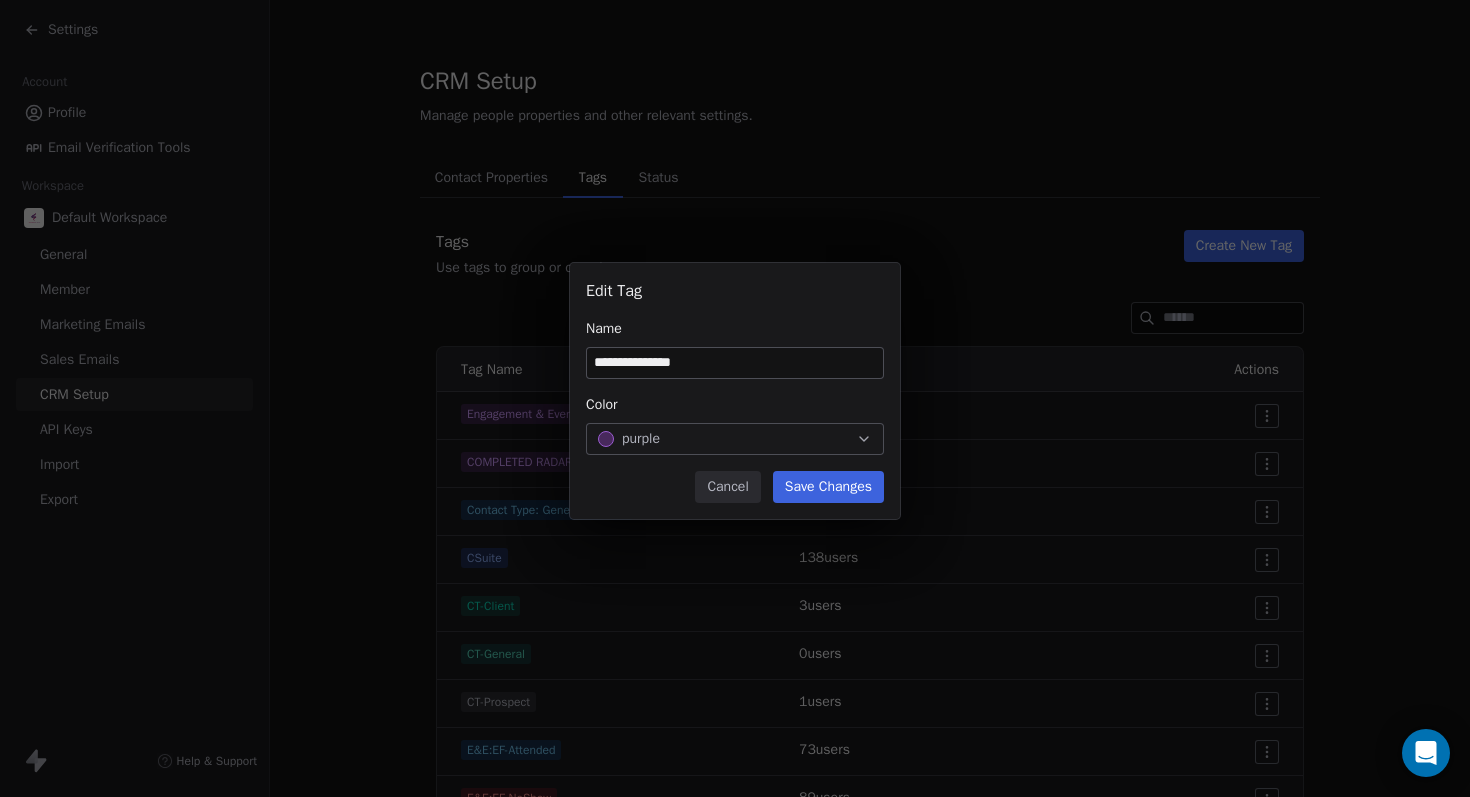 click on "Cancel" at bounding box center [727, 487] 